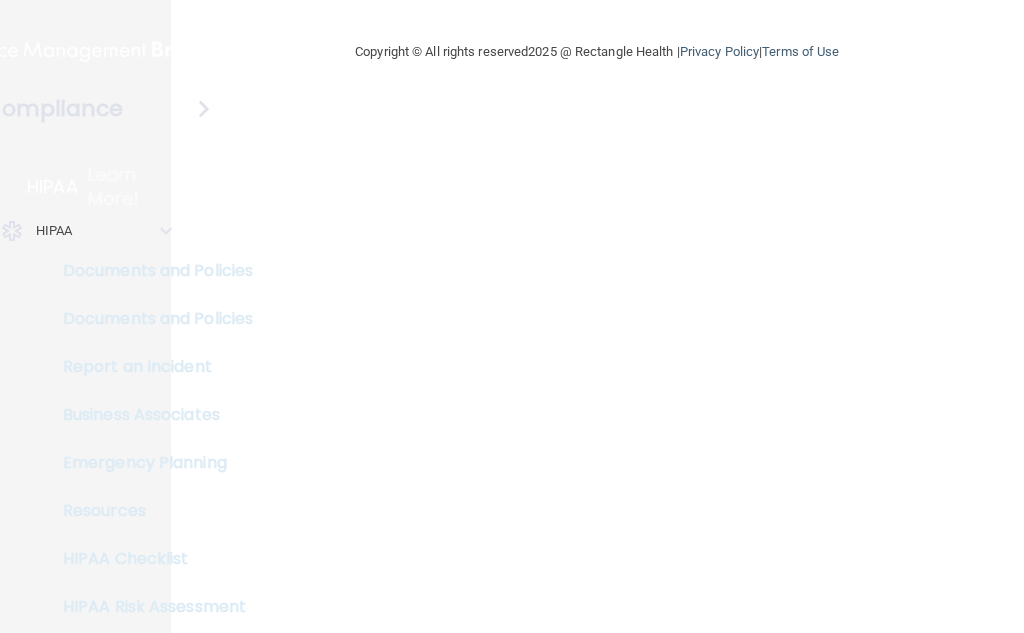 scroll, scrollTop: 0, scrollLeft: 0, axis: both 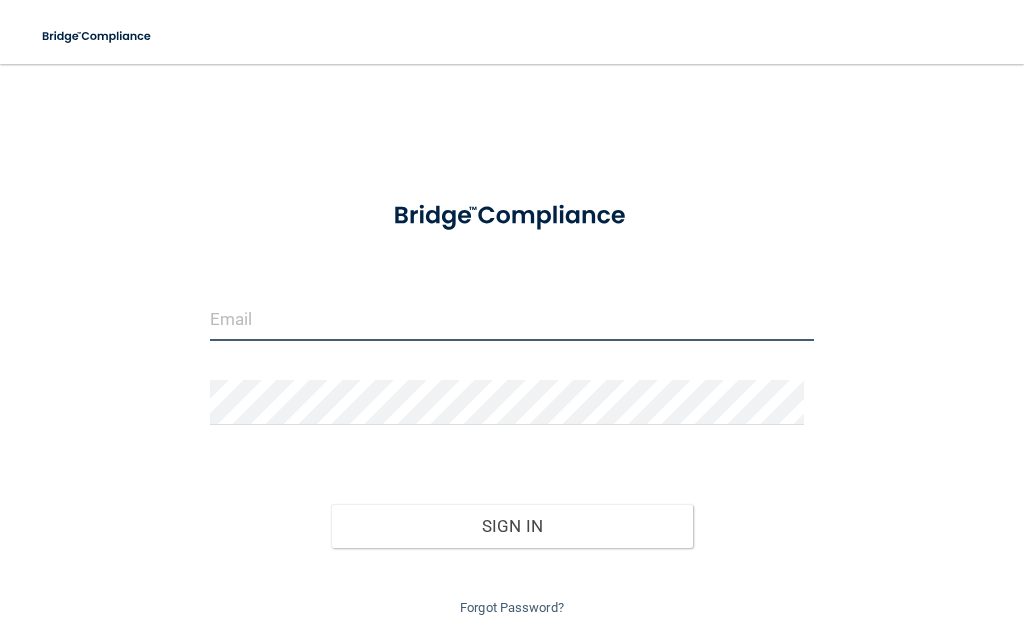 click at bounding box center [512, 318] 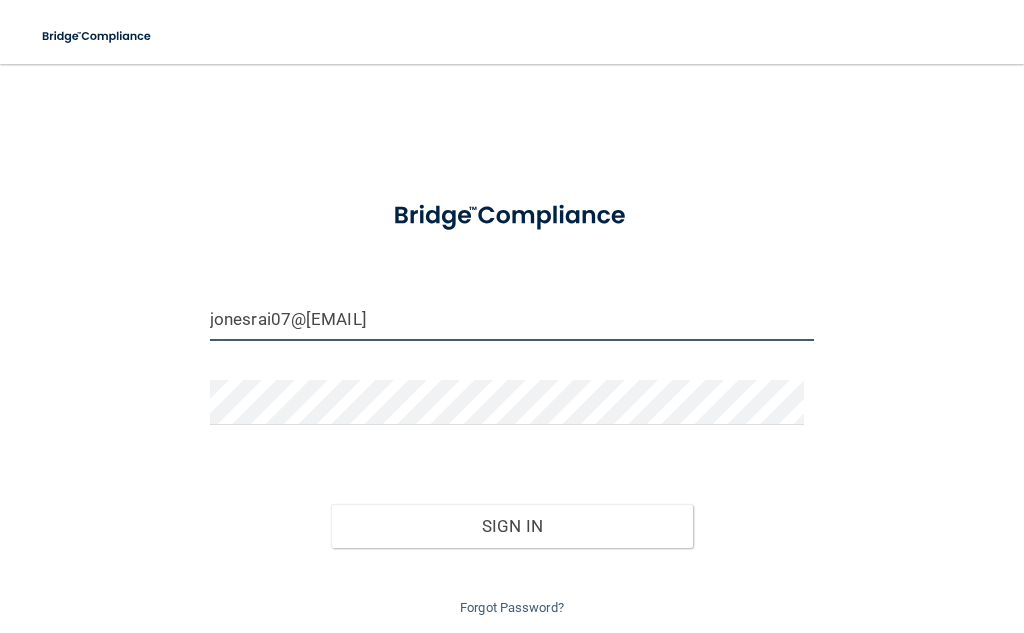 type on "jonesrai07@[EMAIL]" 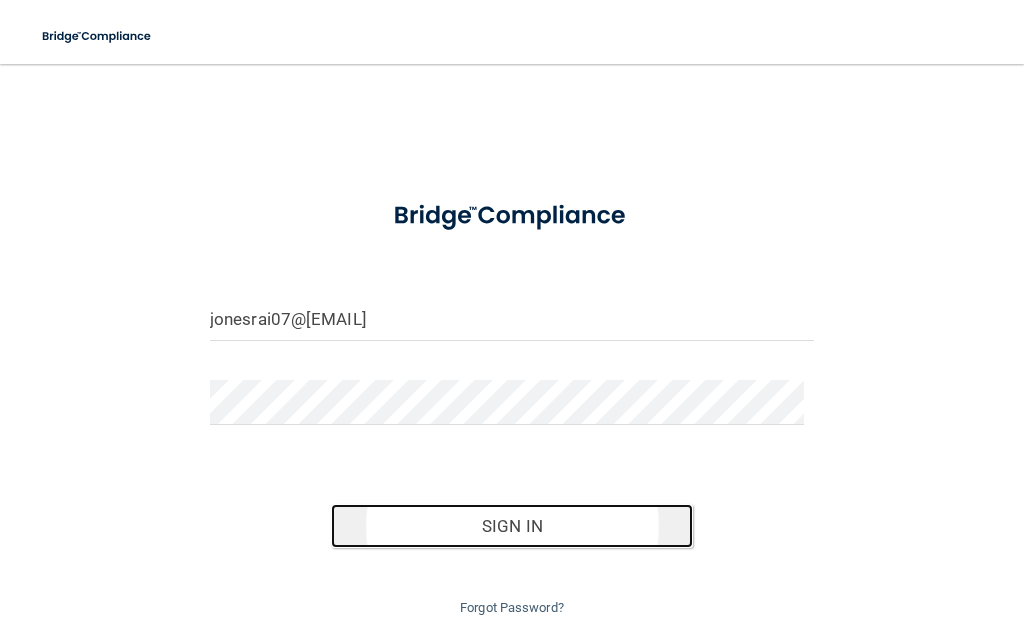 click on "Sign In" at bounding box center [512, 526] 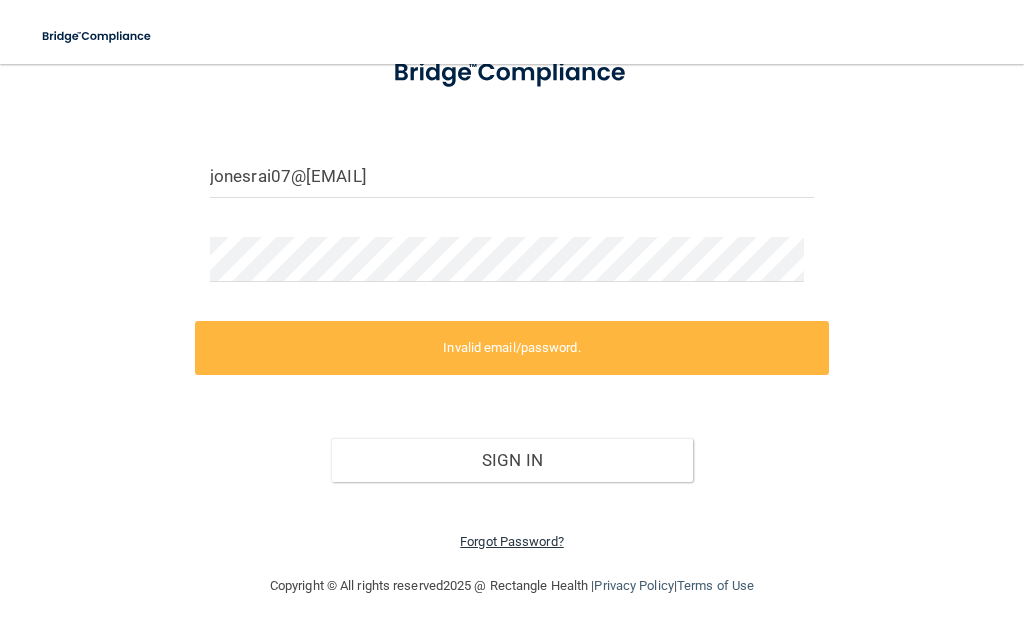 click on "Forgot Password?" at bounding box center (512, 541) 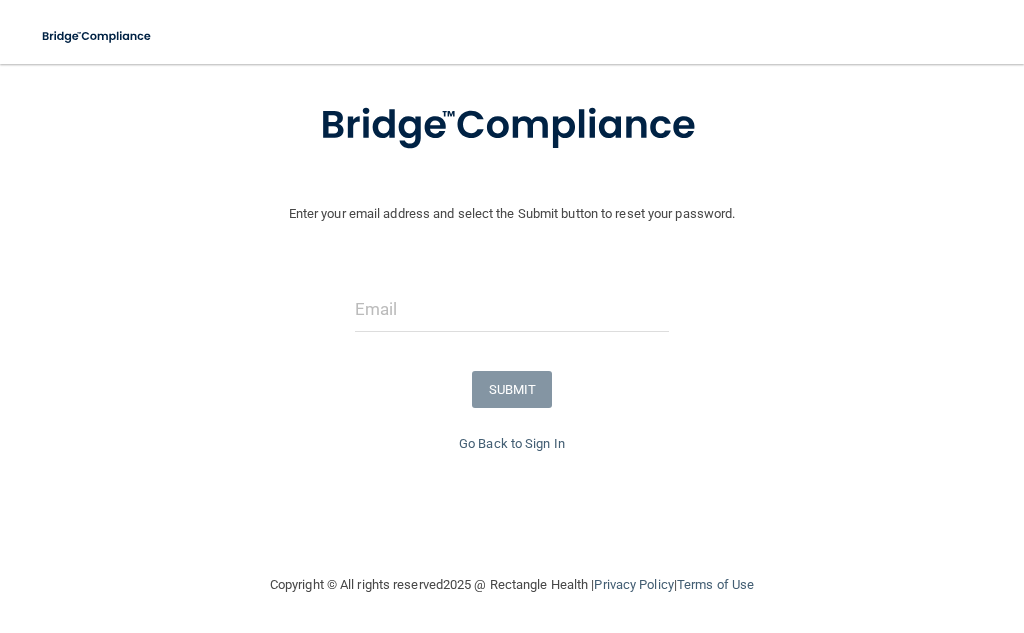 scroll, scrollTop: 110, scrollLeft: 0, axis: vertical 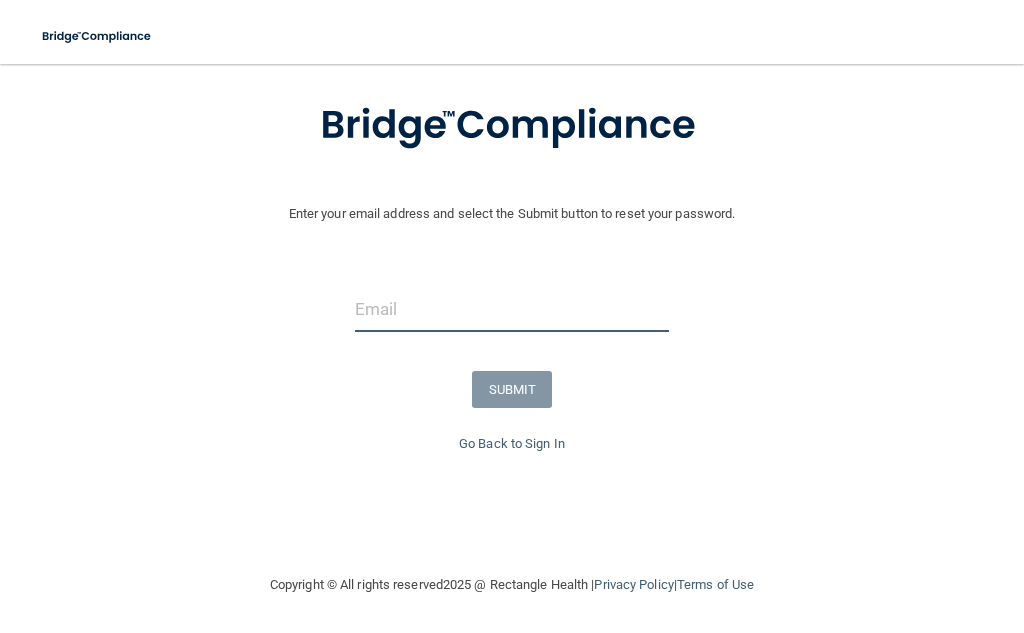click at bounding box center (512, 309) 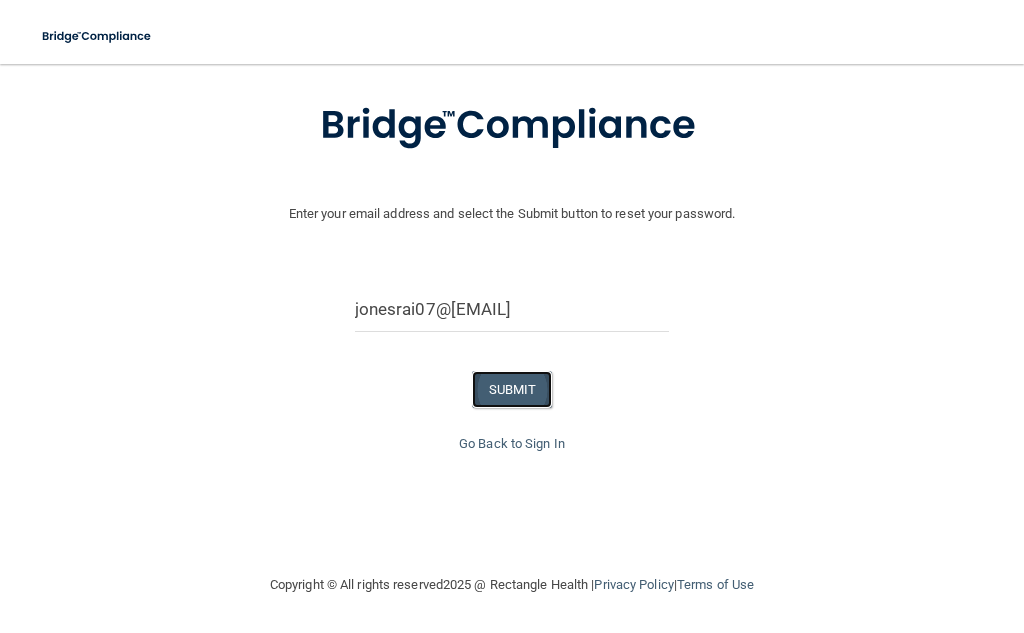 click on "SUBMIT" at bounding box center (512, 389) 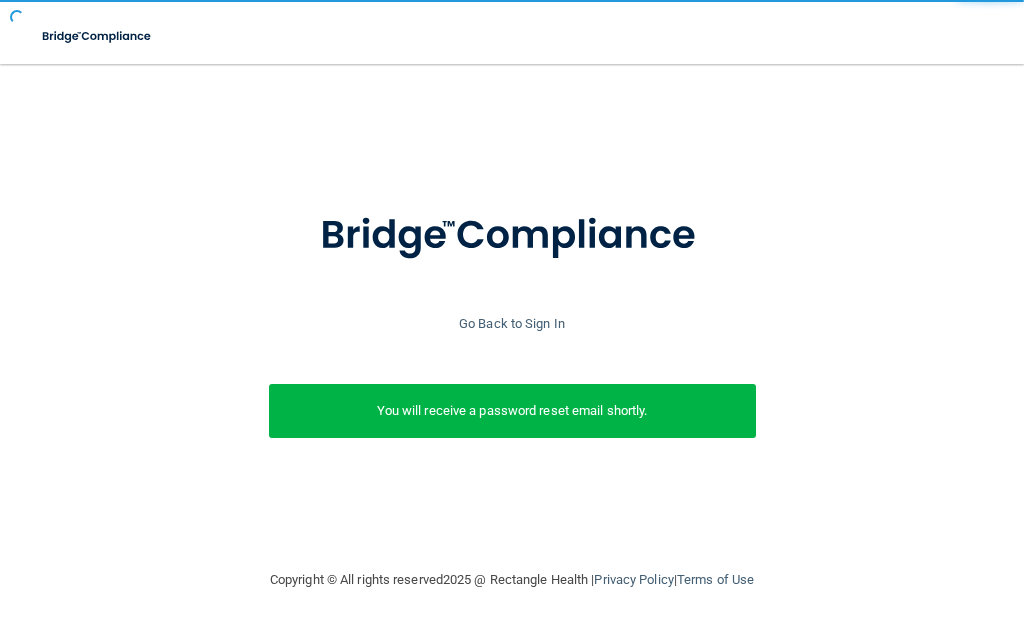 scroll, scrollTop: 0, scrollLeft: 0, axis: both 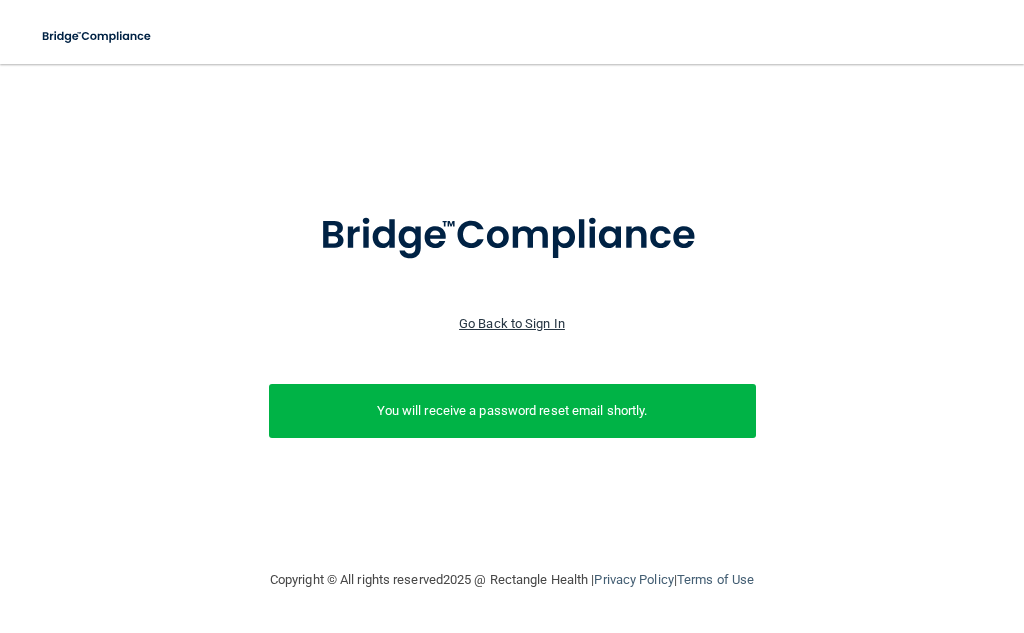 click on "Go Back to Sign In" at bounding box center (512, 323) 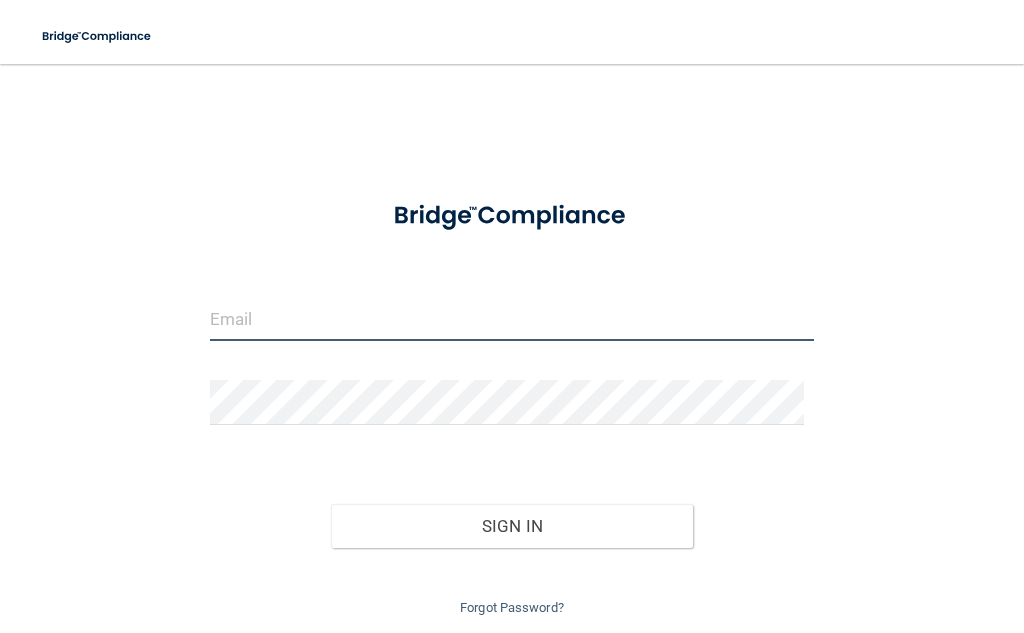 click at bounding box center [512, 318] 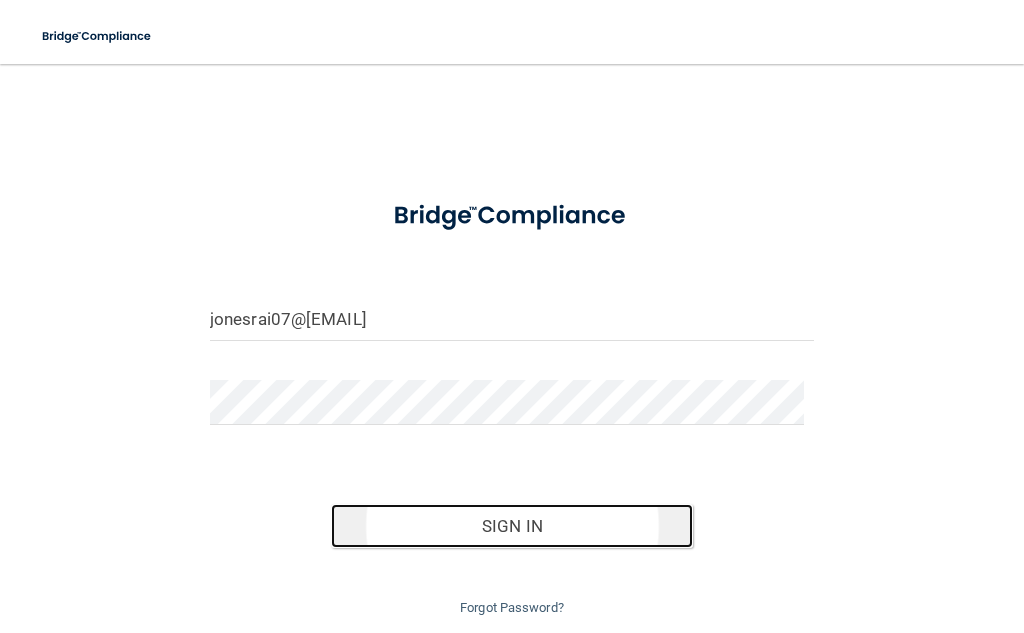 click on "Sign In" at bounding box center (512, 526) 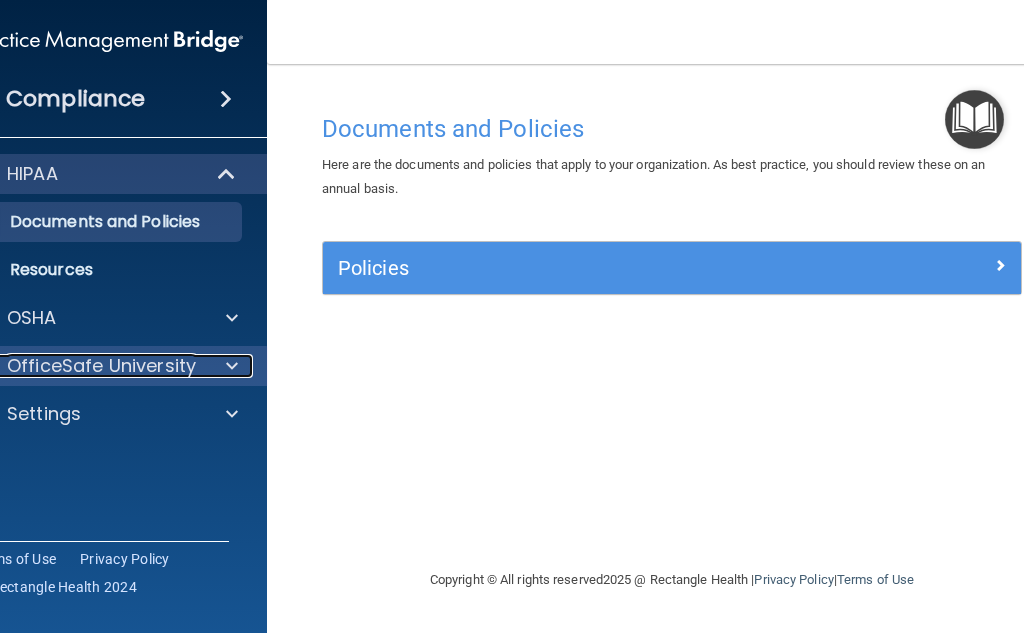 click at bounding box center [232, 366] 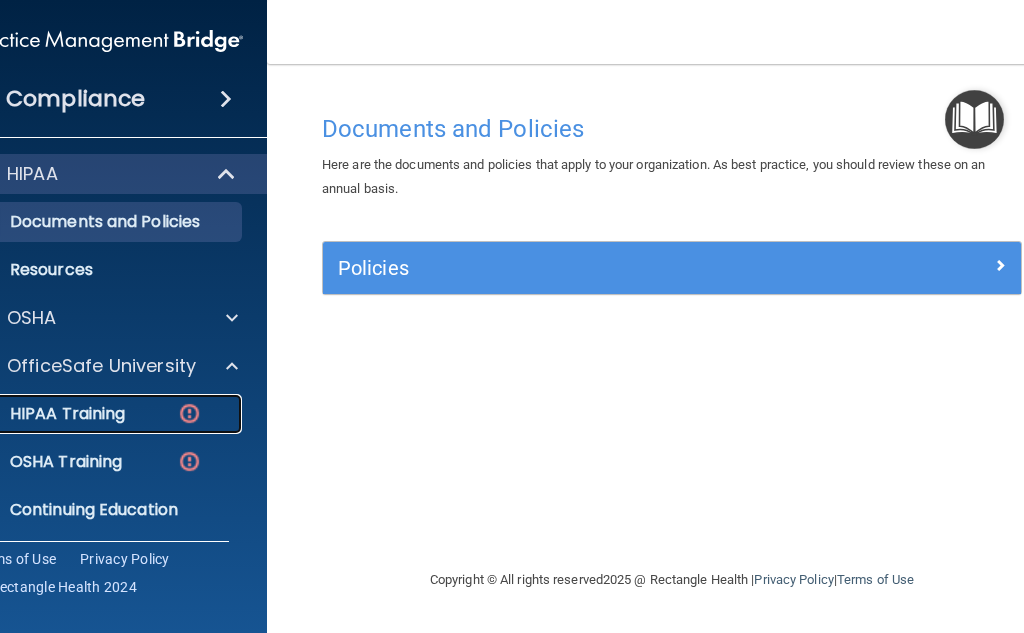 click on "HIPAA Training" at bounding box center [96, 414] 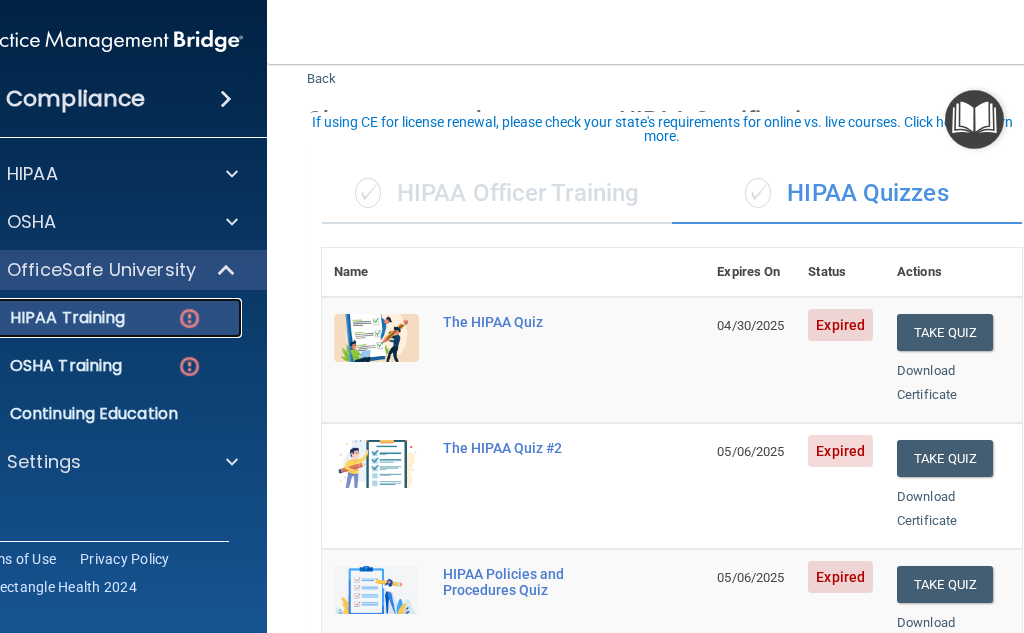 scroll, scrollTop: 100, scrollLeft: 0, axis: vertical 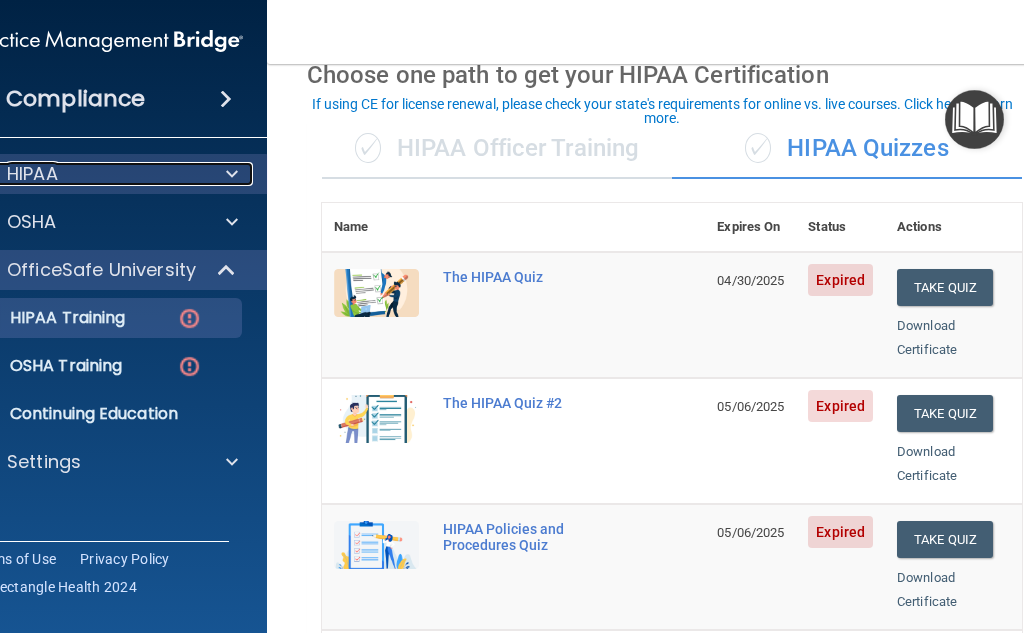 click on "HIPAA" at bounding box center [80, 174] 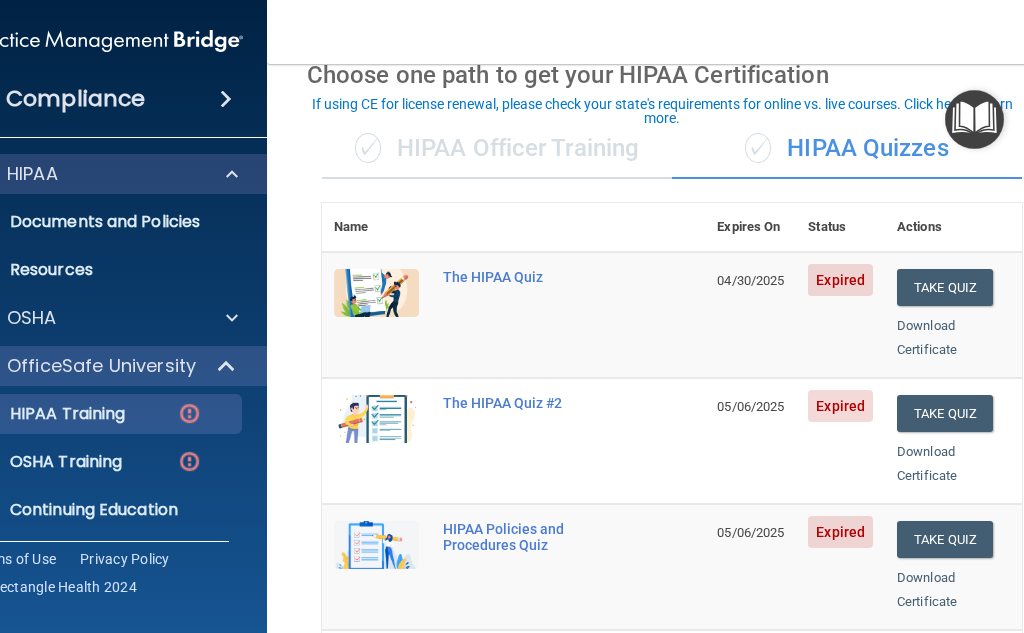click on "HIPAA" at bounding box center (107, 174) 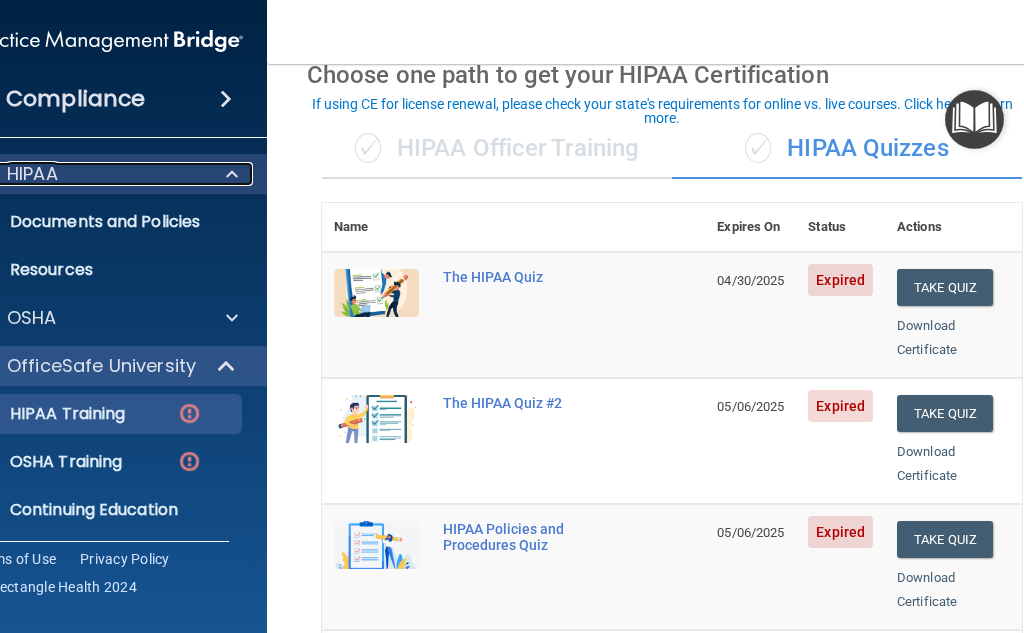 click at bounding box center [229, 174] 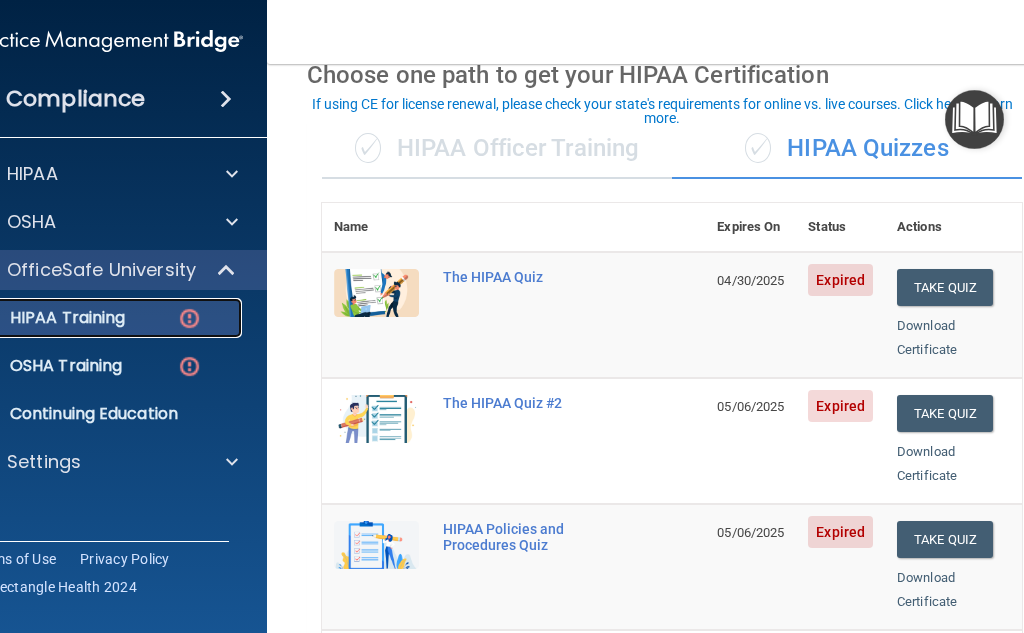click on "HIPAA Training" at bounding box center [42, 318] 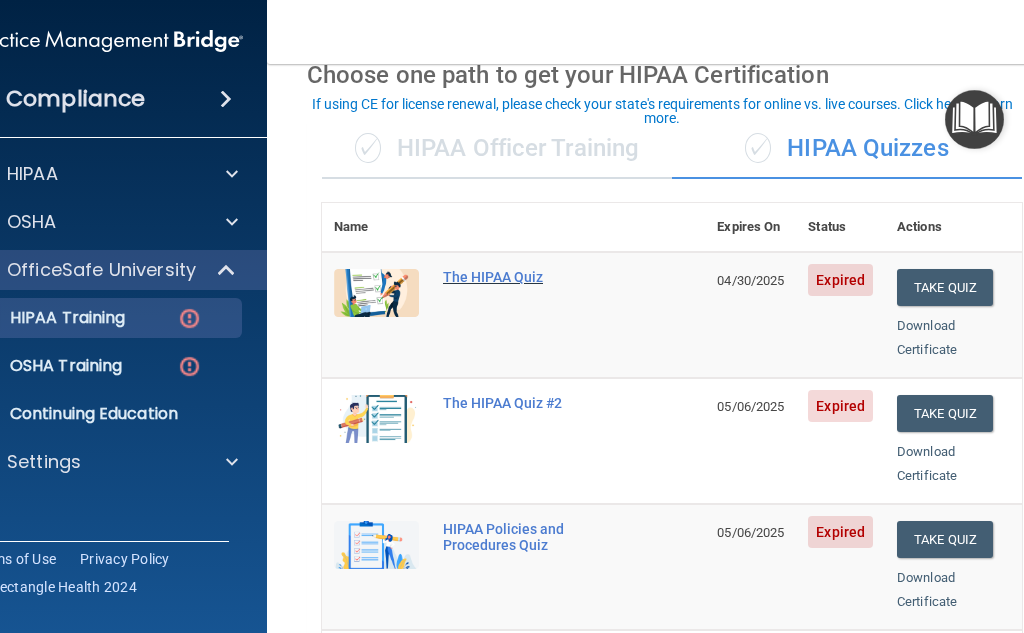 click on "The HIPAA Quiz" at bounding box center (524, 277) 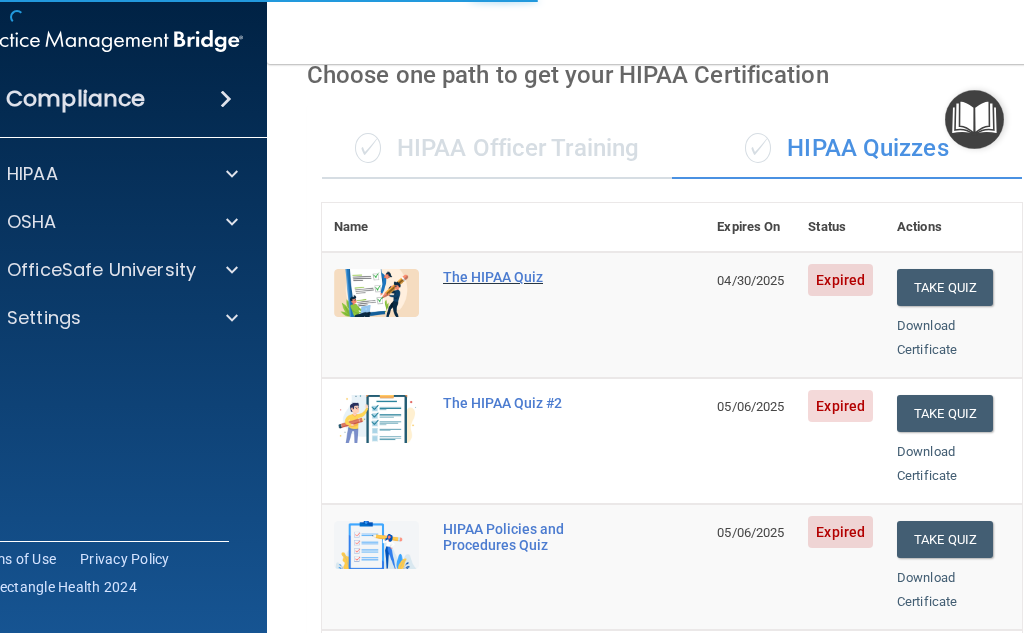 scroll, scrollTop: 0, scrollLeft: 0, axis: both 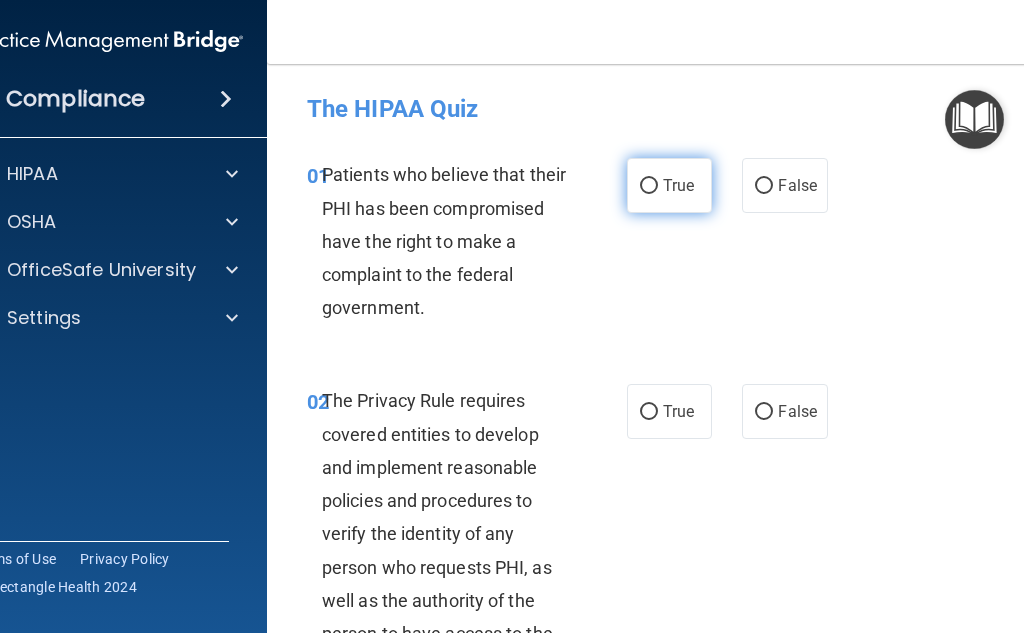 click on "True" at bounding box center [669, 185] 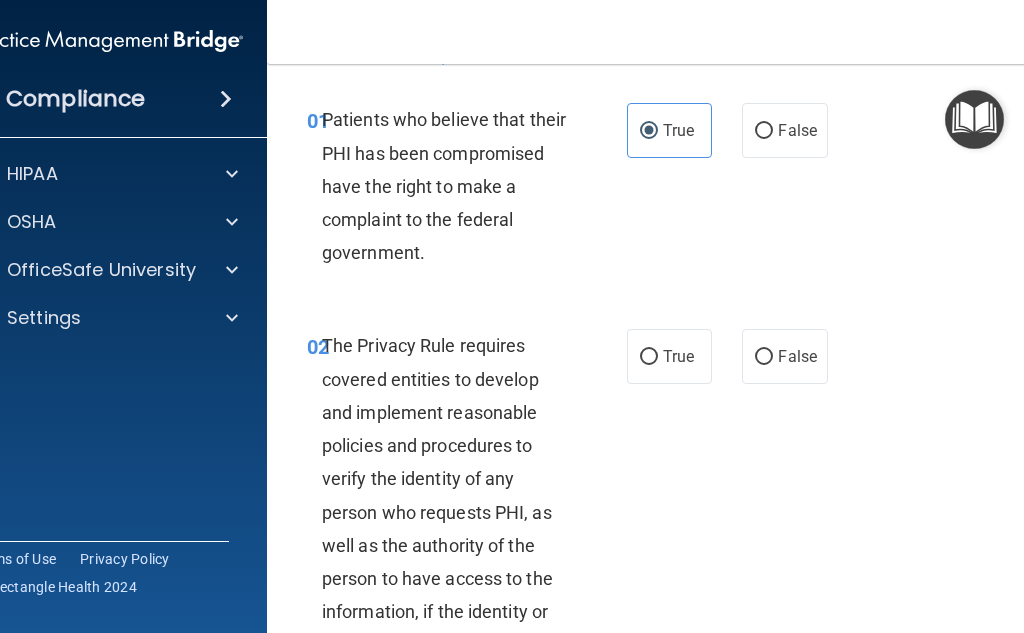scroll, scrollTop: 200, scrollLeft: 0, axis: vertical 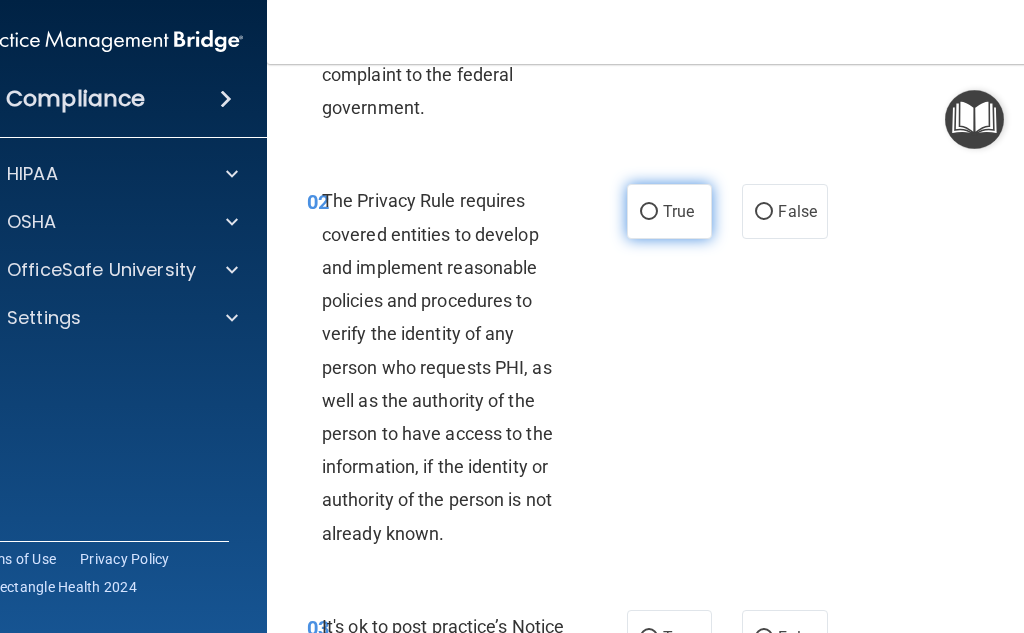 click on "True" at bounding box center [669, 211] 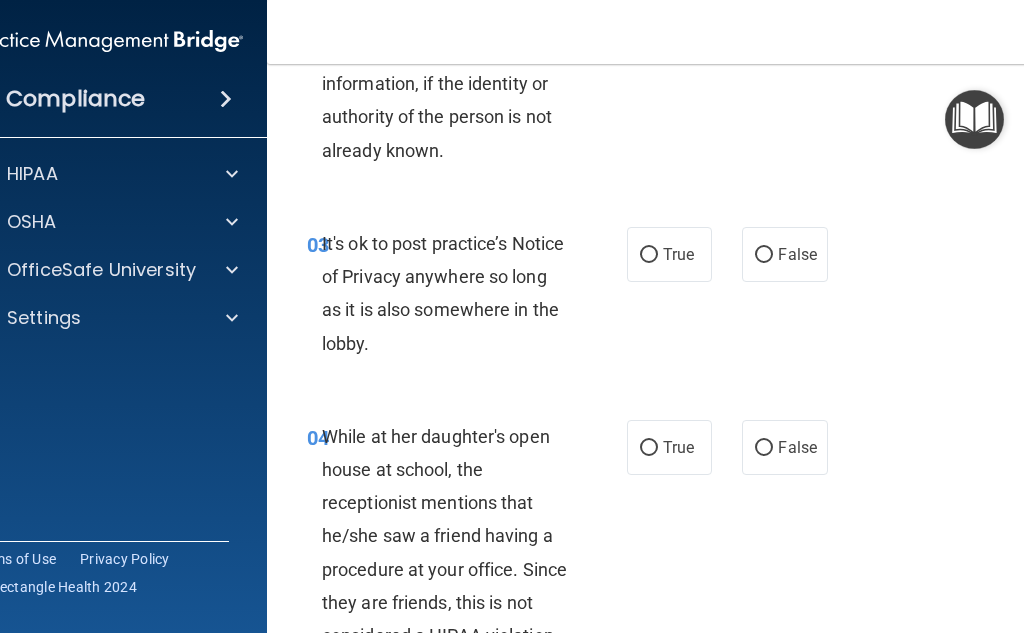 scroll, scrollTop: 600, scrollLeft: 0, axis: vertical 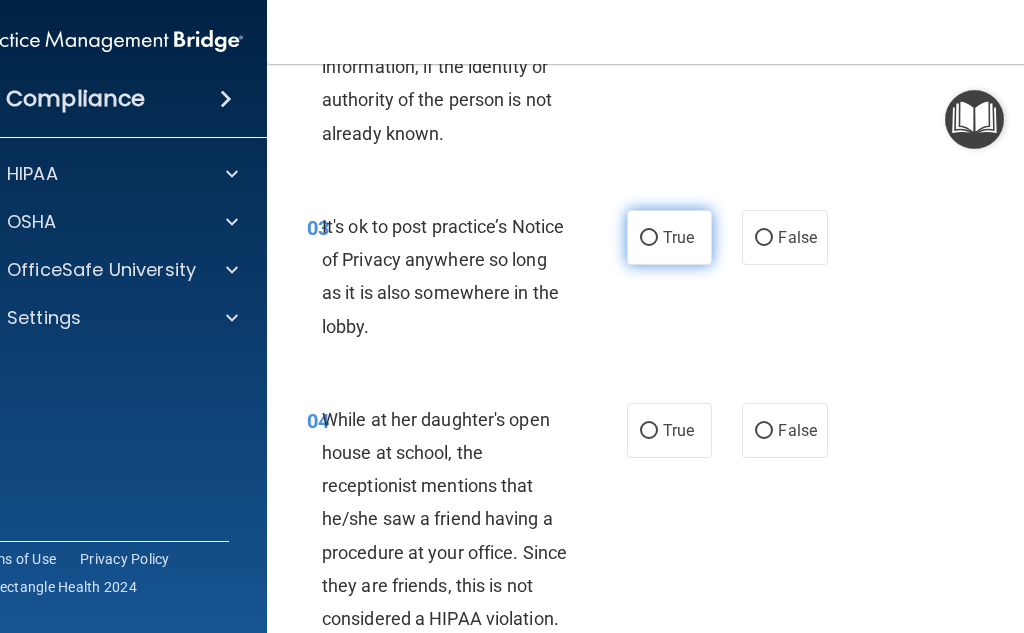 click on "True" at bounding box center (669, 237) 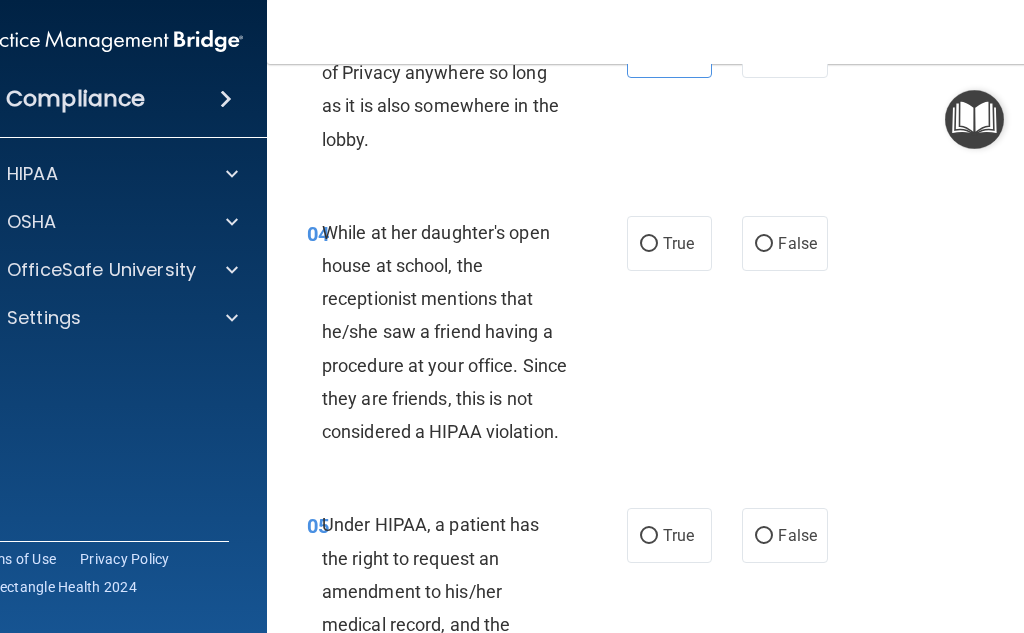scroll, scrollTop: 800, scrollLeft: 0, axis: vertical 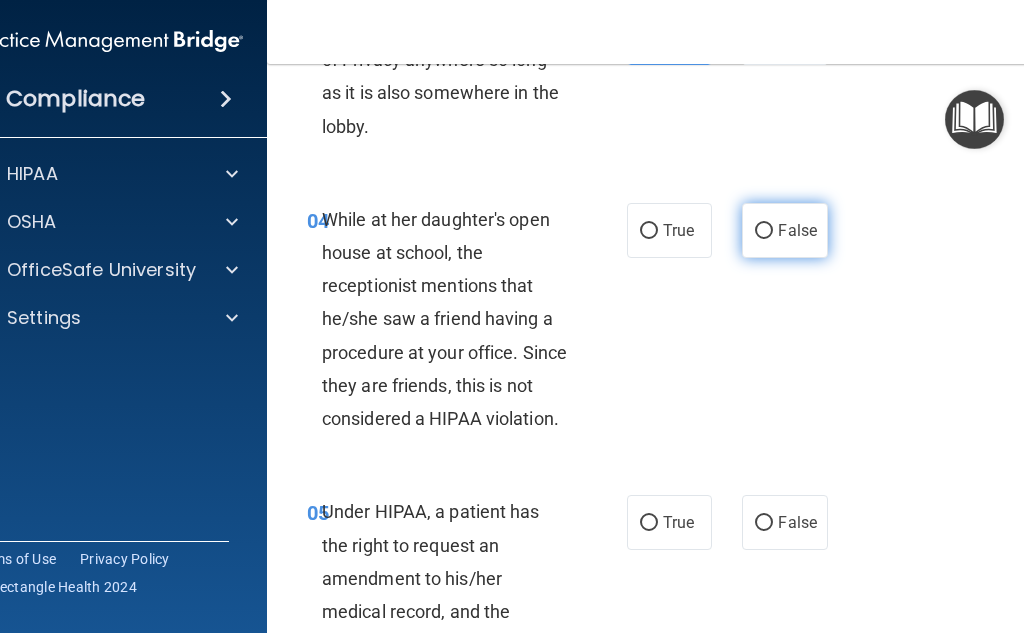 click on "False" at bounding box center [797, 230] 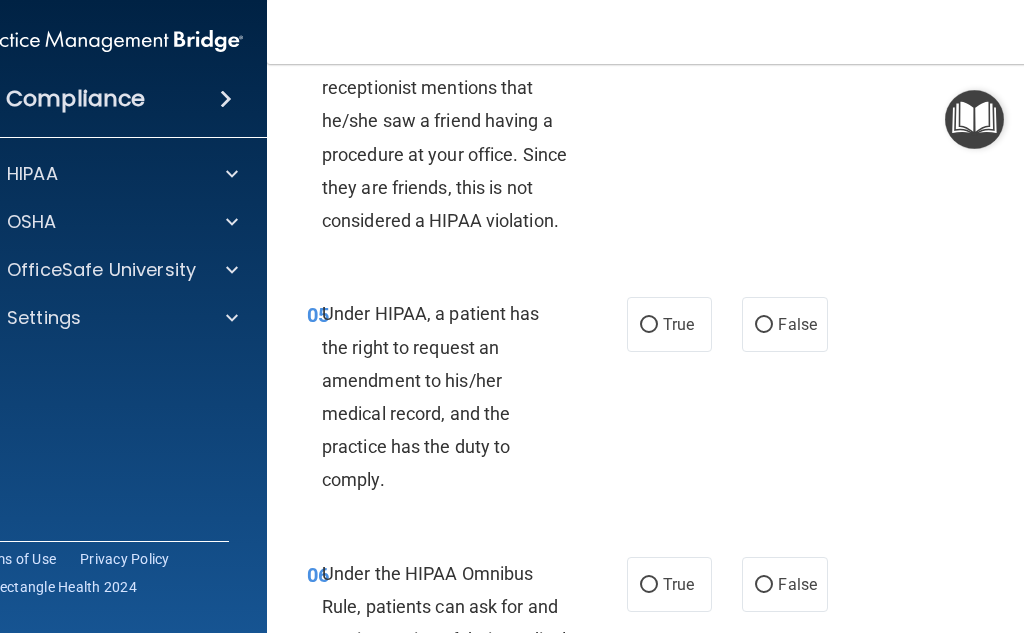 scroll, scrollTop: 1000, scrollLeft: 0, axis: vertical 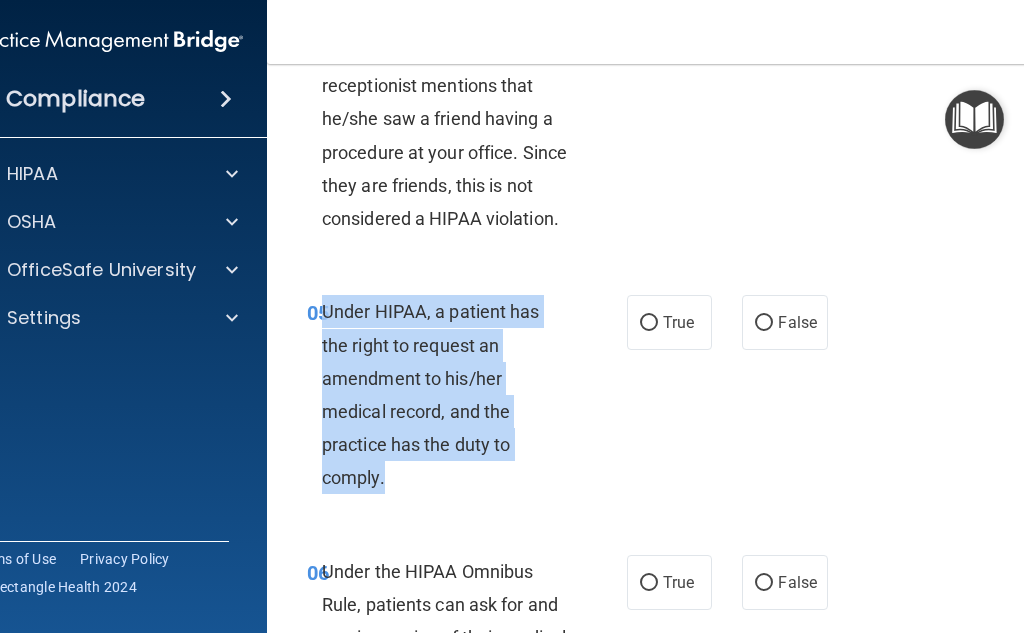 drag, startPoint x: 410, startPoint y: 490, endPoint x: 317, endPoint y: 313, distance: 199.94499 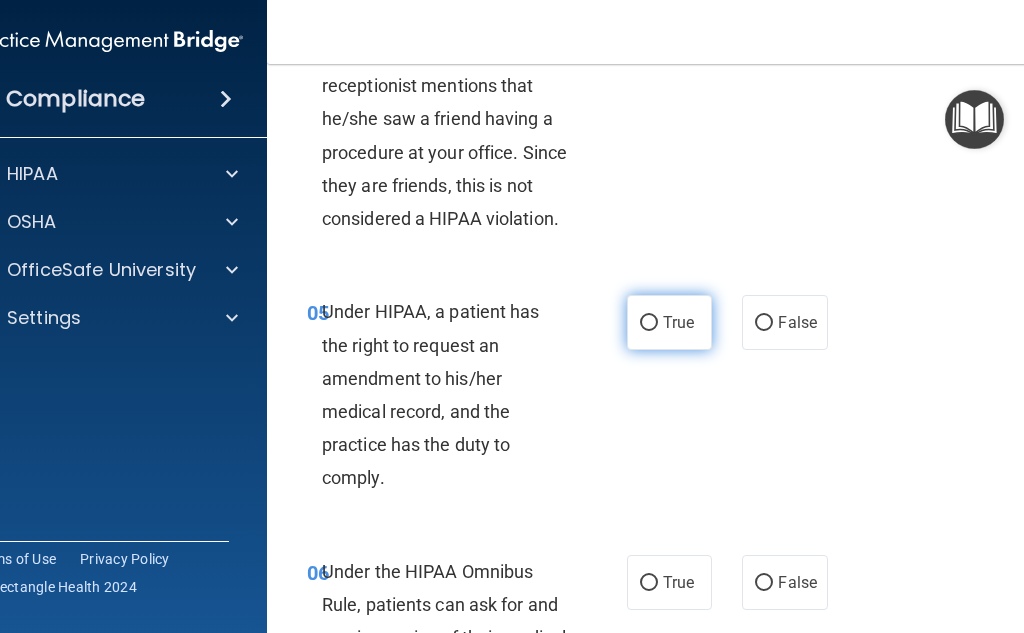 click on "True" at bounding box center (669, 322) 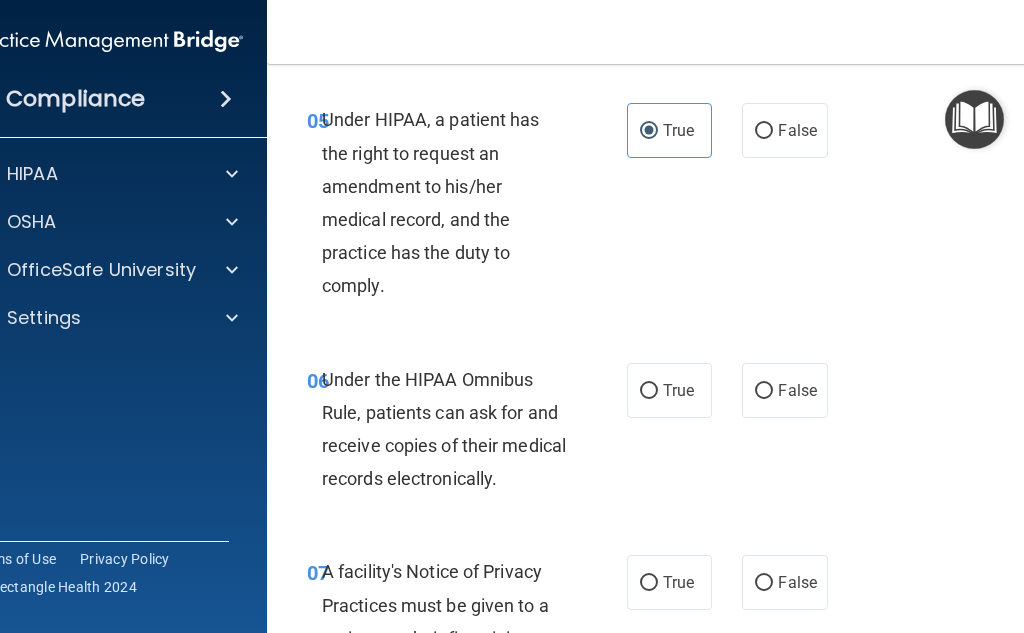 scroll, scrollTop: 1200, scrollLeft: 0, axis: vertical 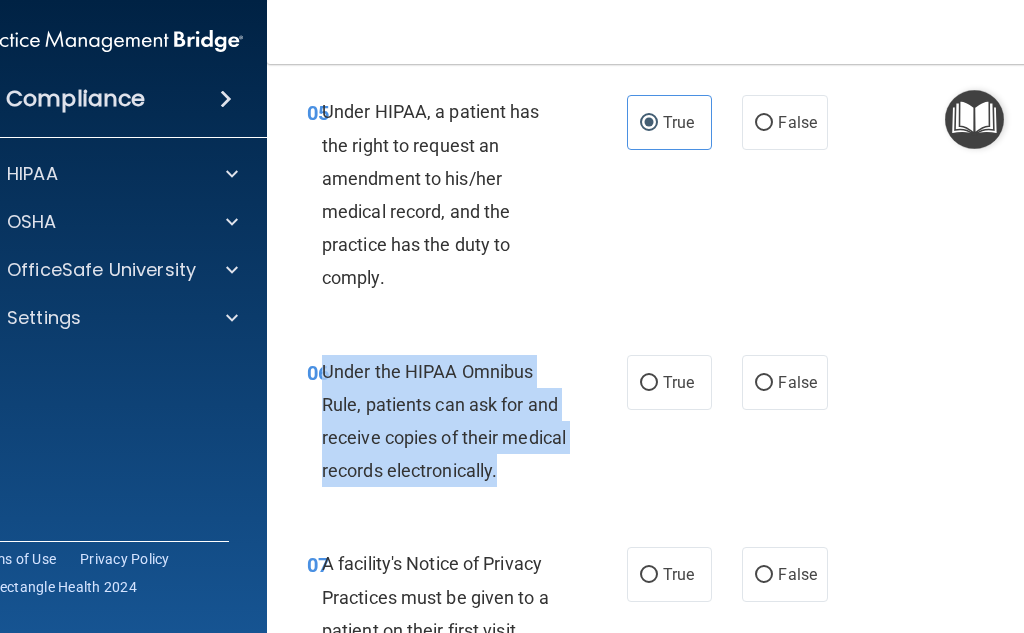 drag, startPoint x: 511, startPoint y: 463, endPoint x: 317, endPoint y: 373, distance: 213.85977 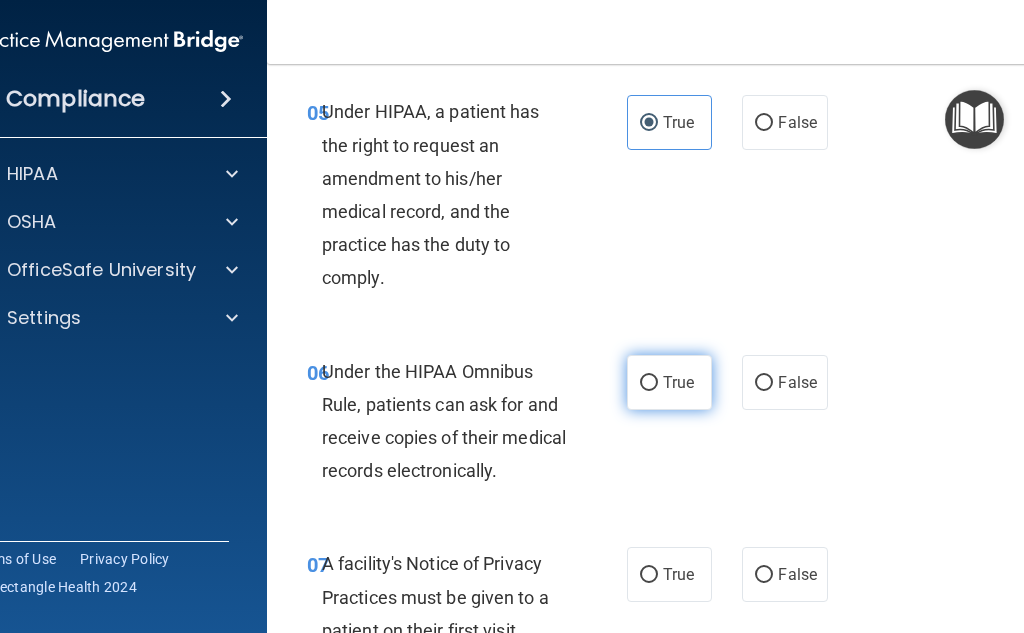 click on "True" at bounding box center [678, 382] 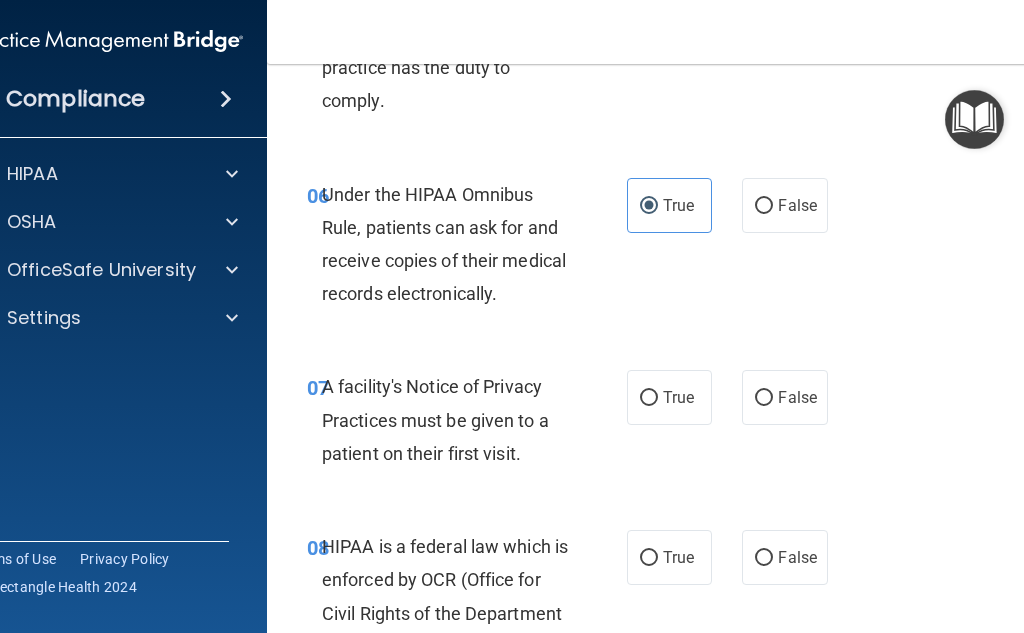 scroll, scrollTop: 1400, scrollLeft: 0, axis: vertical 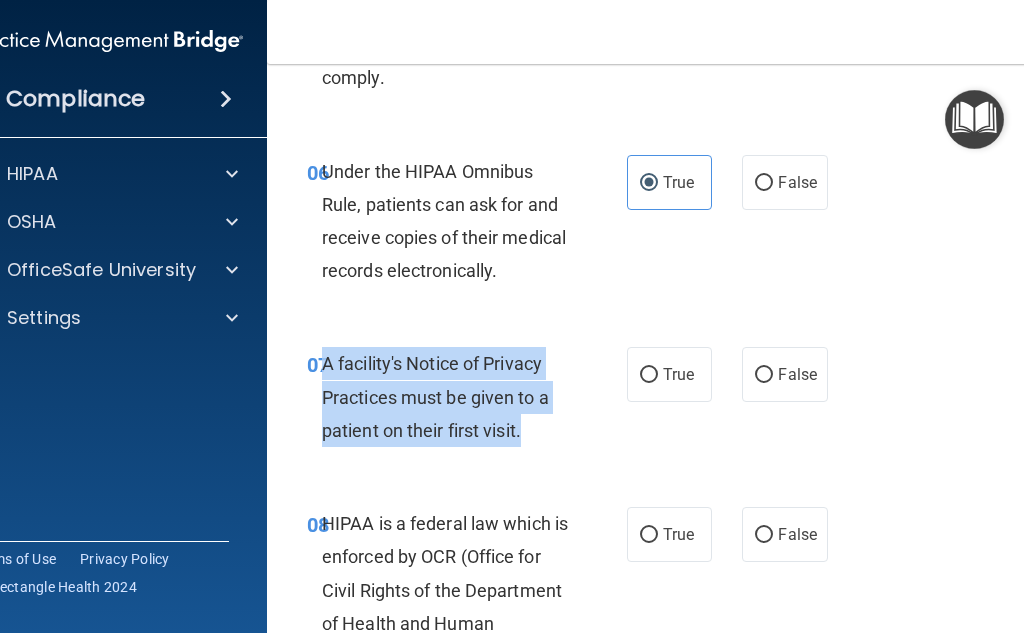 drag, startPoint x: 536, startPoint y: 423, endPoint x: 320, endPoint y: 357, distance: 225.85837 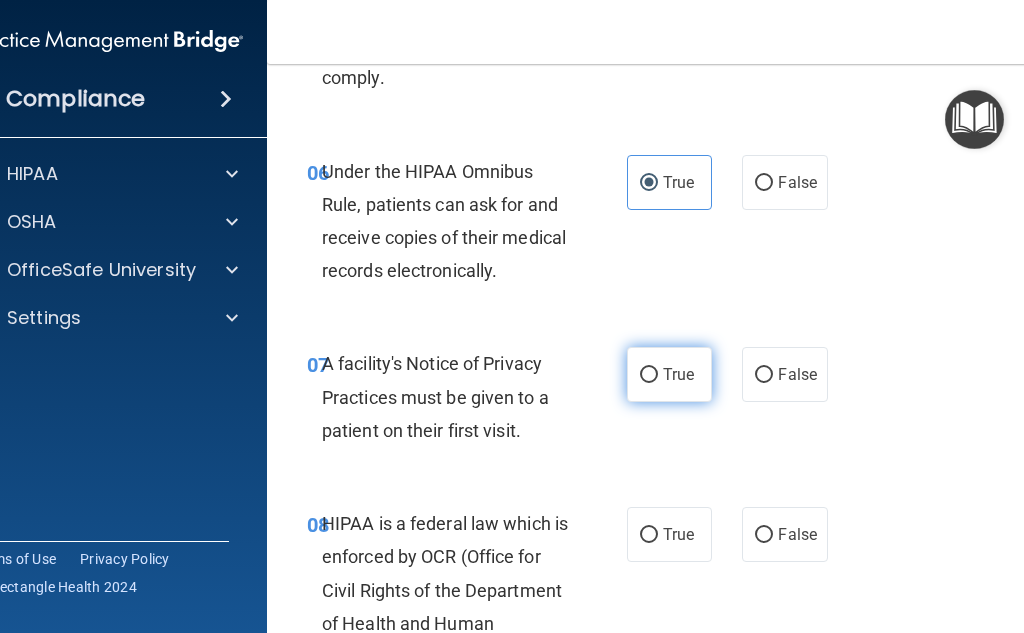 click on "True" at bounding box center (669, 374) 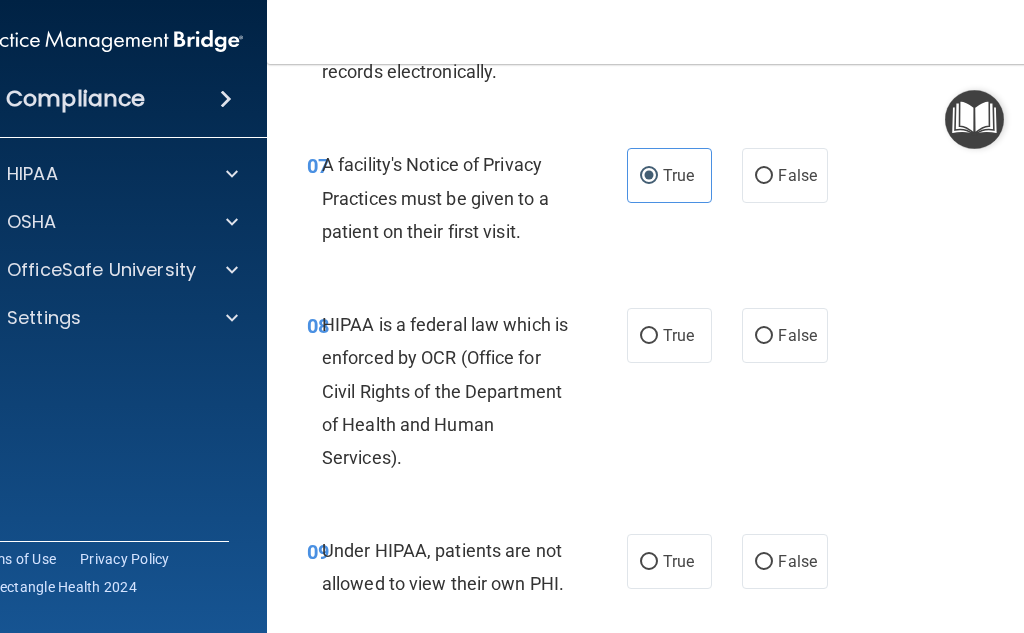 scroll, scrollTop: 1600, scrollLeft: 0, axis: vertical 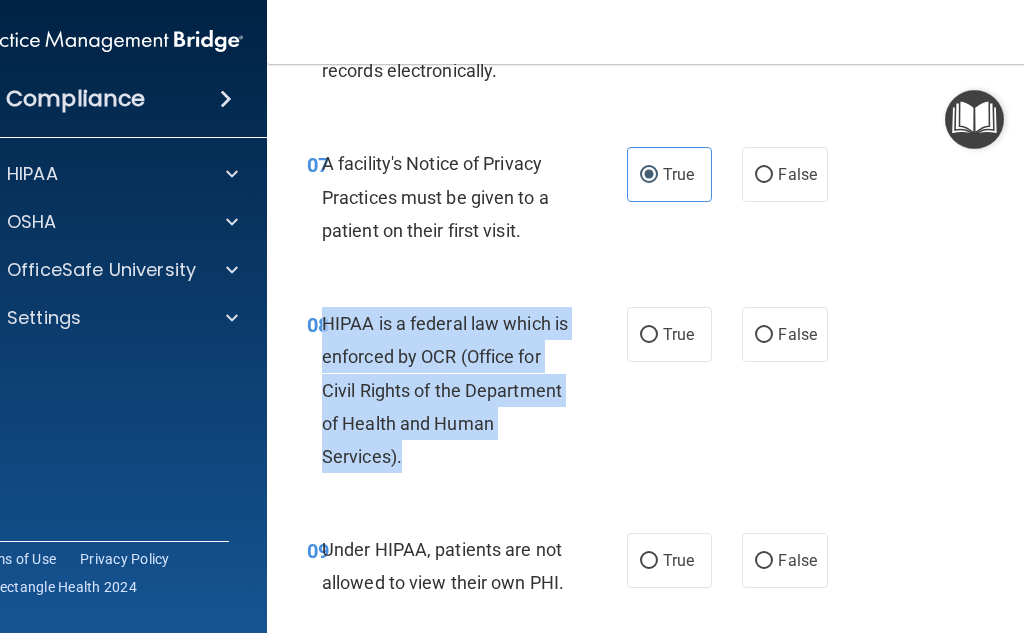 drag, startPoint x: 392, startPoint y: 452, endPoint x: 318, endPoint y: 314, distance: 156.58864 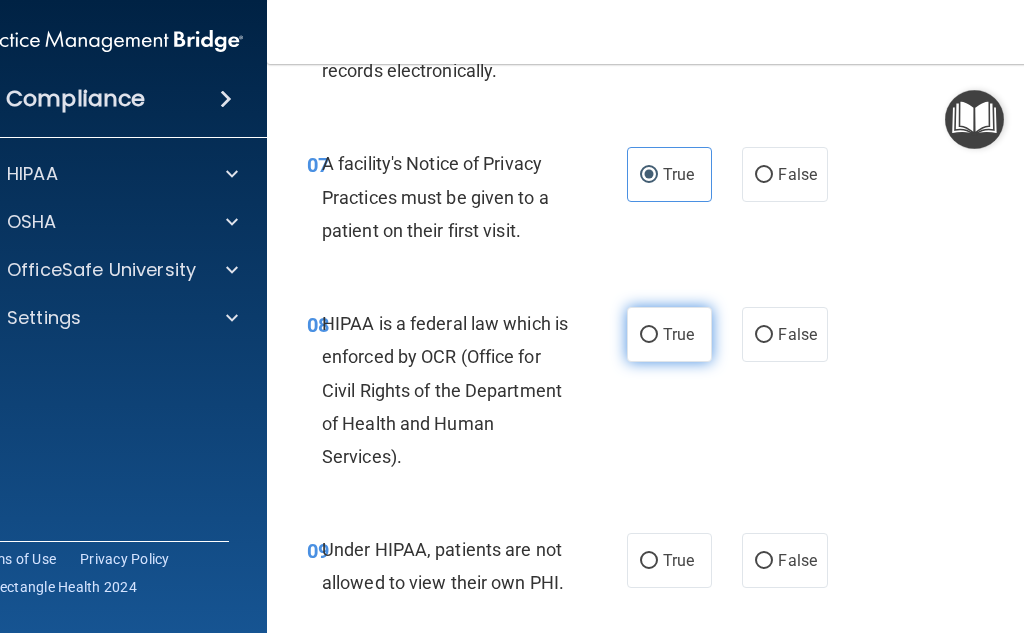 click on "True" at bounding box center (669, 334) 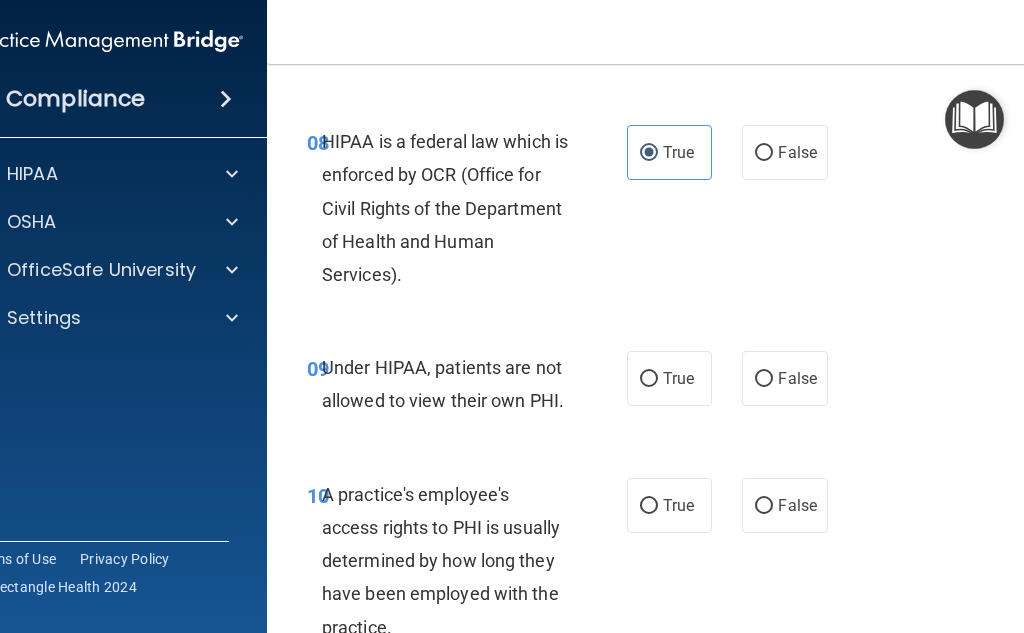 scroll, scrollTop: 1800, scrollLeft: 0, axis: vertical 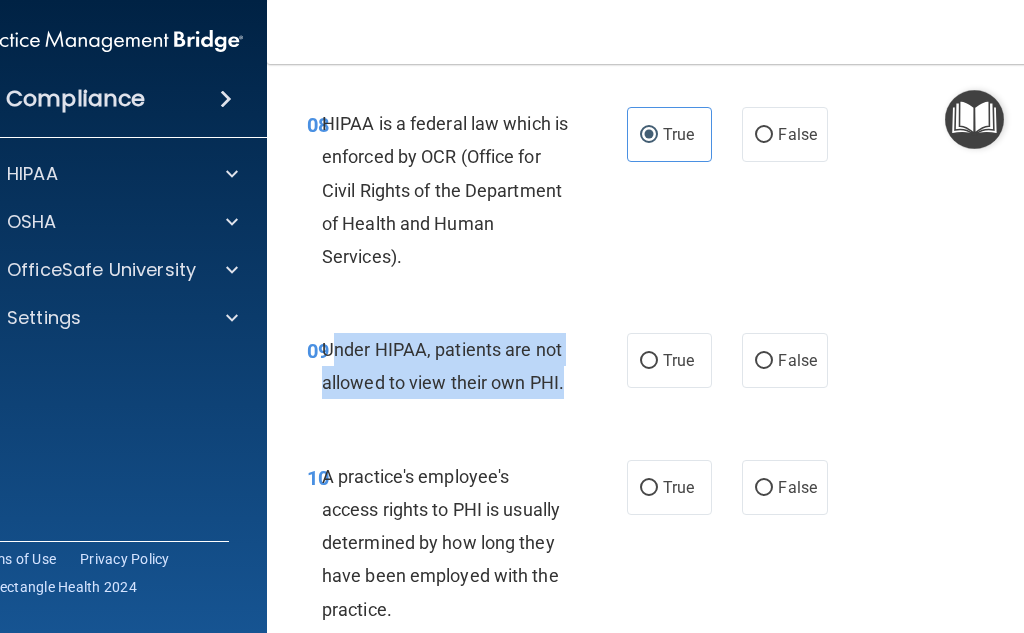 drag, startPoint x: 555, startPoint y: 381, endPoint x: 325, endPoint y: 336, distance: 234.36084 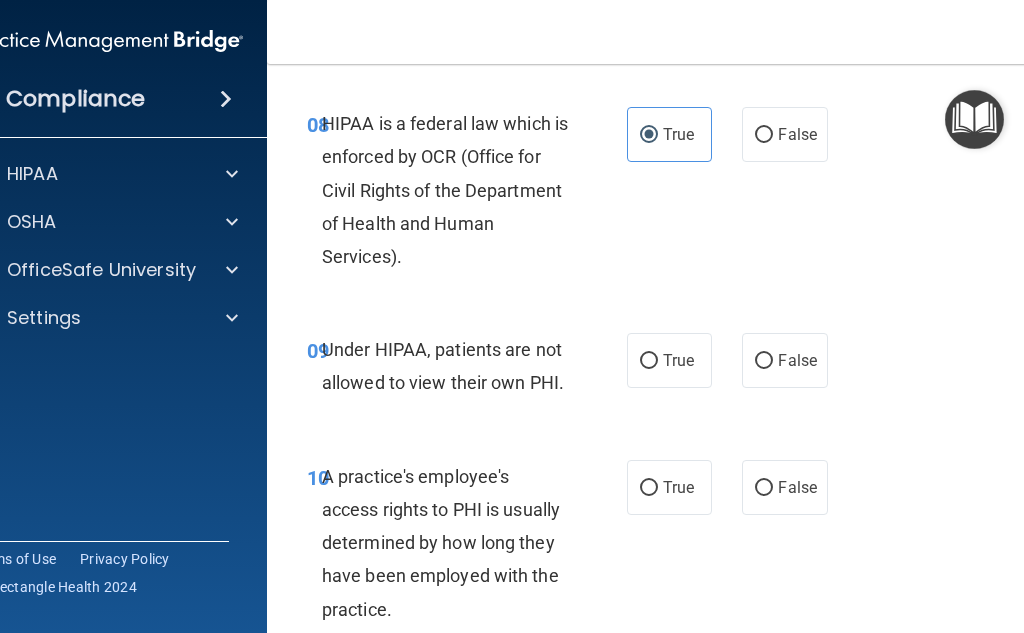 click on "A practice's employee's access rights to PHI is usually determined by how long they have been employed with the practice." at bounding box center [453, 543] 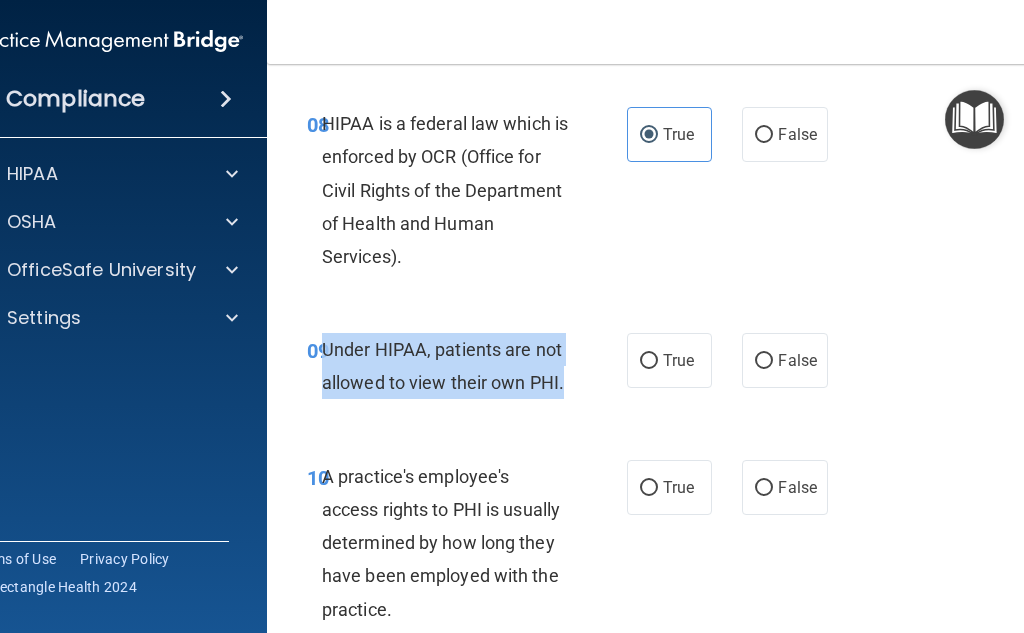 drag, startPoint x: 566, startPoint y: 389, endPoint x: 317, endPoint y: 350, distance: 252.0357 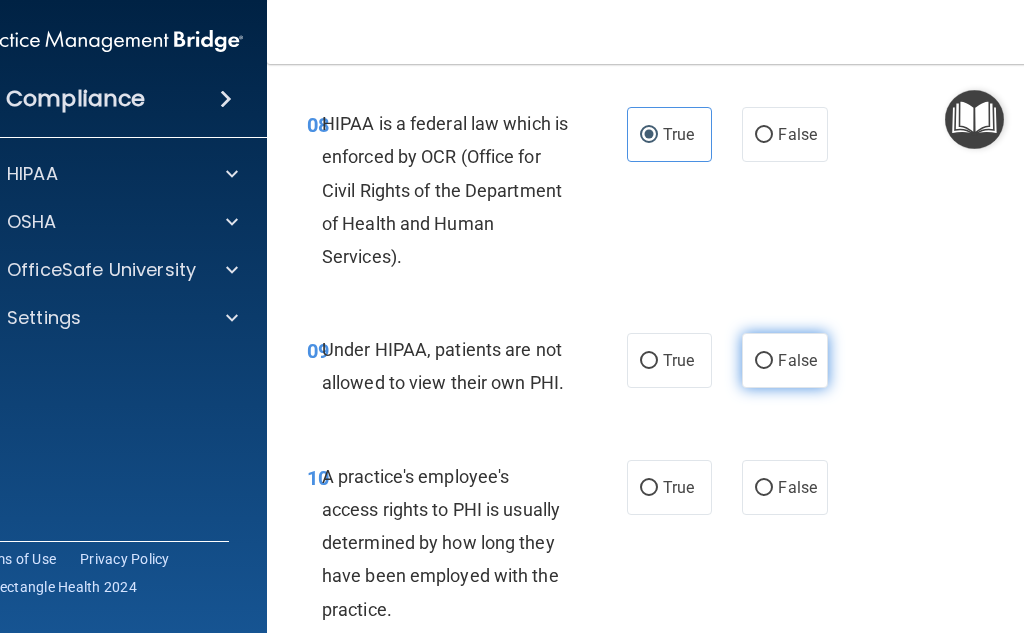 click on "False" at bounding box center (784, 360) 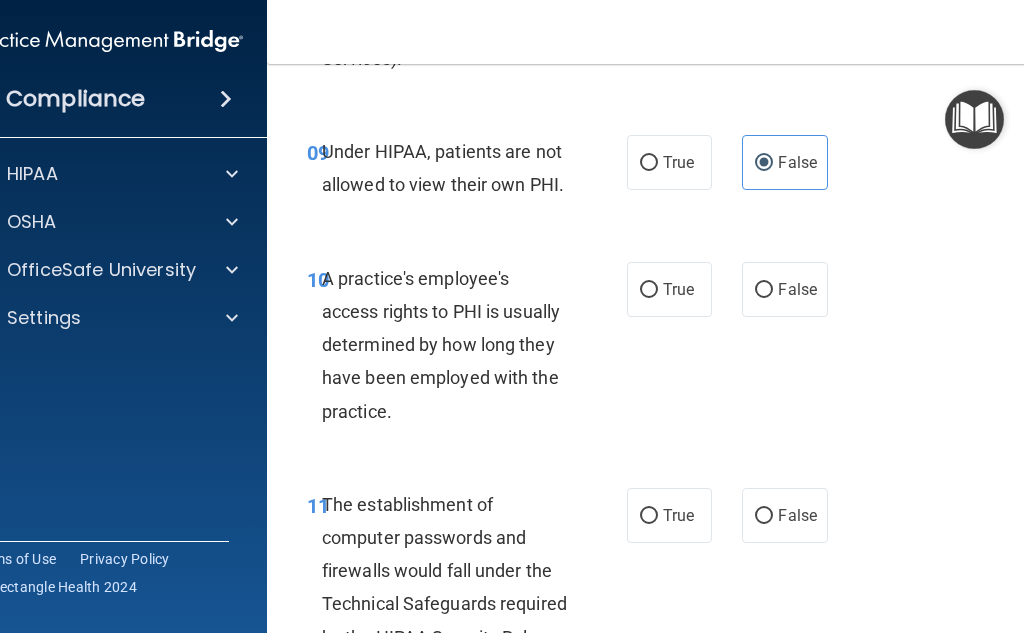 scroll, scrollTop: 2000, scrollLeft: 0, axis: vertical 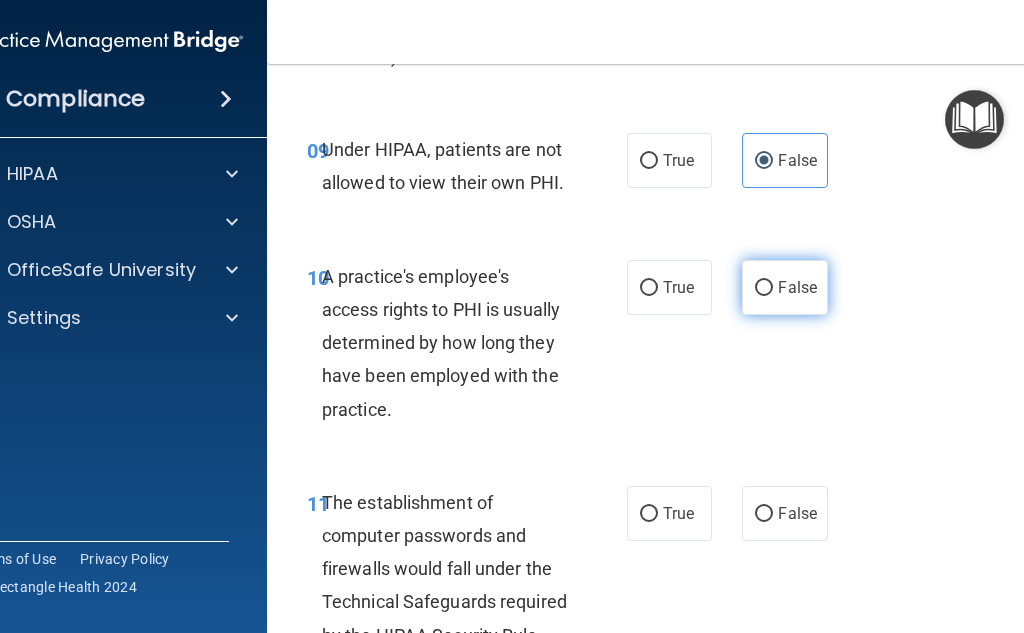 click on "False" at bounding box center [784, 287] 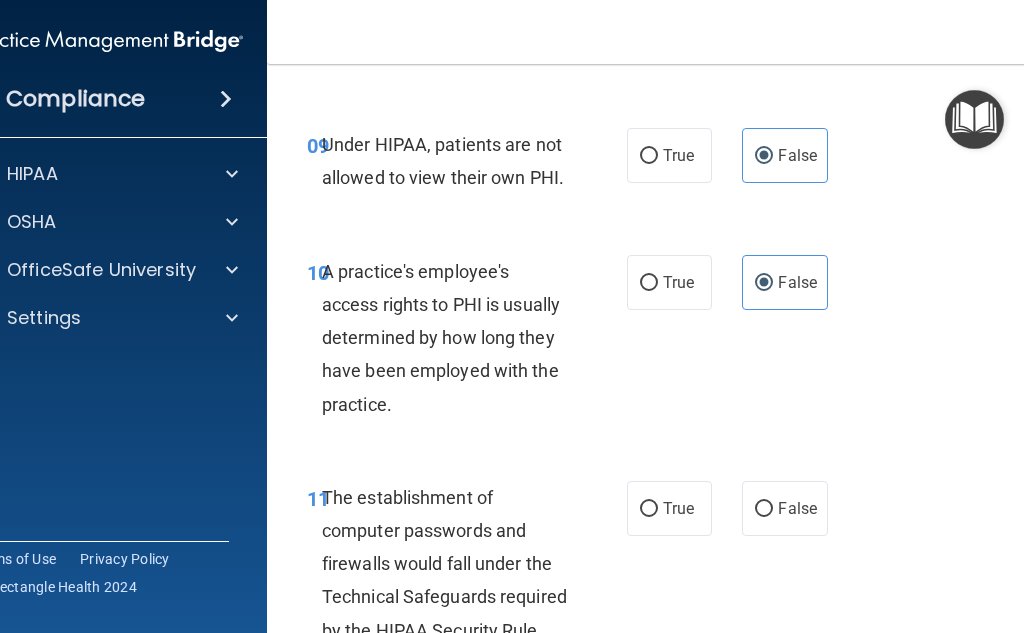 scroll, scrollTop: 2000, scrollLeft: 0, axis: vertical 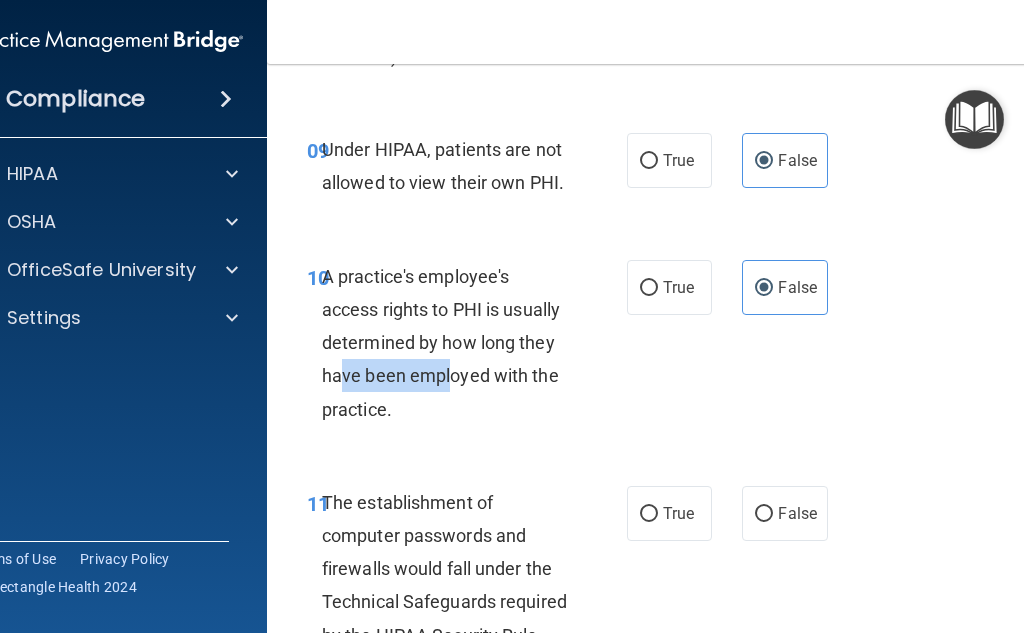 drag, startPoint x: 441, startPoint y: 385, endPoint x: 332, endPoint y: 379, distance: 109.165016 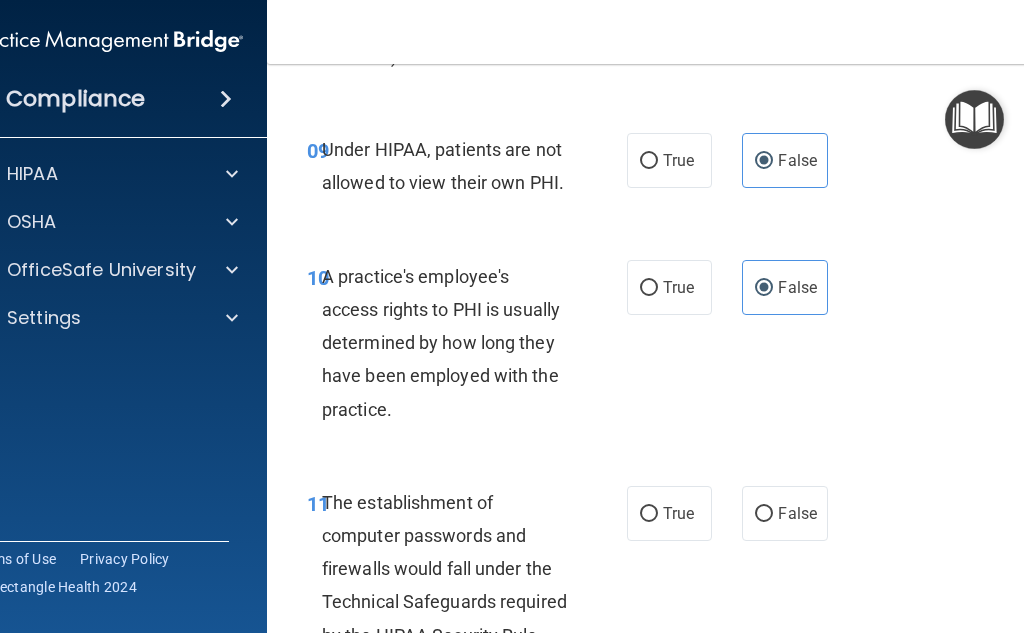 click on "A practice's employee's access rights to PHI is usually determined by how long they have been employed with the practice." at bounding box center (453, 343) 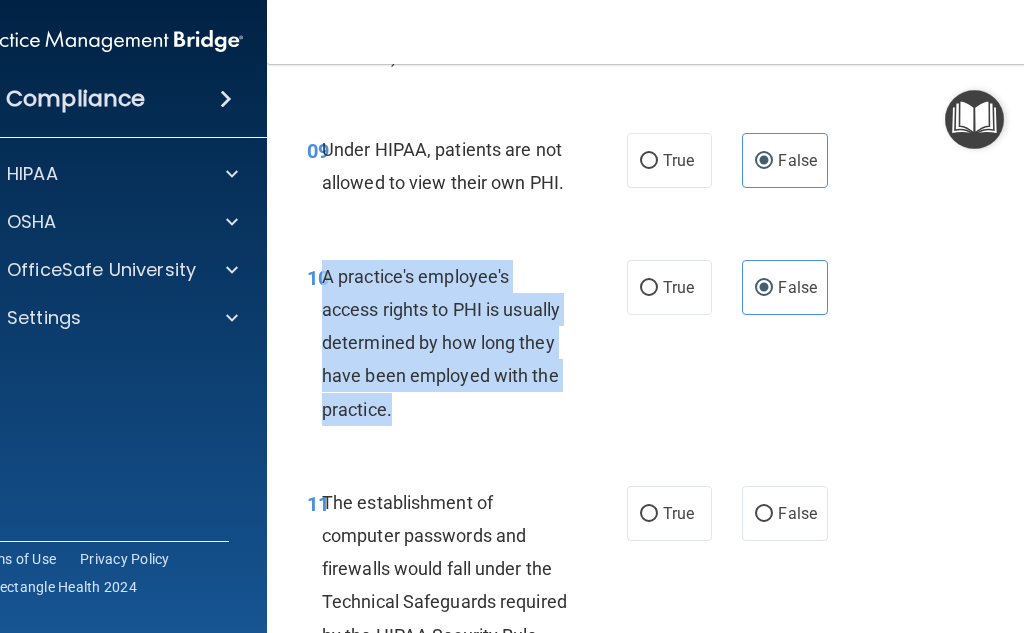 drag, startPoint x: 384, startPoint y: 406, endPoint x: 320, endPoint y: 280, distance: 141.32233 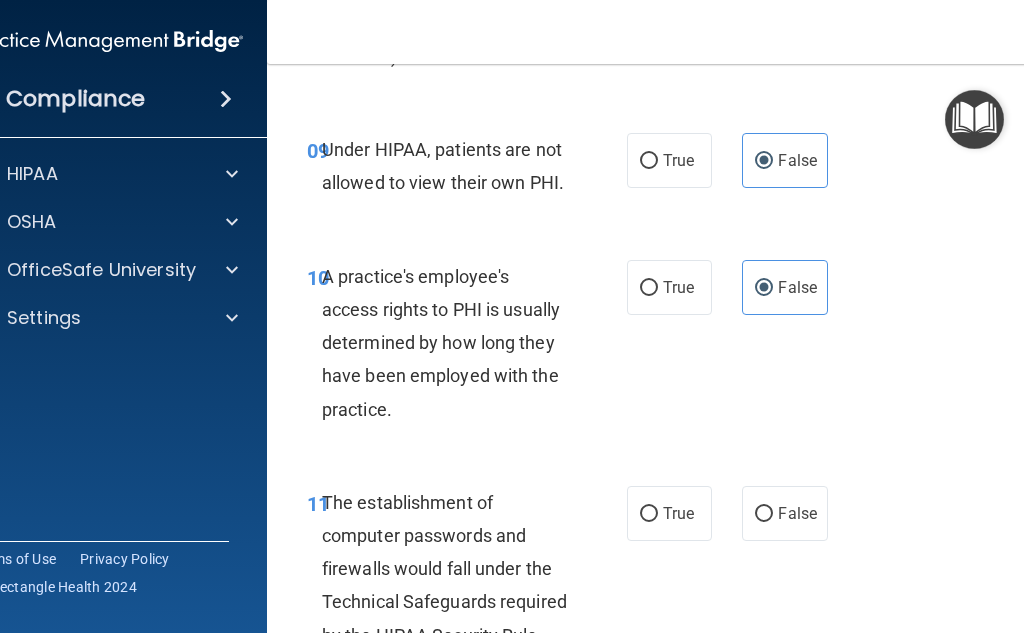 click on "10       A practice's employee's access rights to PHI is usually determined by how long they have been employed with the practice.                 True           False" at bounding box center (672, 348) 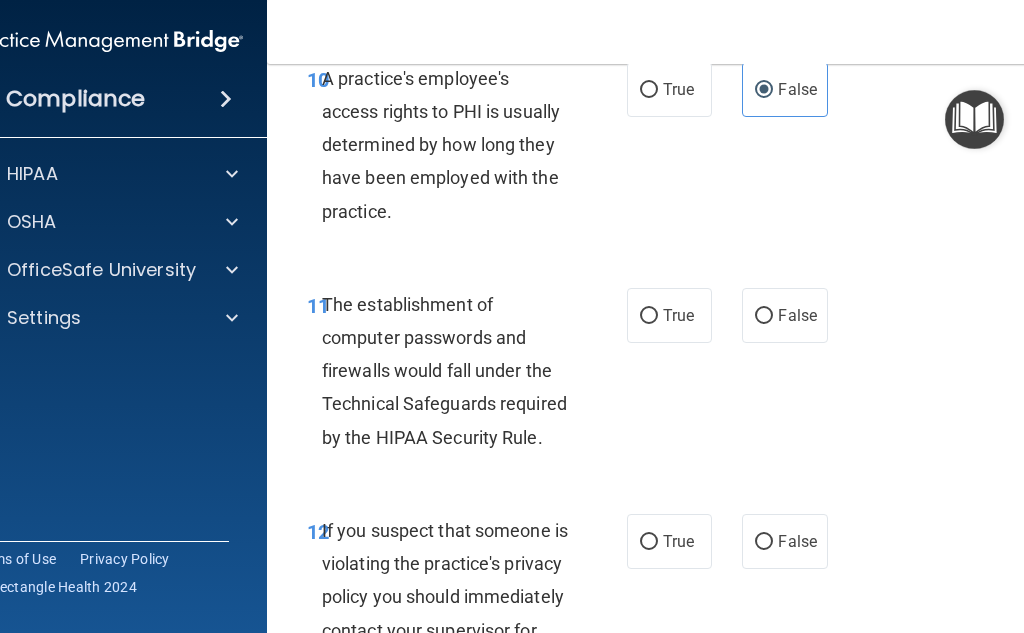 scroll, scrollTop: 2200, scrollLeft: 0, axis: vertical 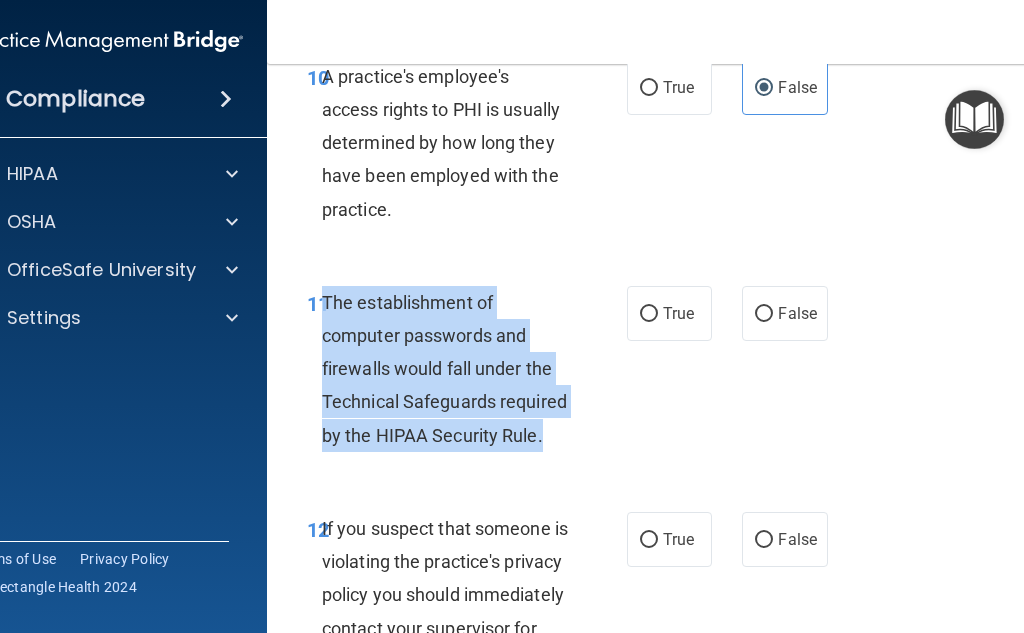 drag, startPoint x: 547, startPoint y: 429, endPoint x: 319, endPoint y: 294, distance: 264.96982 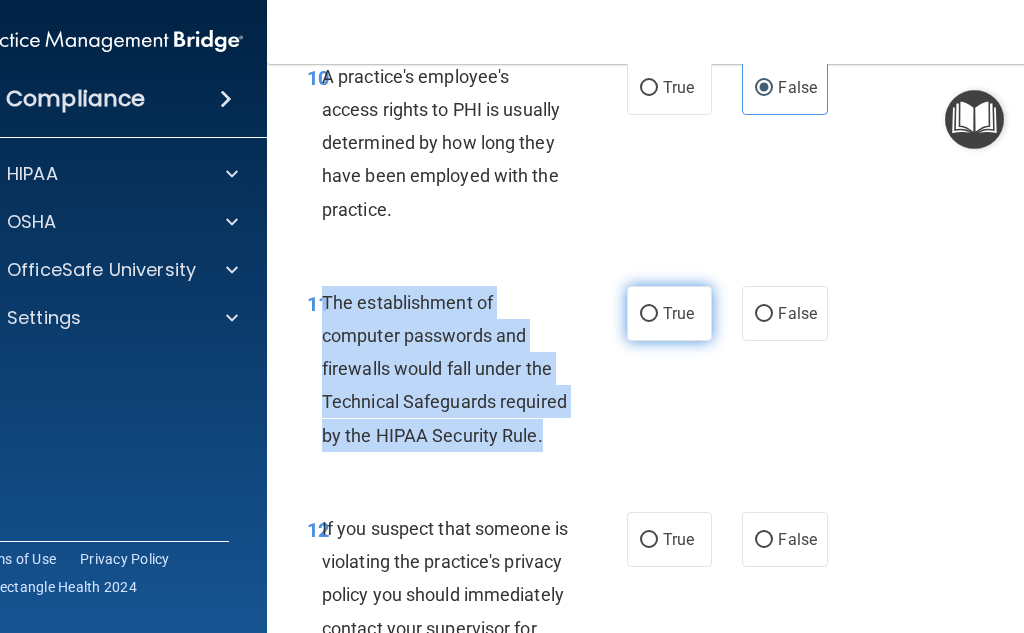 click on "True" at bounding box center [649, 314] 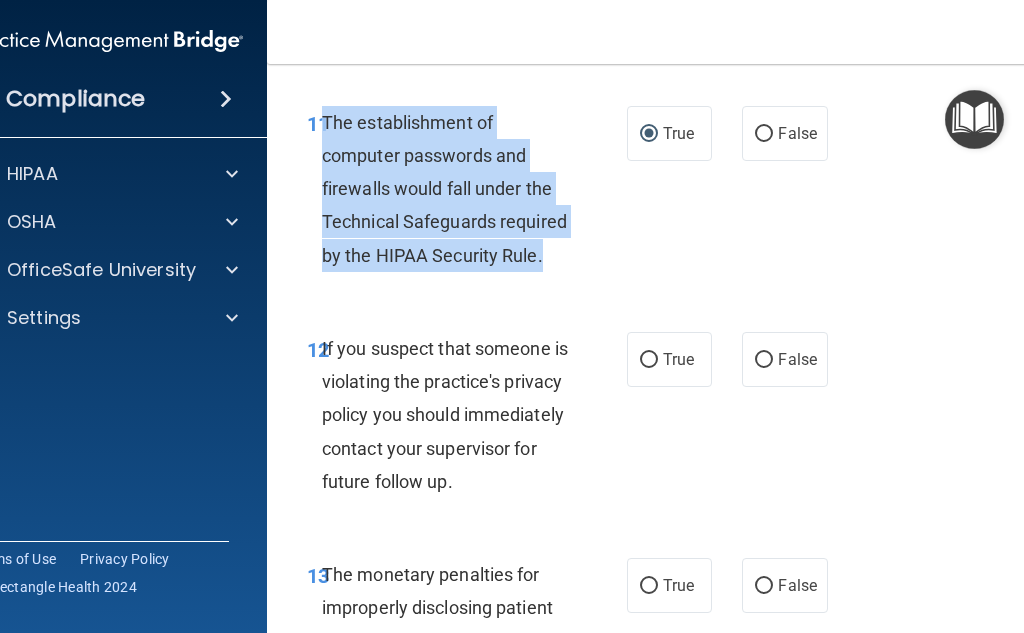 scroll, scrollTop: 2400, scrollLeft: 0, axis: vertical 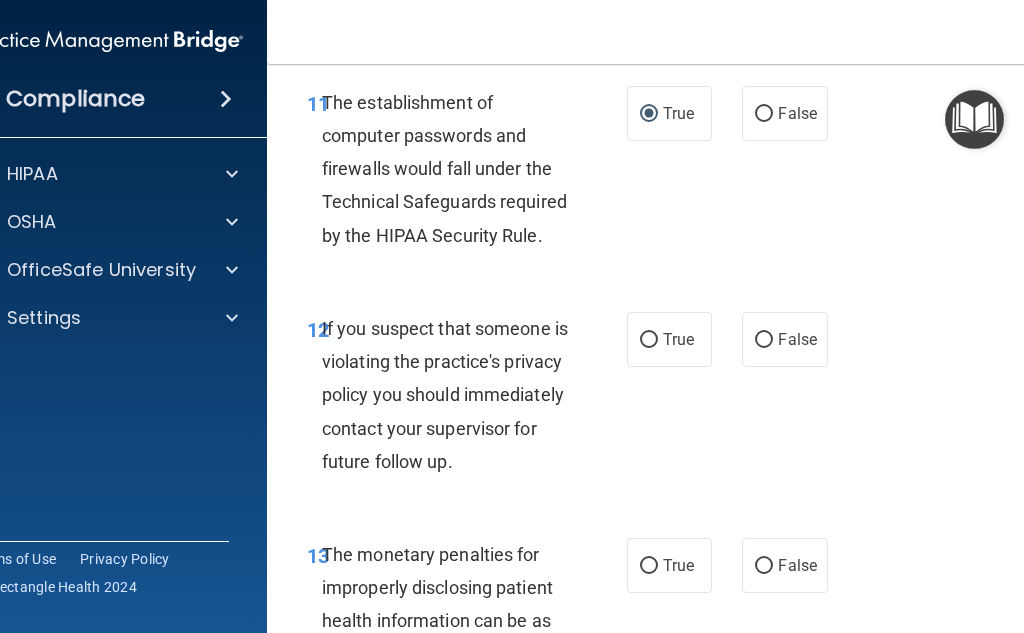 click on "12       If you suspect that someone is violating the practice's privacy policy you should immediately contact your supervisor for future follow up.                 True           False" at bounding box center [672, 400] 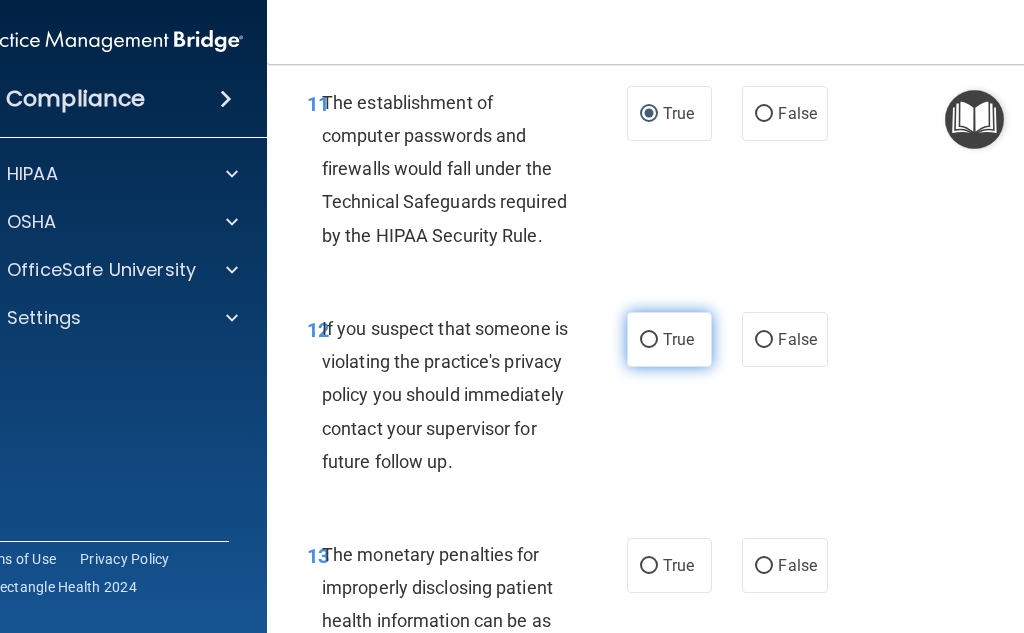 click on "True" at bounding box center (678, 339) 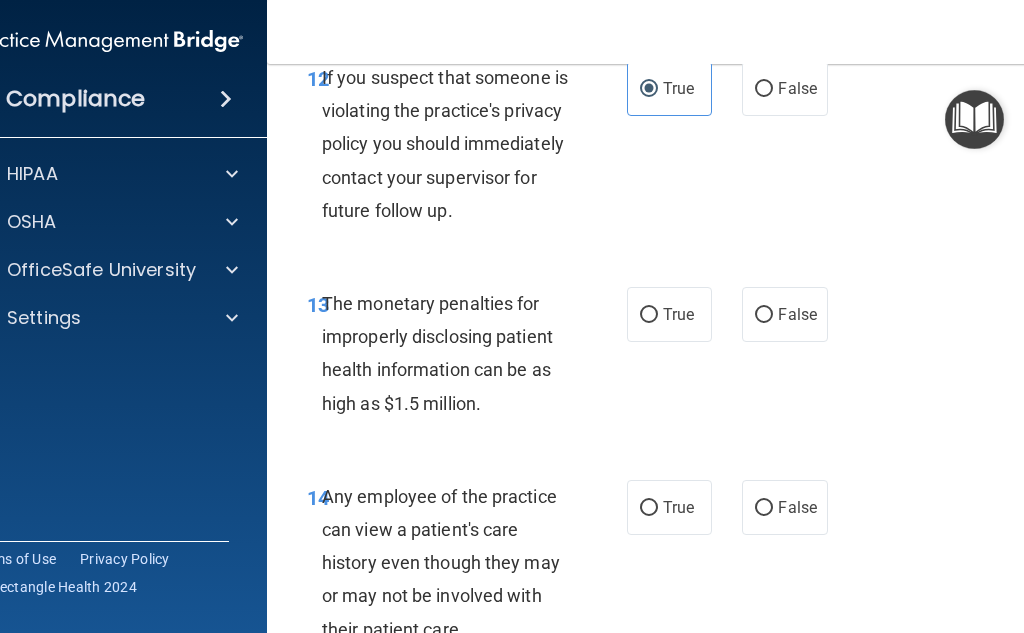 scroll, scrollTop: 2700, scrollLeft: 0, axis: vertical 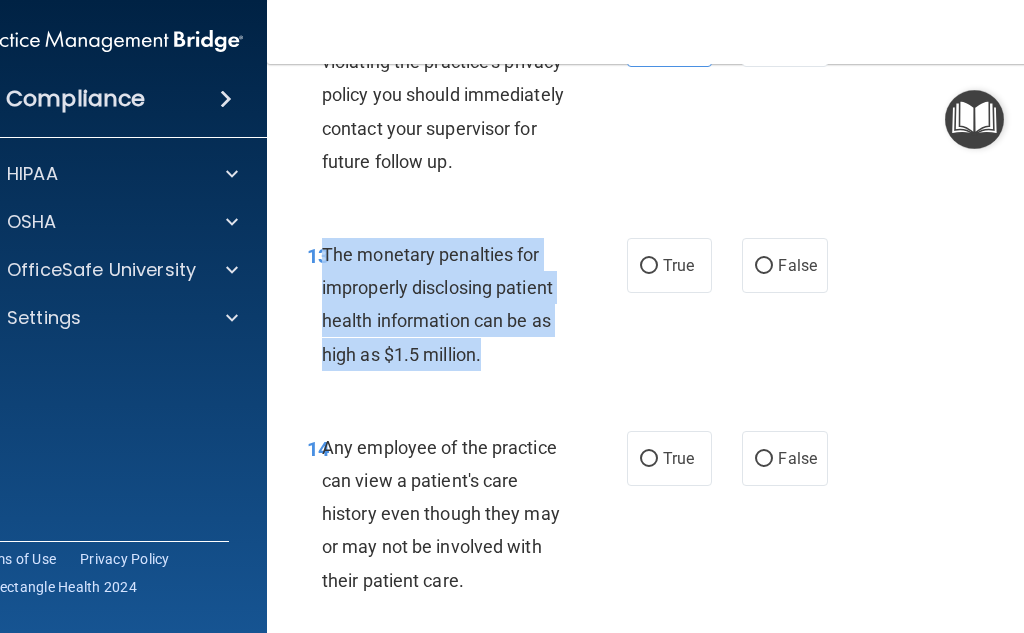 drag, startPoint x: 493, startPoint y: 388, endPoint x: 314, endPoint y: 290, distance: 204.07106 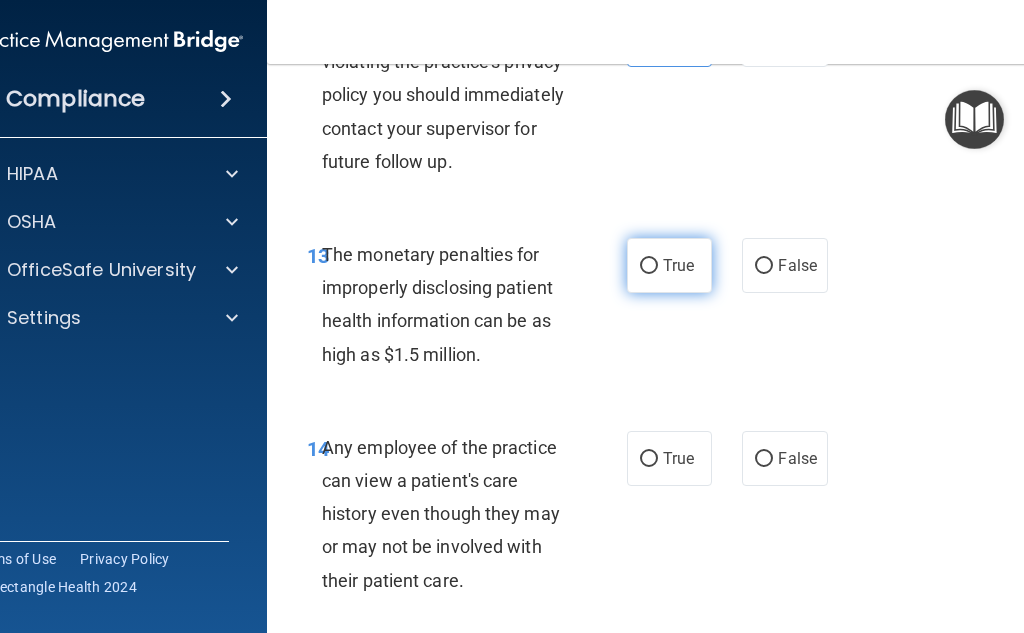 click on "True" at bounding box center [669, 265] 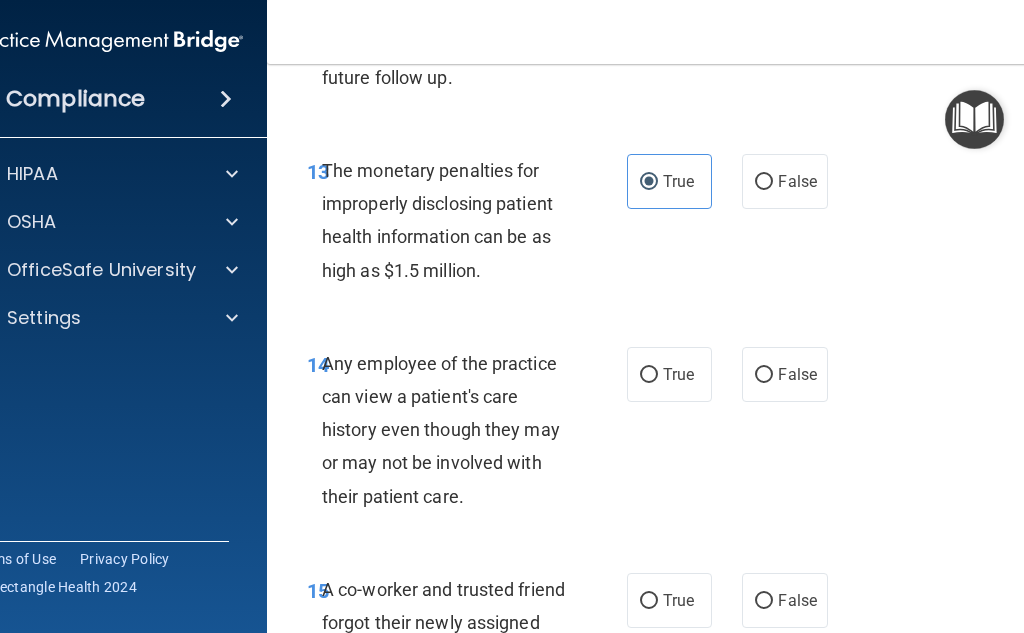 scroll, scrollTop: 2900, scrollLeft: 0, axis: vertical 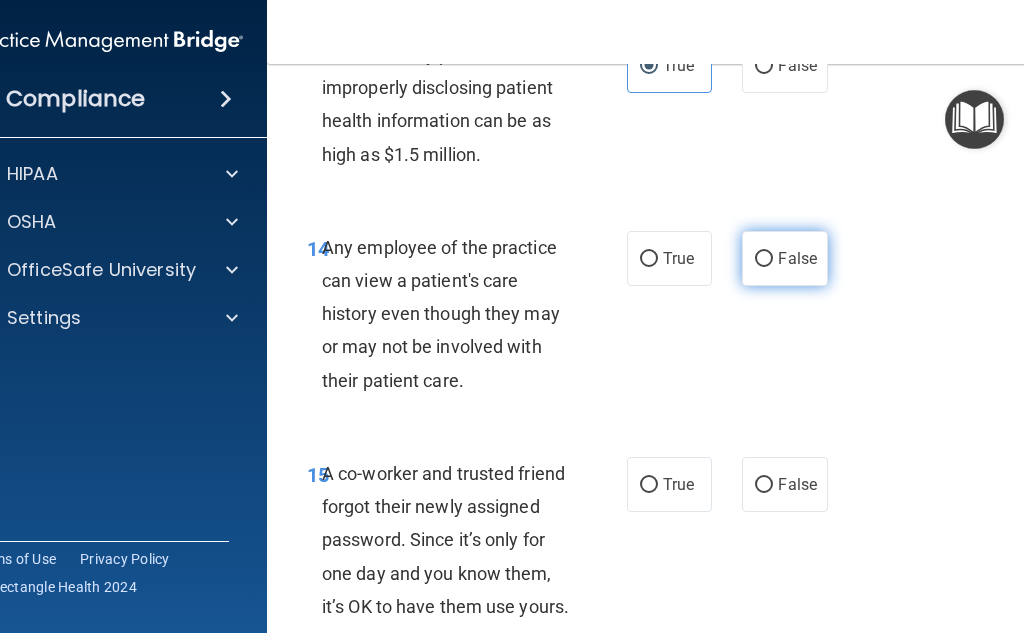 click on "False" at bounding box center (797, 258) 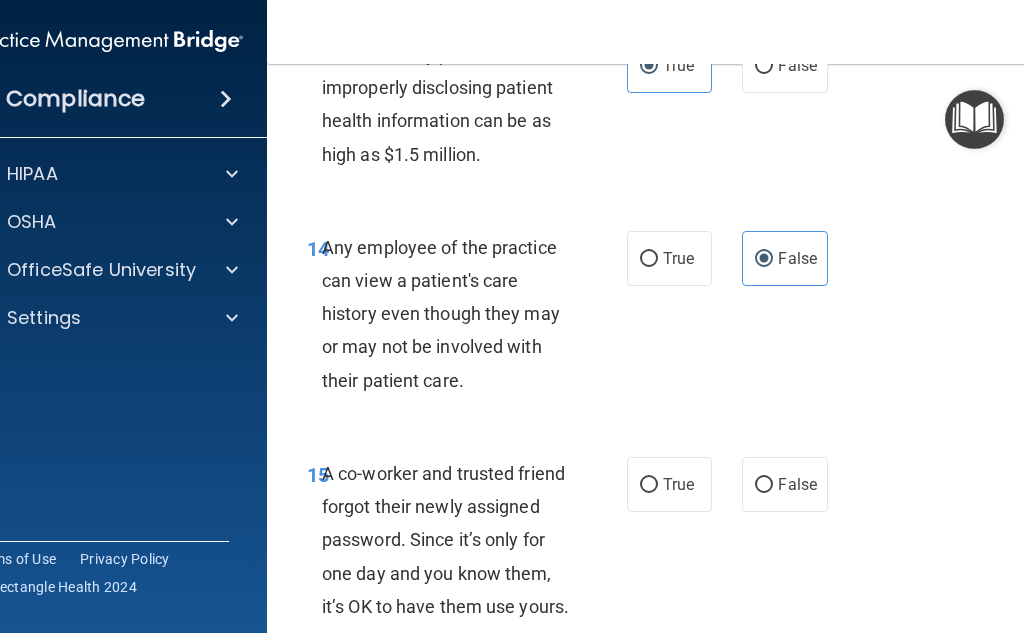 scroll, scrollTop: 3100, scrollLeft: 0, axis: vertical 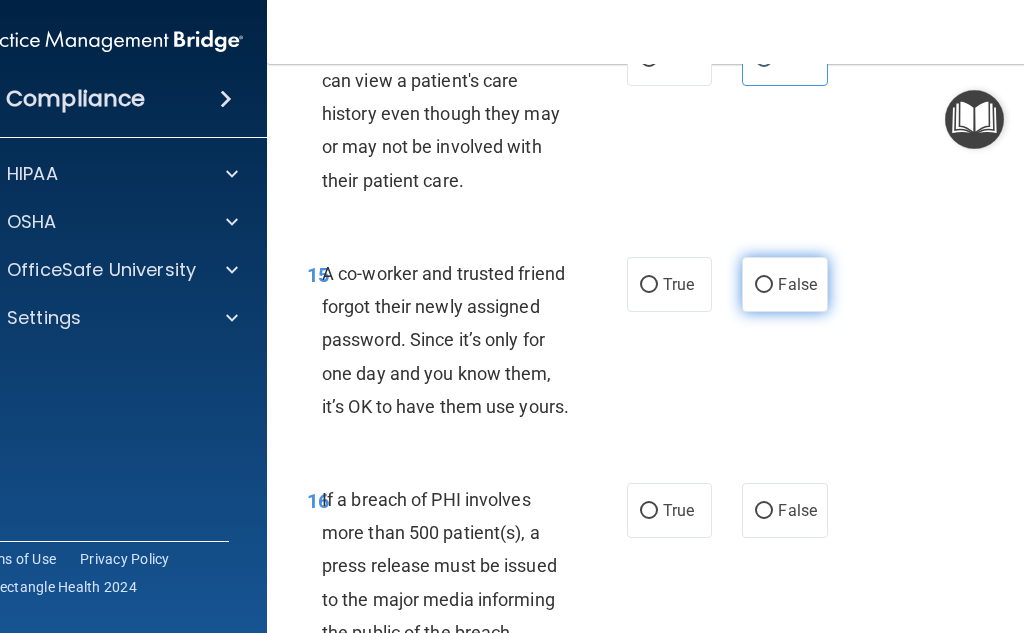 click on "False" at bounding box center [784, 284] 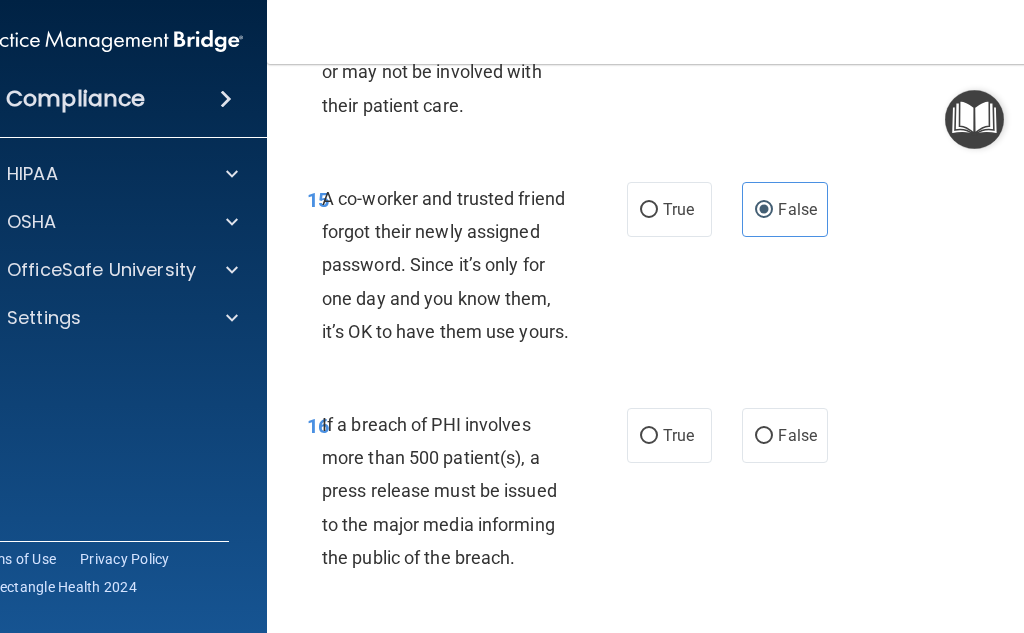 scroll, scrollTop: 3300, scrollLeft: 0, axis: vertical 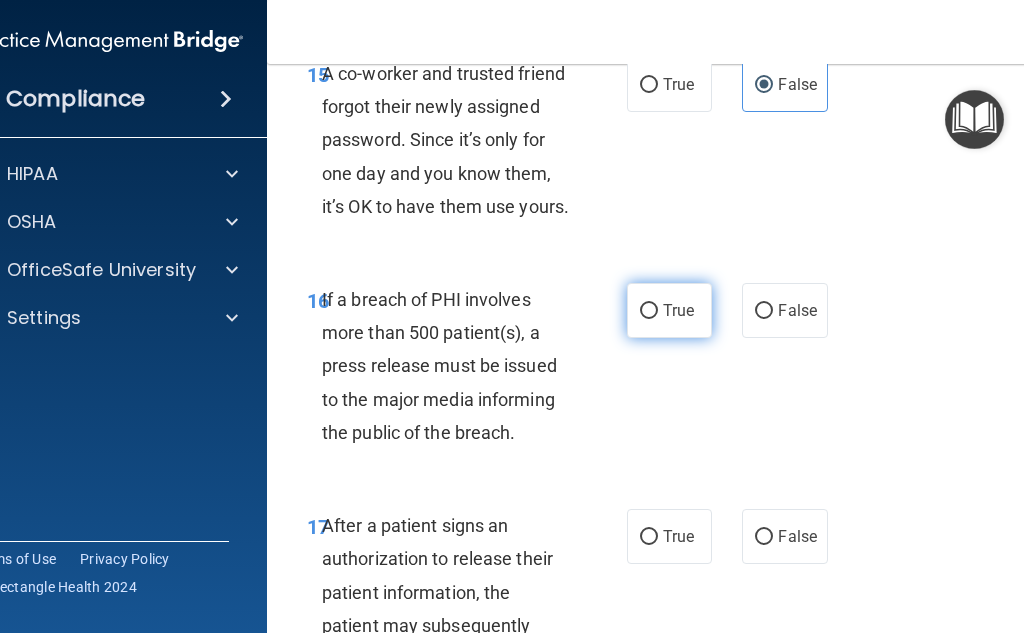 click on "True" at bounding box center [678, 310] 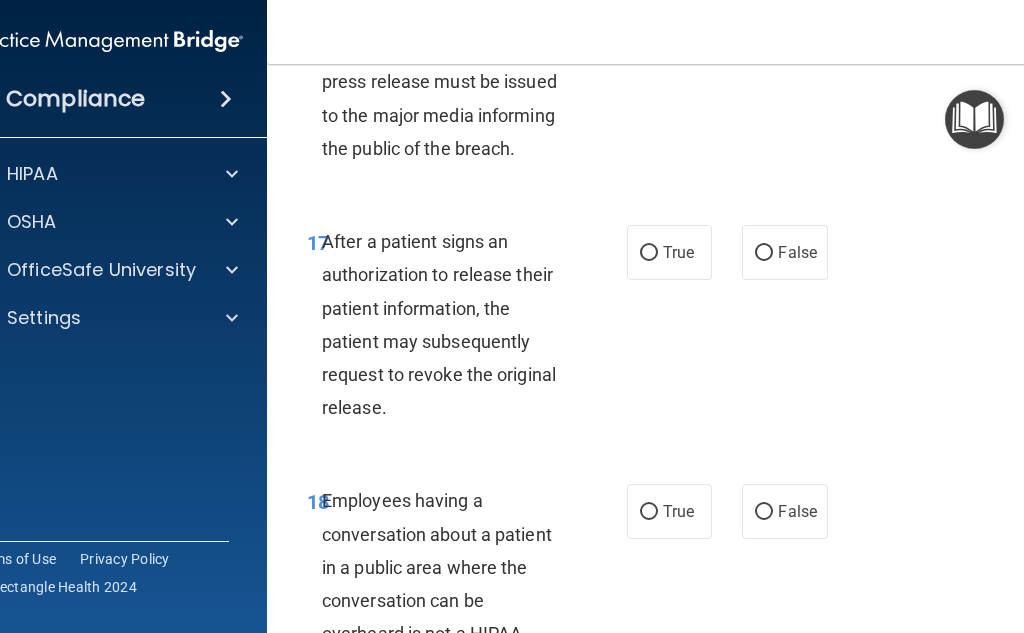 scroll, scrollTop: 3600, scrollLeft: 0, axis: vertical 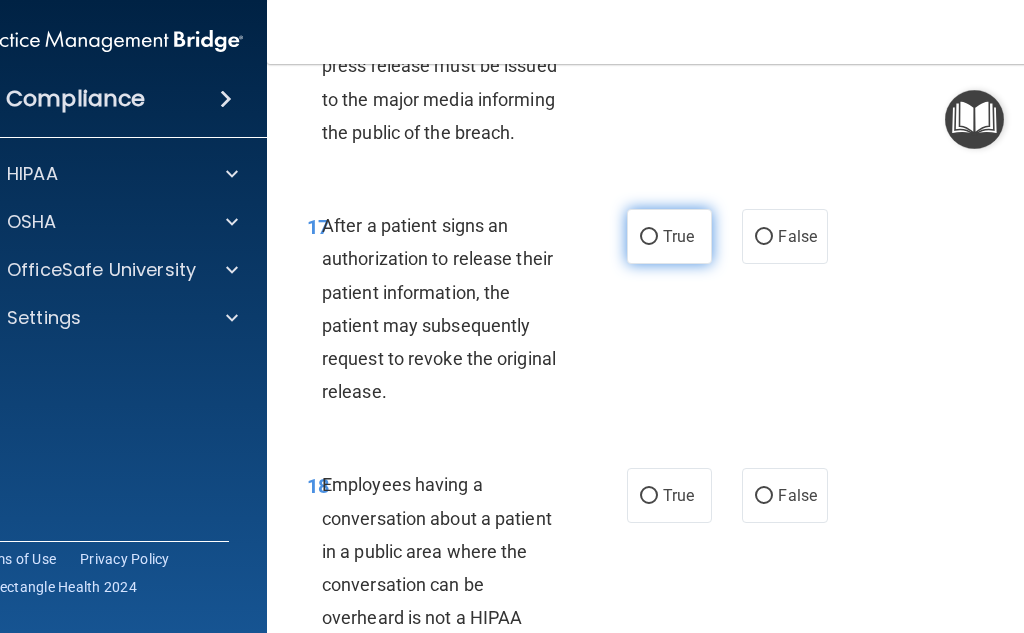 click on "True" at bounding box center [678, 236] 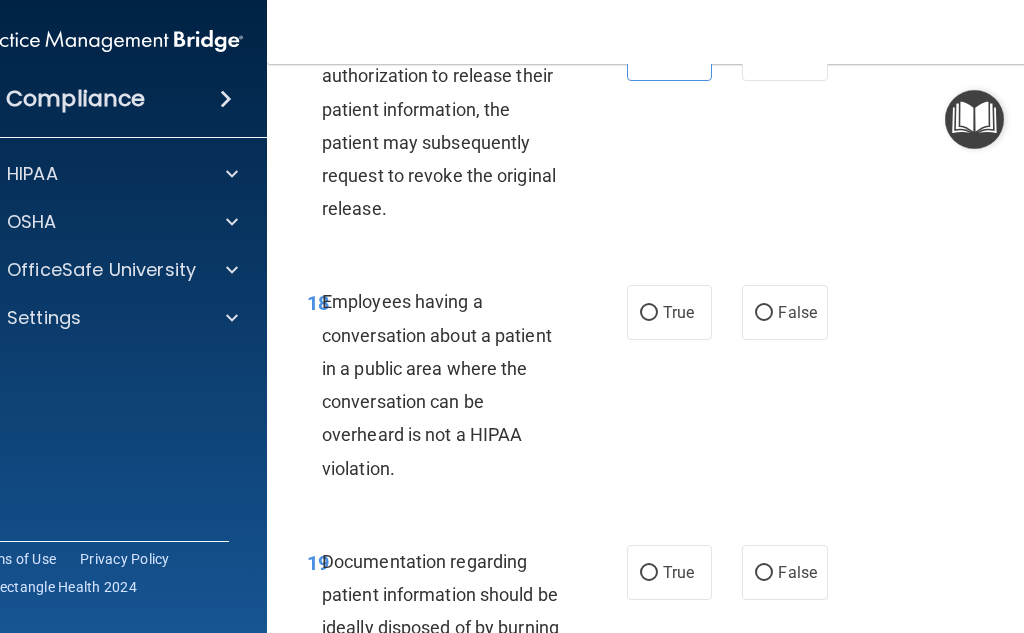 scroll, scrollTop: 3800, scrollLeft: 0, axis: vertical 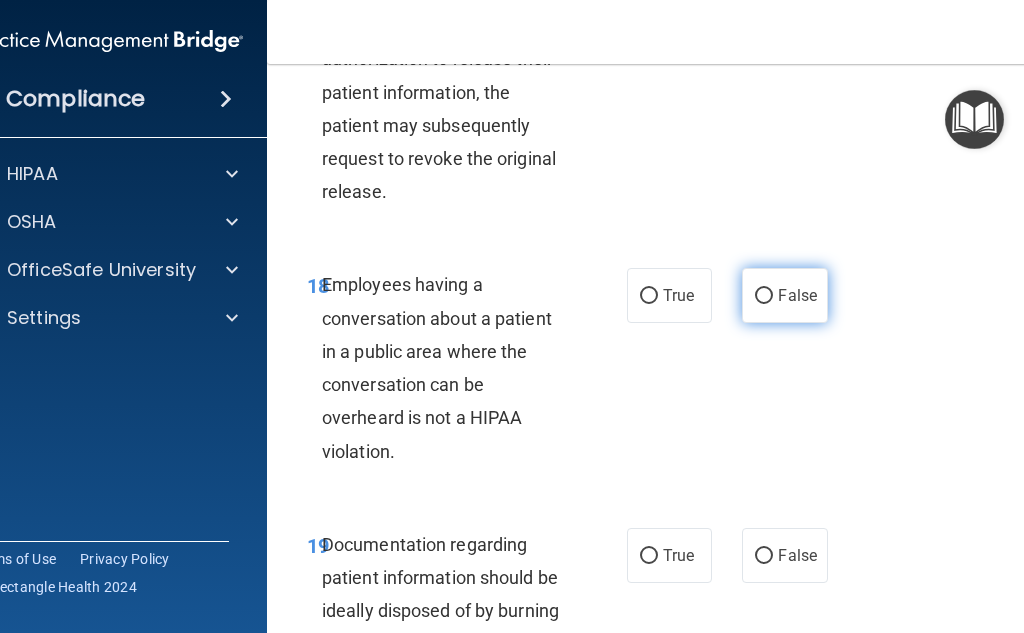 click on "False" at bounding box center (797, 295) 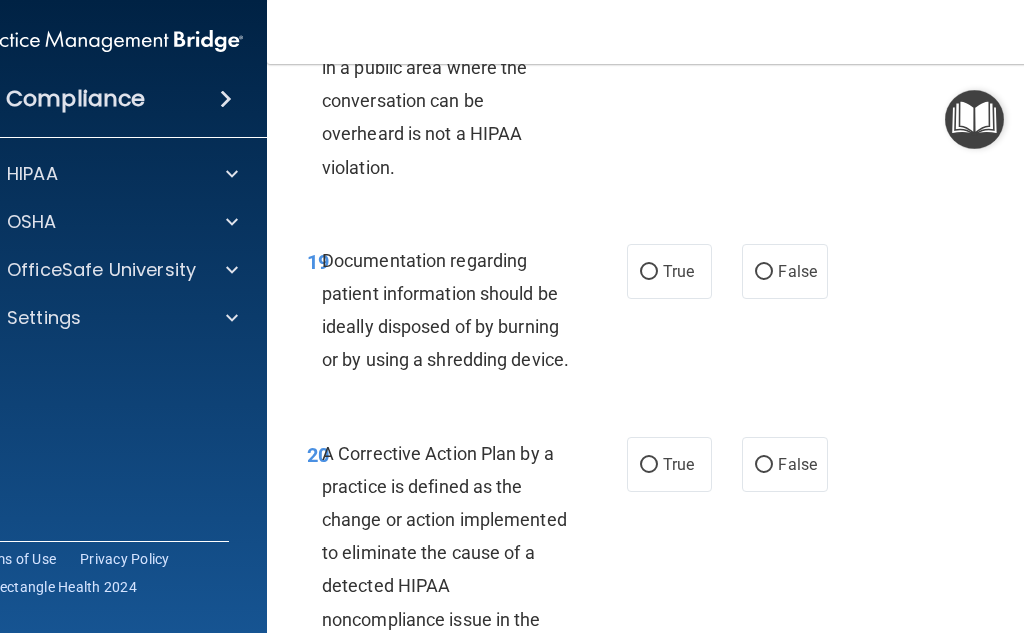 scroll, scrollTop: 4200, scrollLeft: 0, axis: vertical 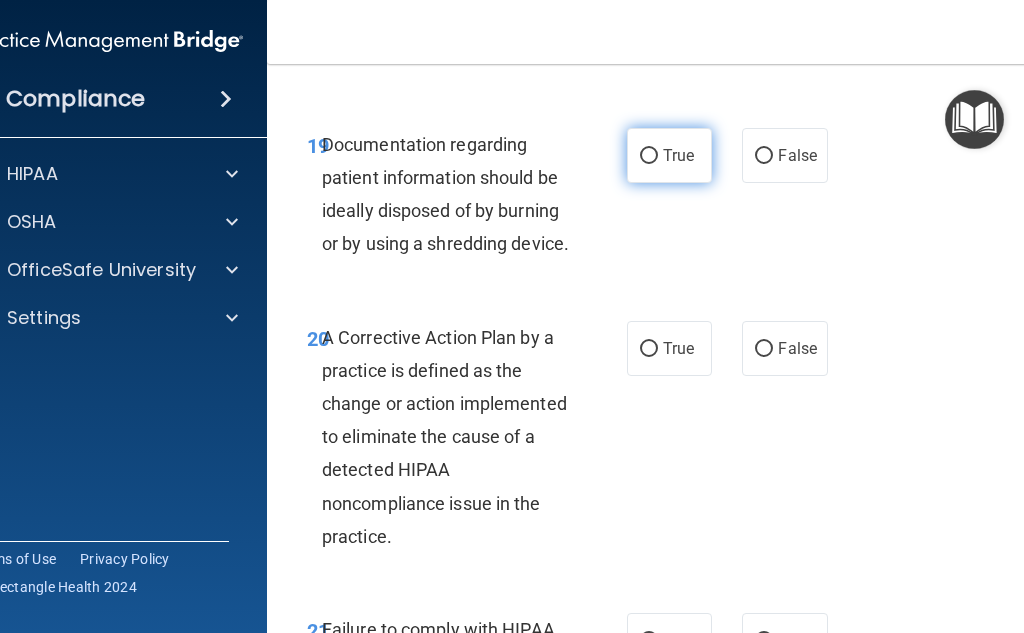 click on "True" at bounding box center (669, 155) 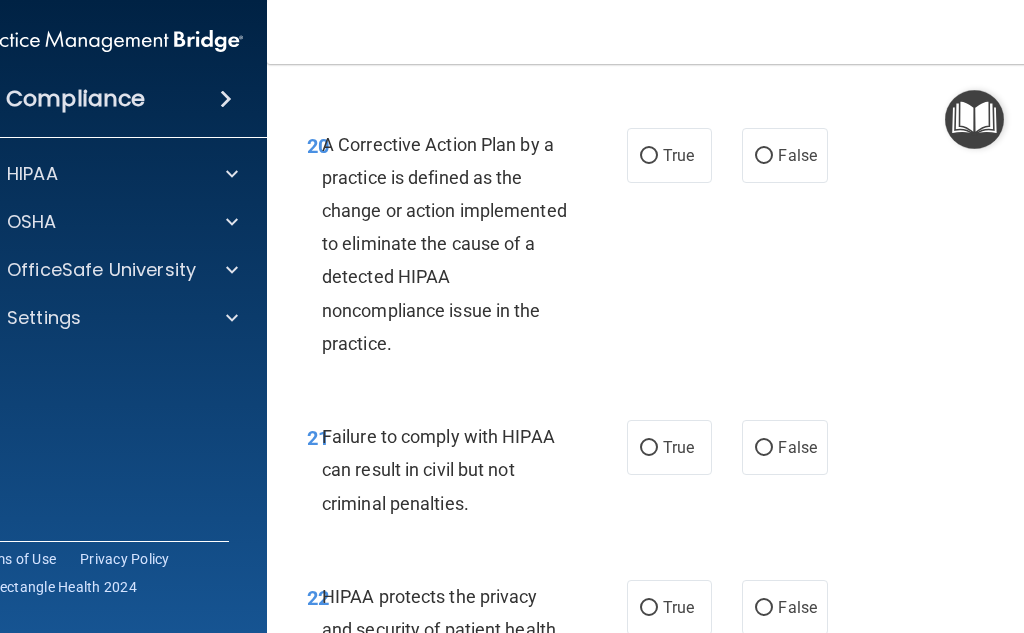 scroll, scrollTop: 4400, scrollLeft: 0, axis: vertical 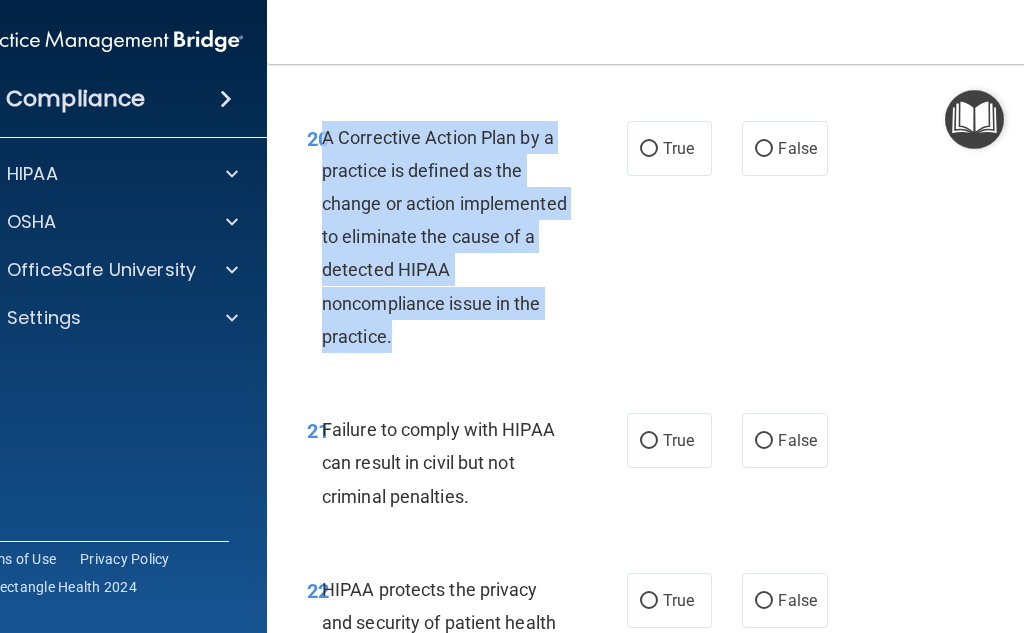 drag, startPoint x: 383, startPoint y: 428, endPoint x: 319, endPoint y: 230, distance: 208.08652 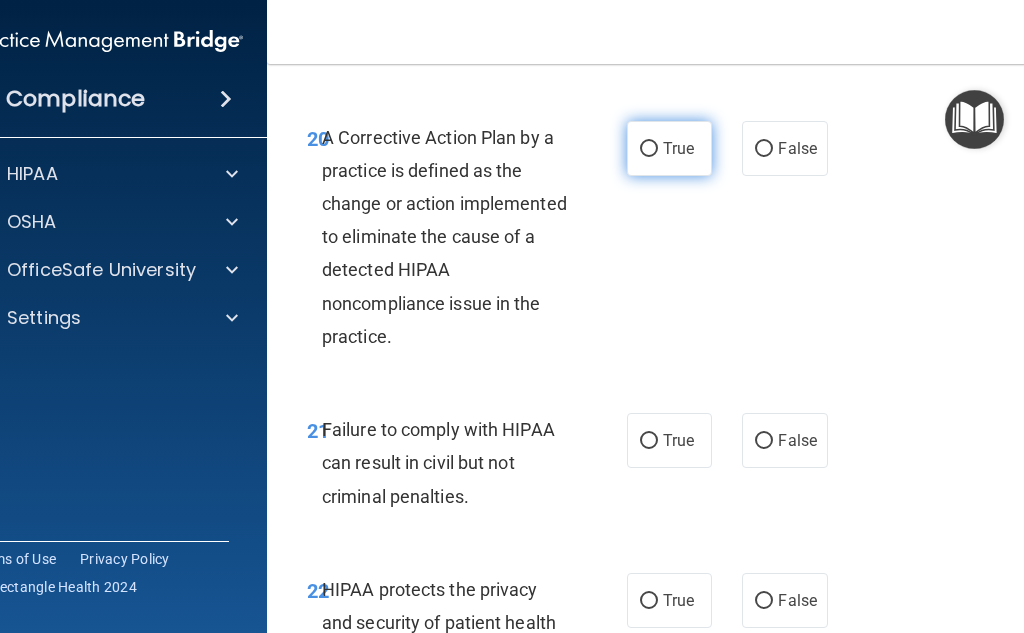 click on "True" at bounding box center (678, 148) 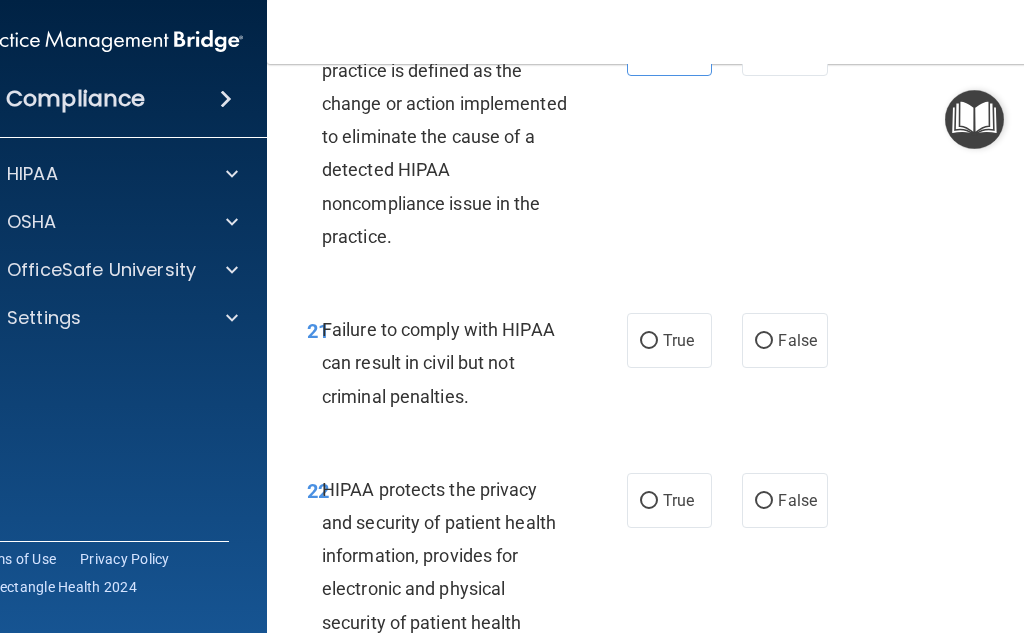 scroll, scrollTop: 4600, scrollLeft: 0, axis: vertical 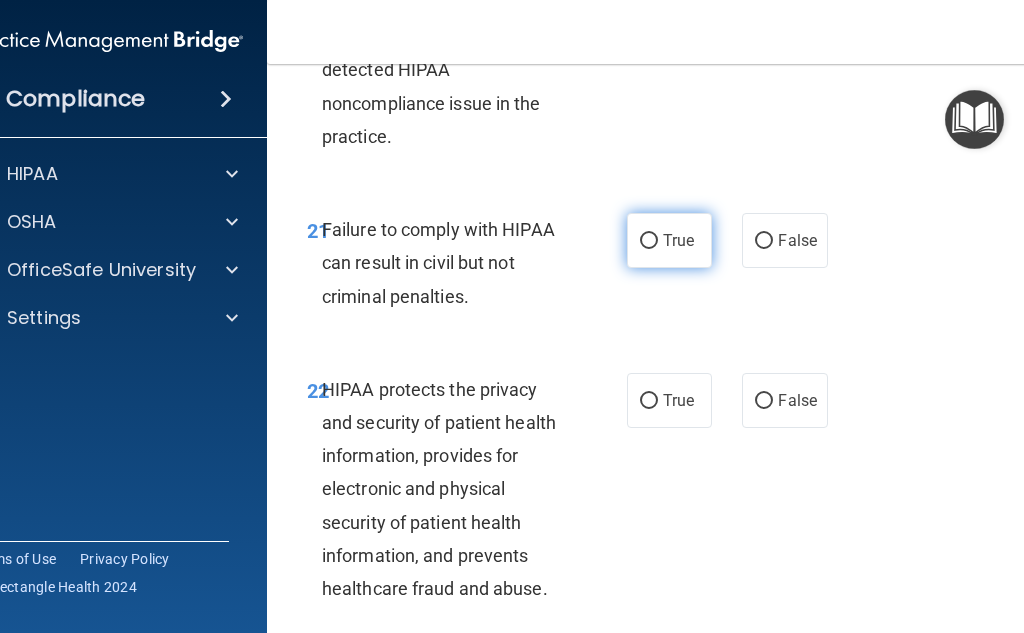 click on "True" at bounding box center [669, 240] 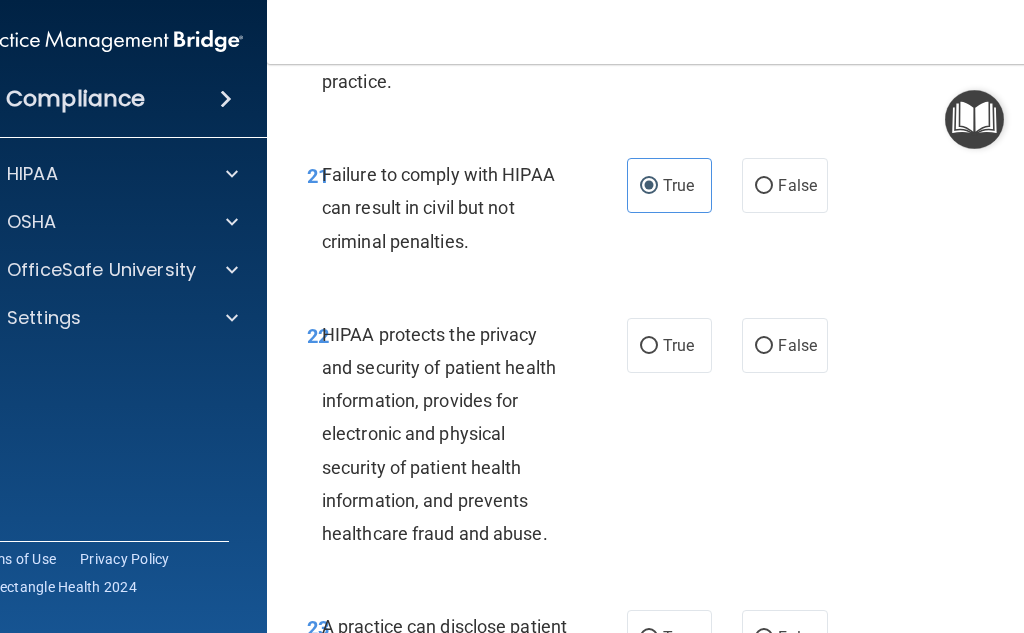 scroll, scrollTop: 4800, scrollLeft: 0, axis: vertical 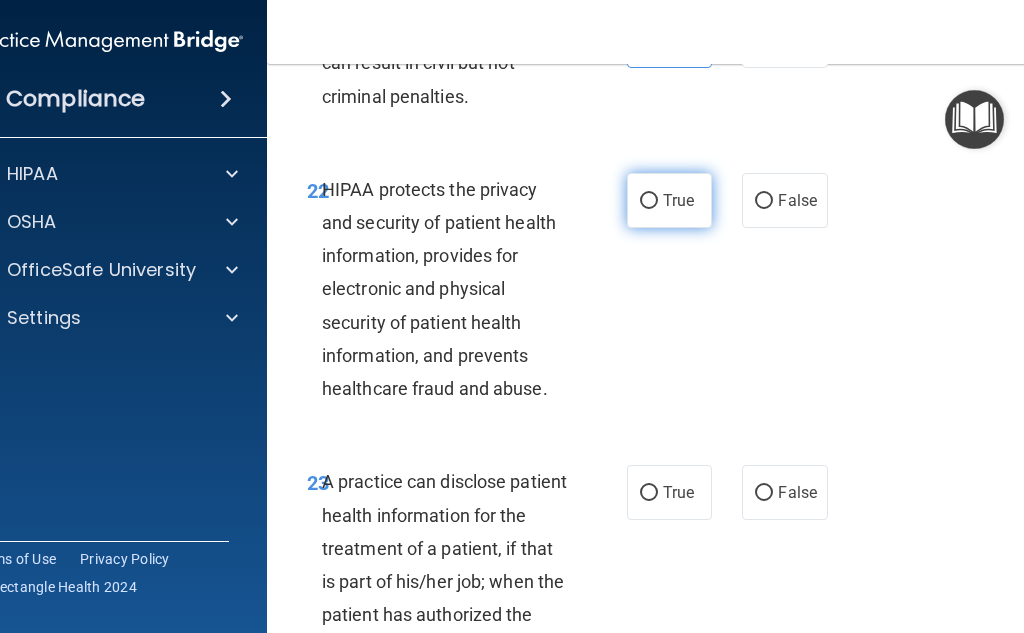 click on "True" at bounding box center [649, 201] 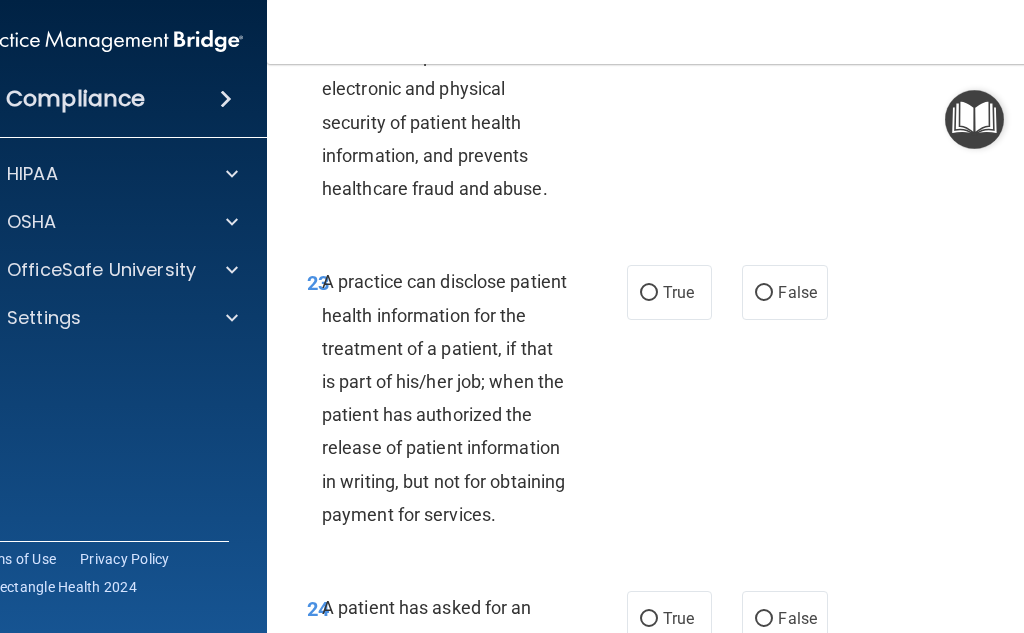 scroll, scrollTop: 5100, scrollLeft: 0, axis: vertical 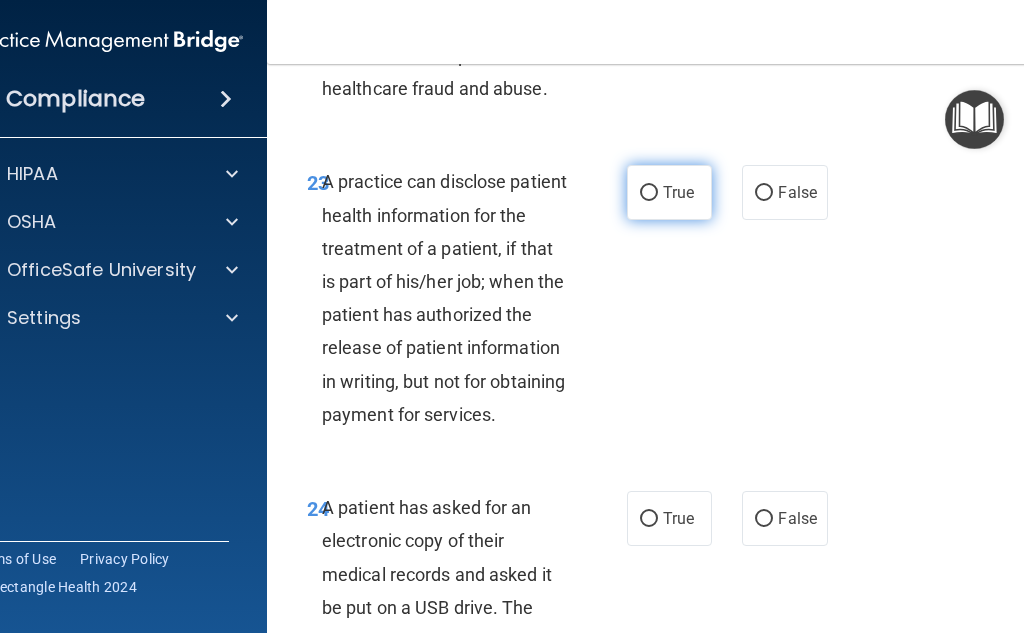click on "True" at bounding box center (669, 192) 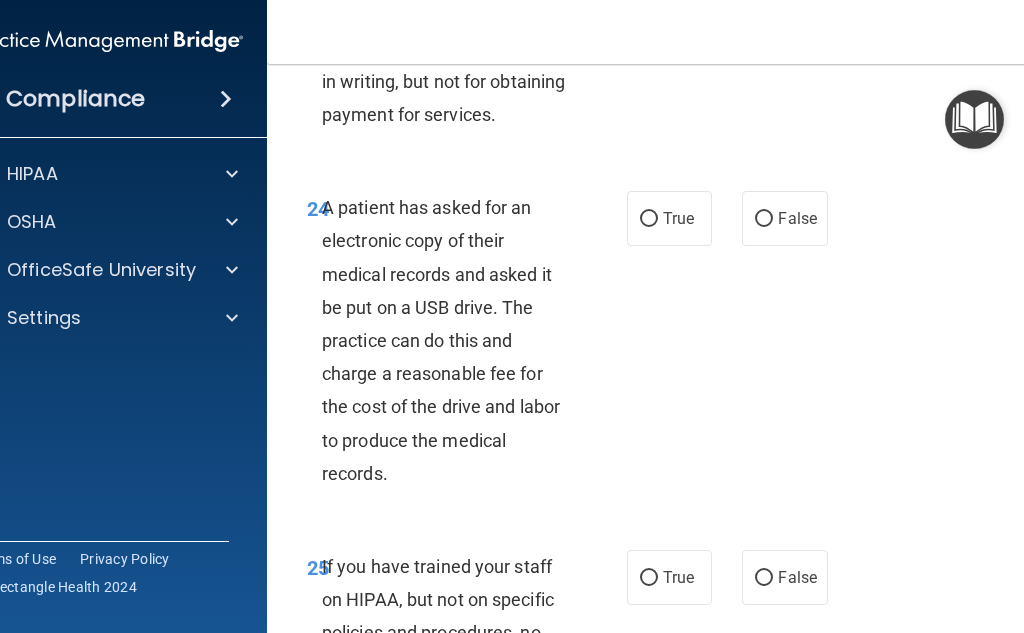 scroll, scrollTop: 5500, scrollLeft: 0, axis: vertical 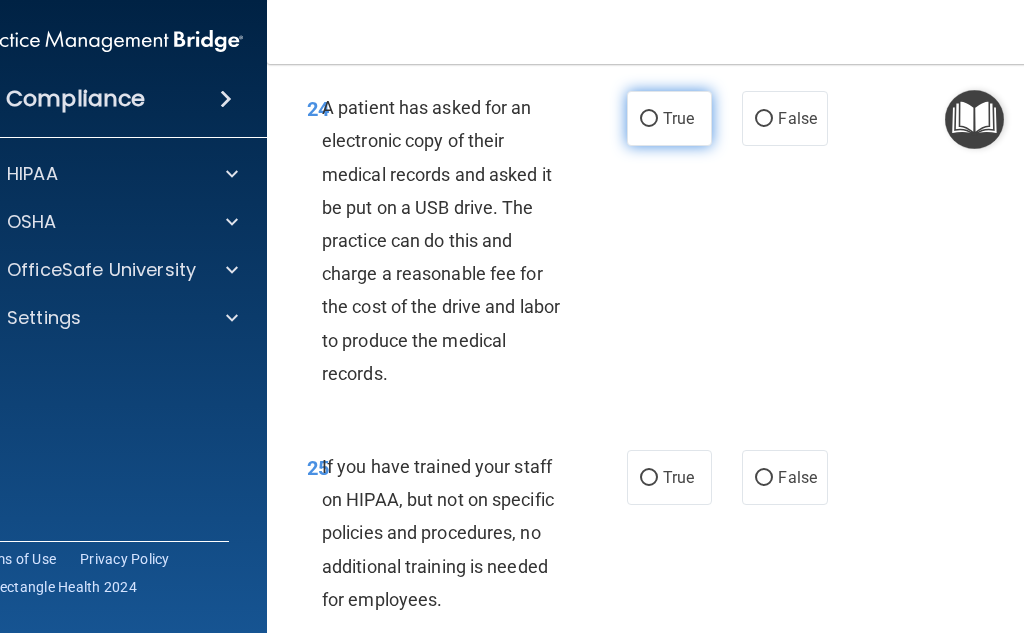 click on "True" at bounding box center [669, 118] 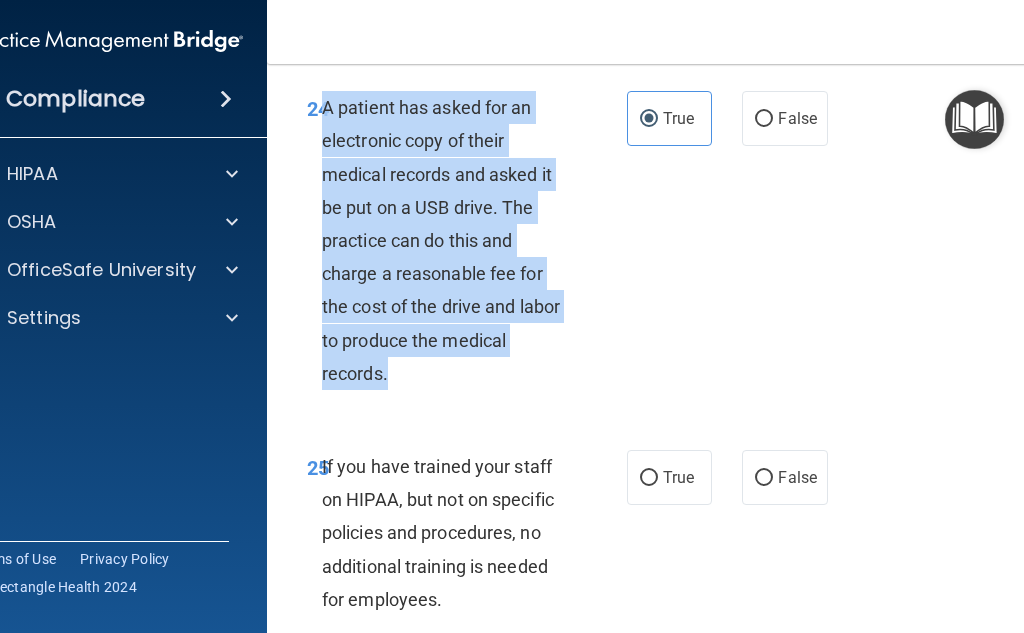 drag, startPoint x: 406, startPoint y: 496, endPoint x: 320, endPoint y: 244, distance: 266.27054 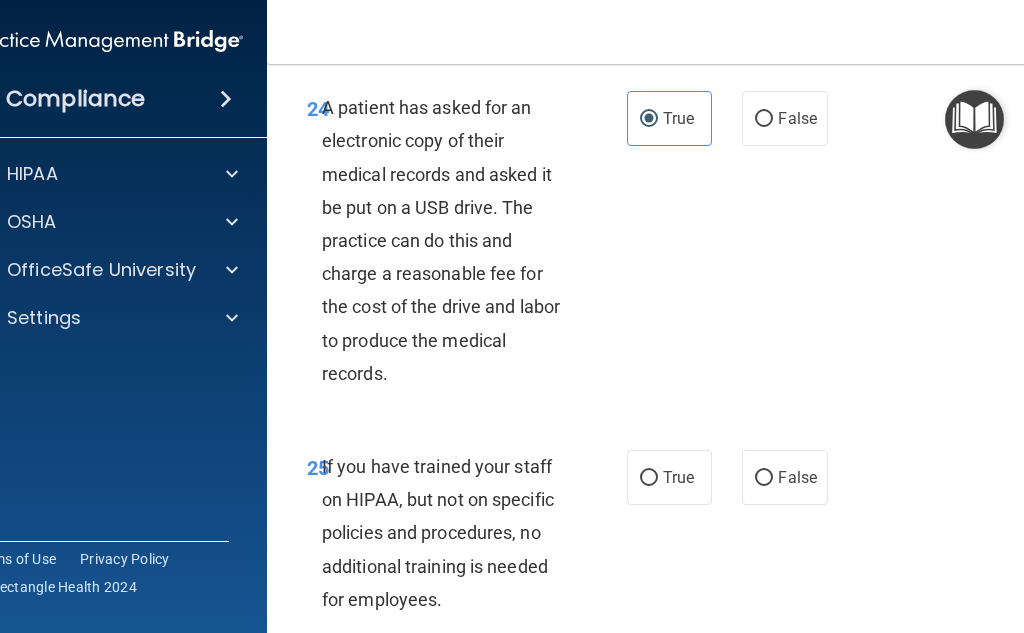 click on "24       A patient has asked for an electronic copy of their medical records and asked it be put on a USB drive.  The practice can do this and charge a reasonable fee for the cost of the drive and labor to produce the medical records.                 True           False" at bounding box center [672, 245] 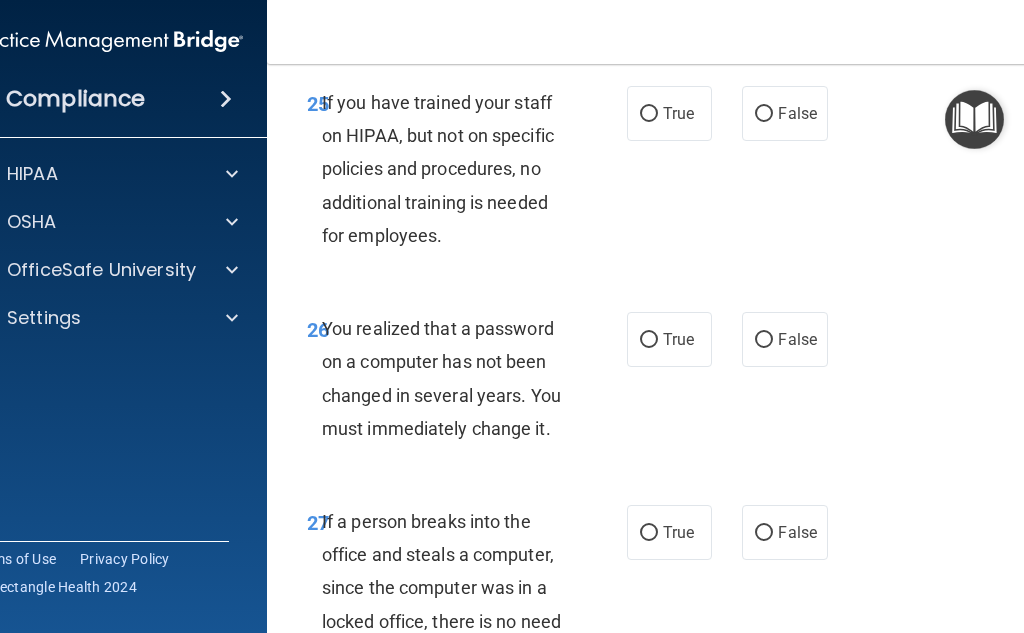 scroll, scrollTop: 5900, scrollLeft: 0, axis: vertical 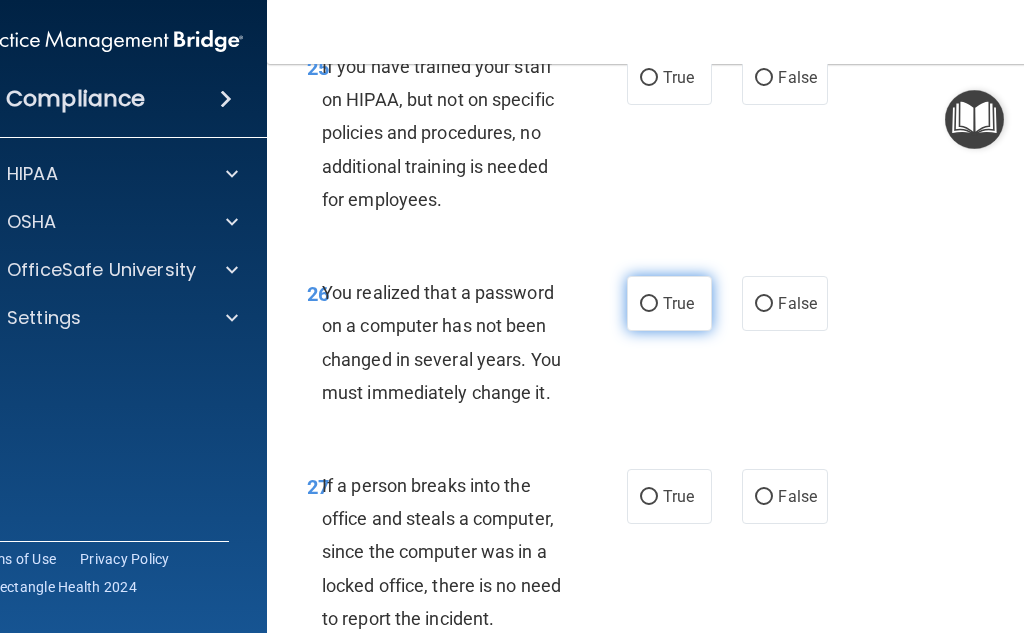 click on "True" at bounding box center [669, 303] 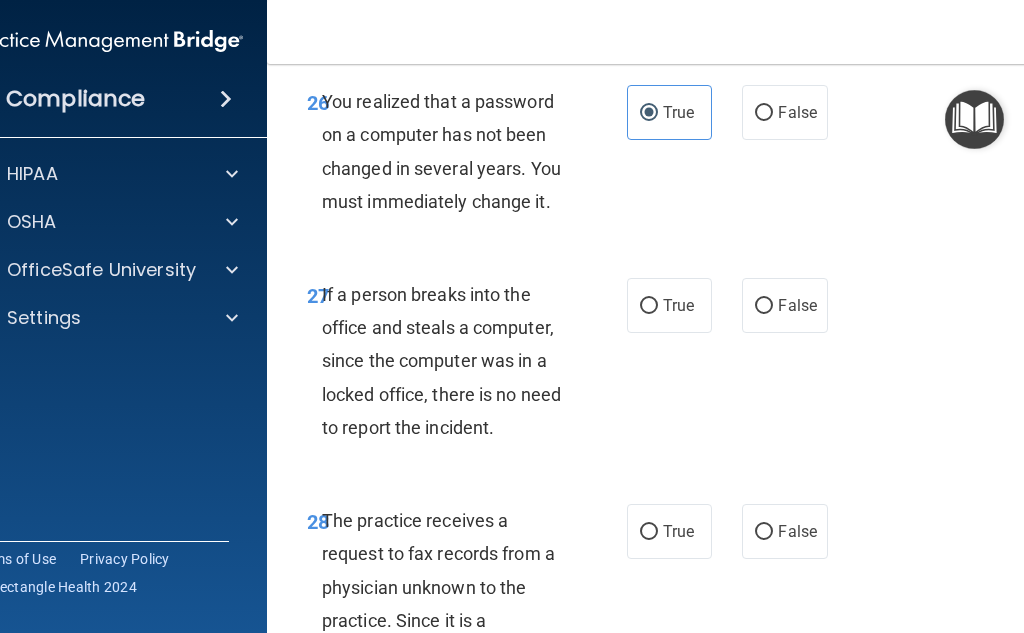 scroll, scrollTop: 6100, scrollLeft: 0, axis: vertical 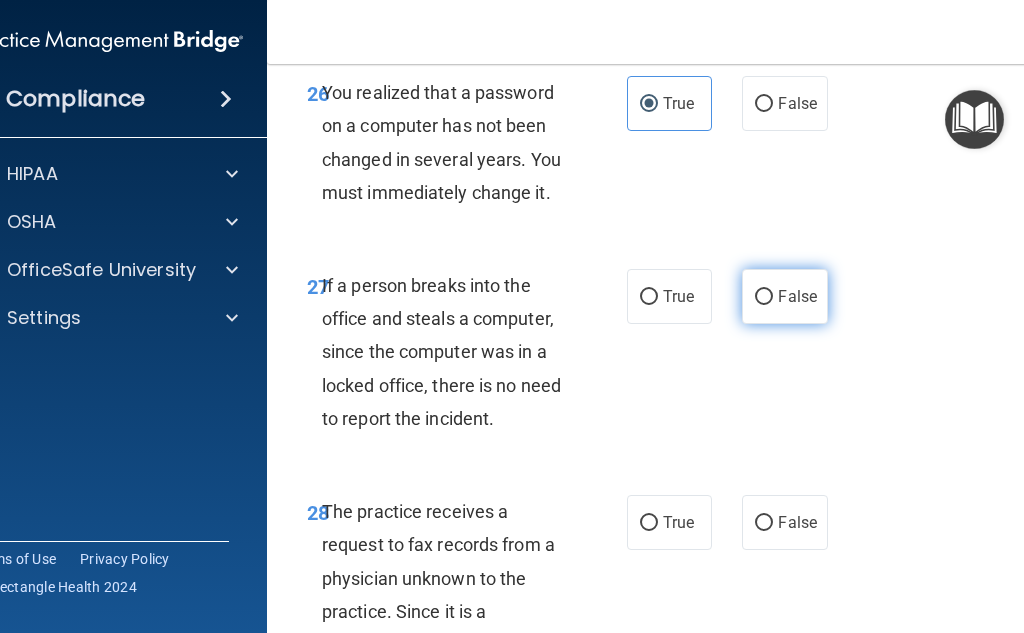 click on "False" at bounding box center (784, 296) 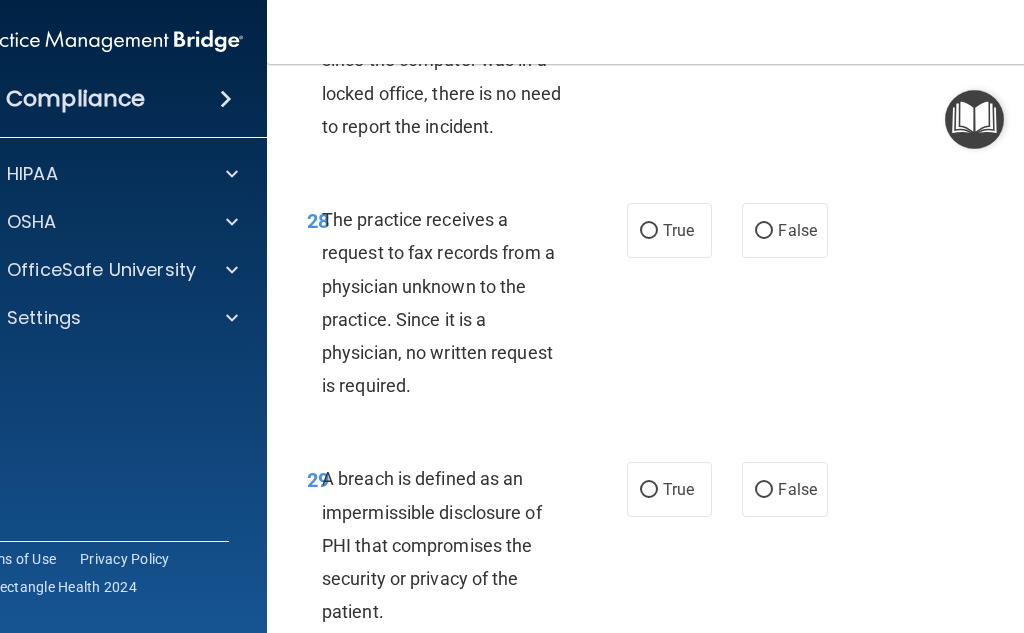 scroll, scrollTop: 6400, scrollLeft: 0, axis: vertical 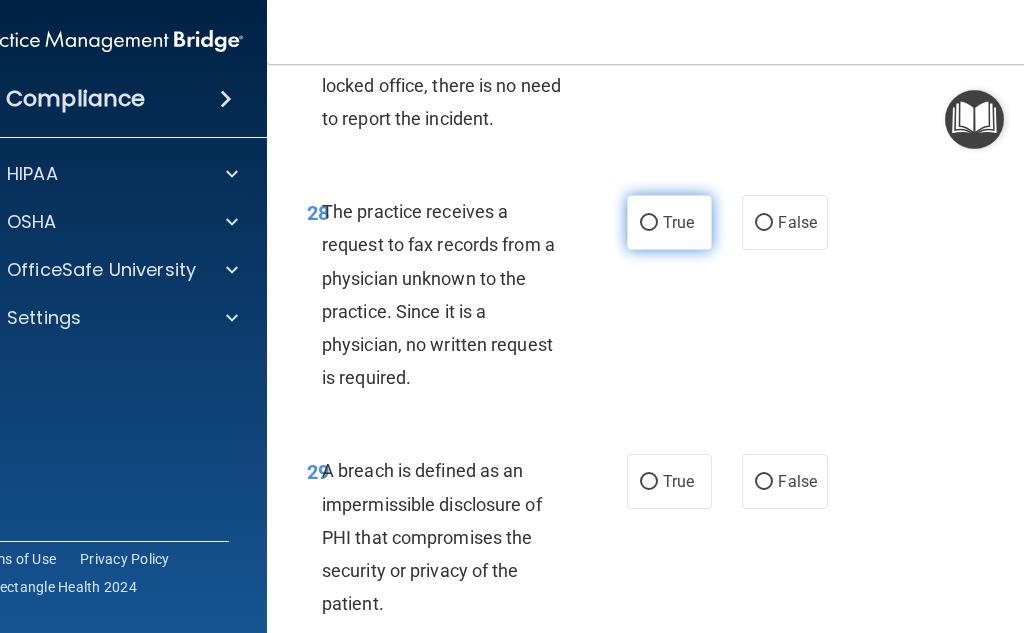 click on "True" at bounding box center (669, 222) 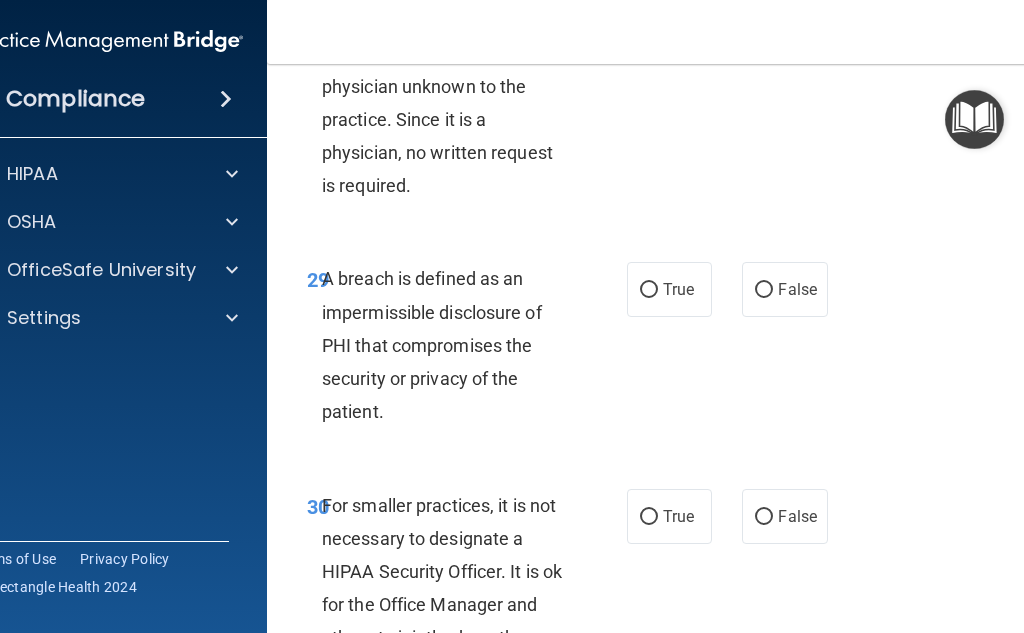scroll, scrollTop: 6600, scrollLeft: 0, axis: vertical 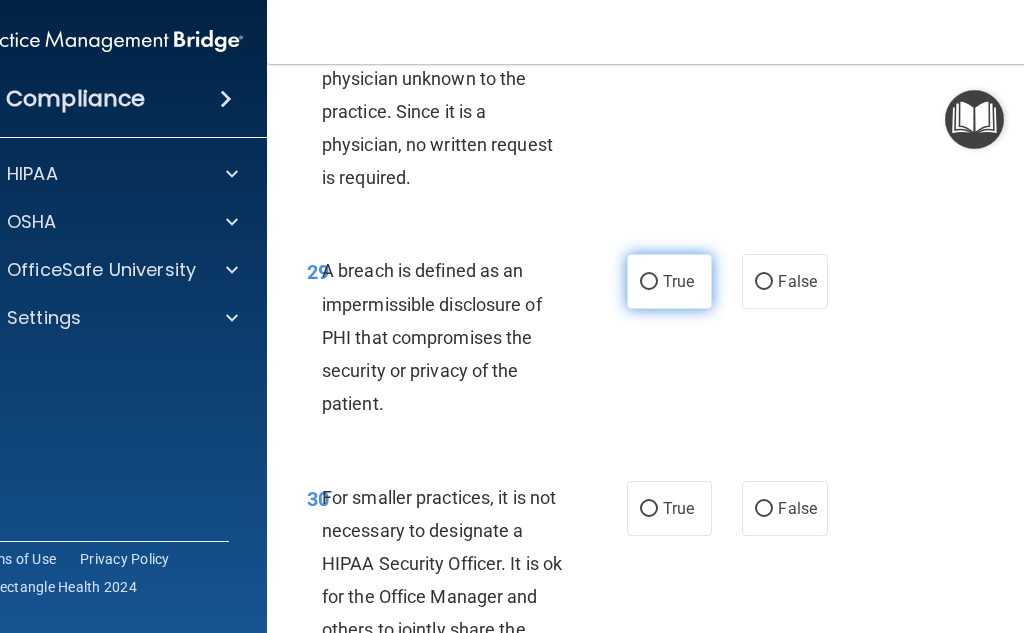 click on "True" at bounding box center (678, 281) 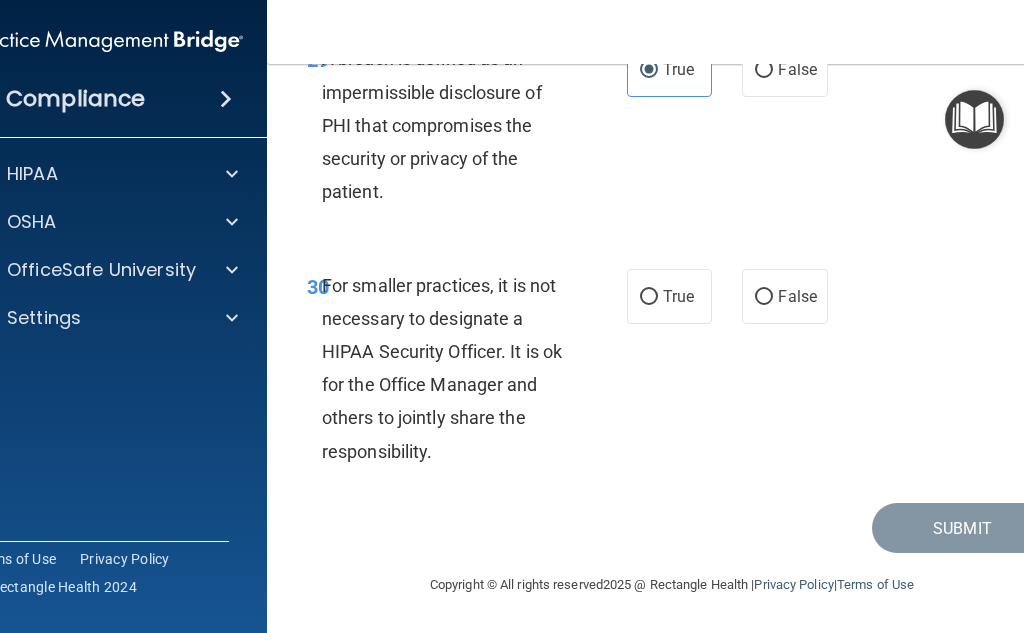 scroll, scrollTop: 6900, scrollLeft: 0, axis: vertical 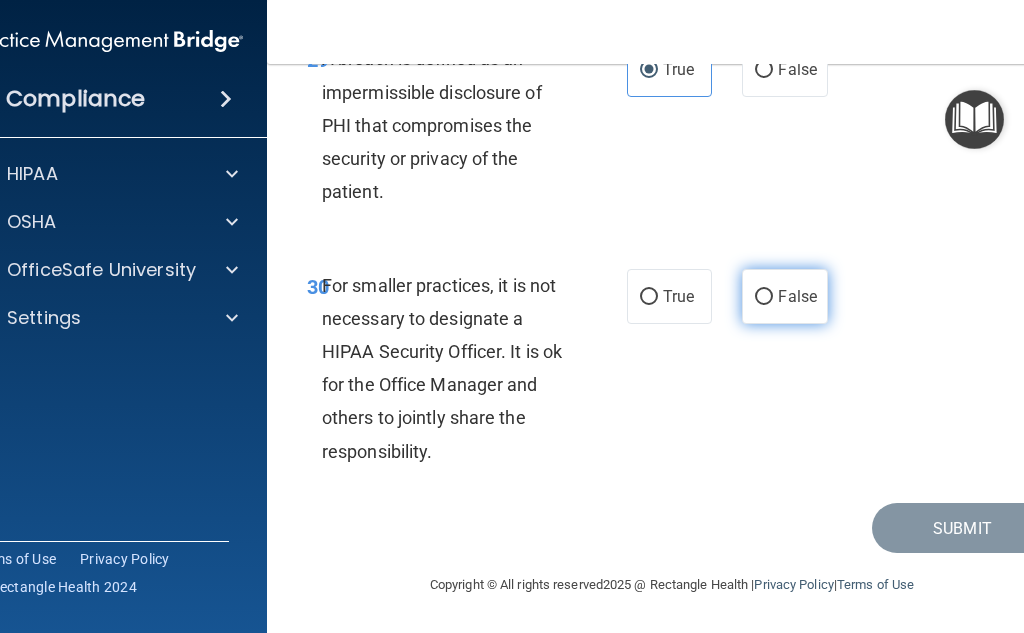 click on "False" at bounding box center (784, 296) 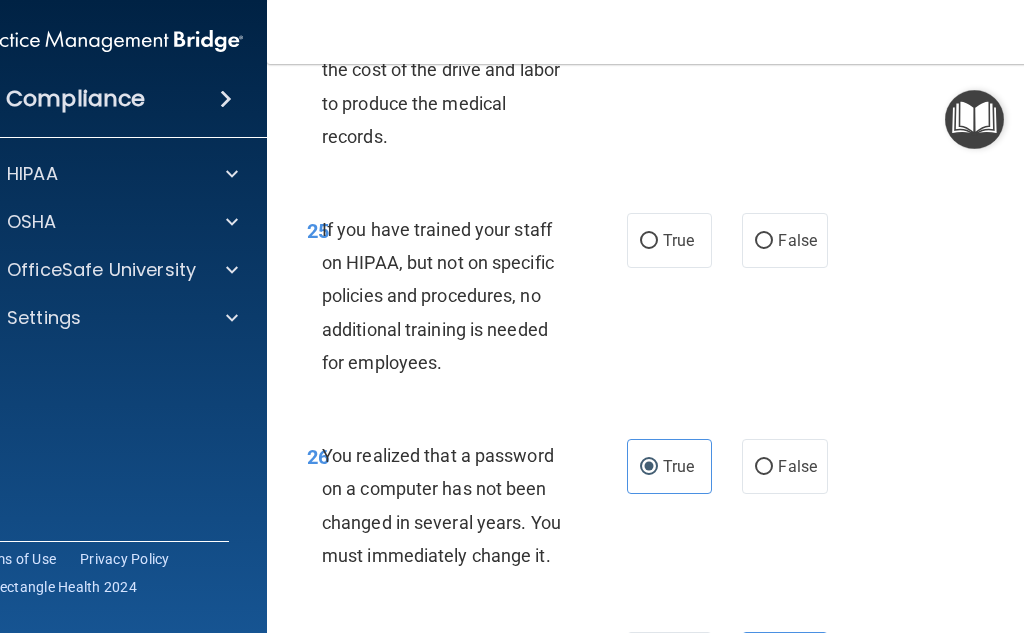 scroll, scrollTop: 5745, scrollLeft: 0, axis: vertical 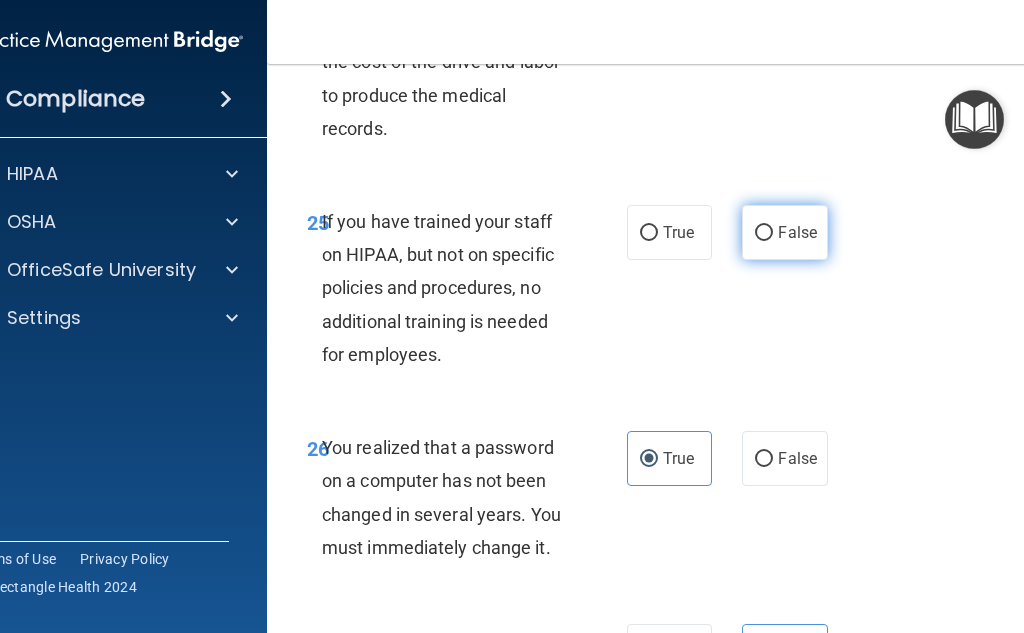 click on "False" at bounding box center (797, 232) 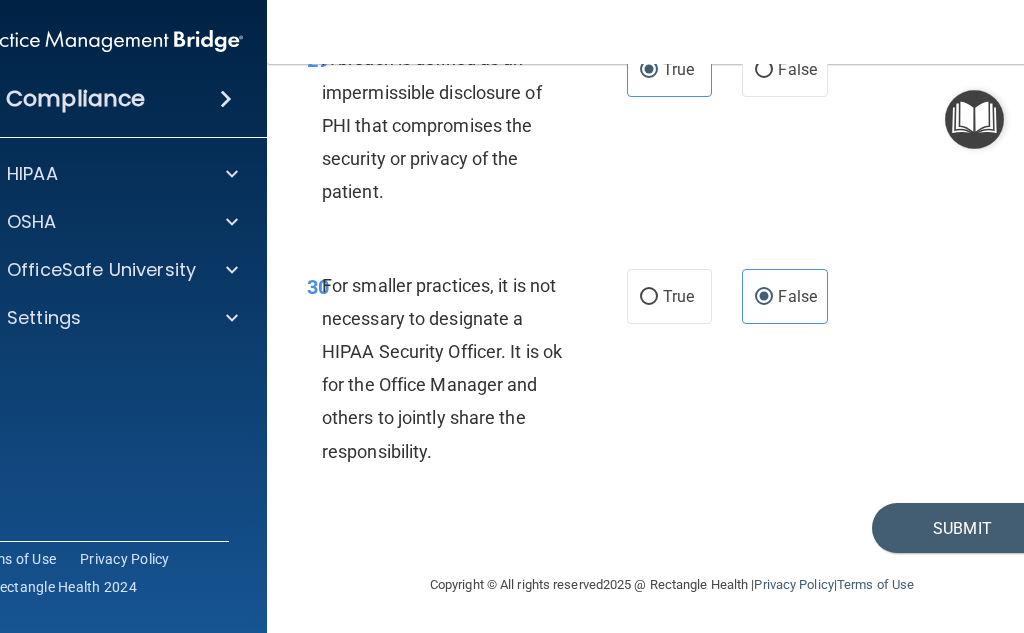 scroll, scrollTop: 6945, scrollLeft: 0, axis: vertical 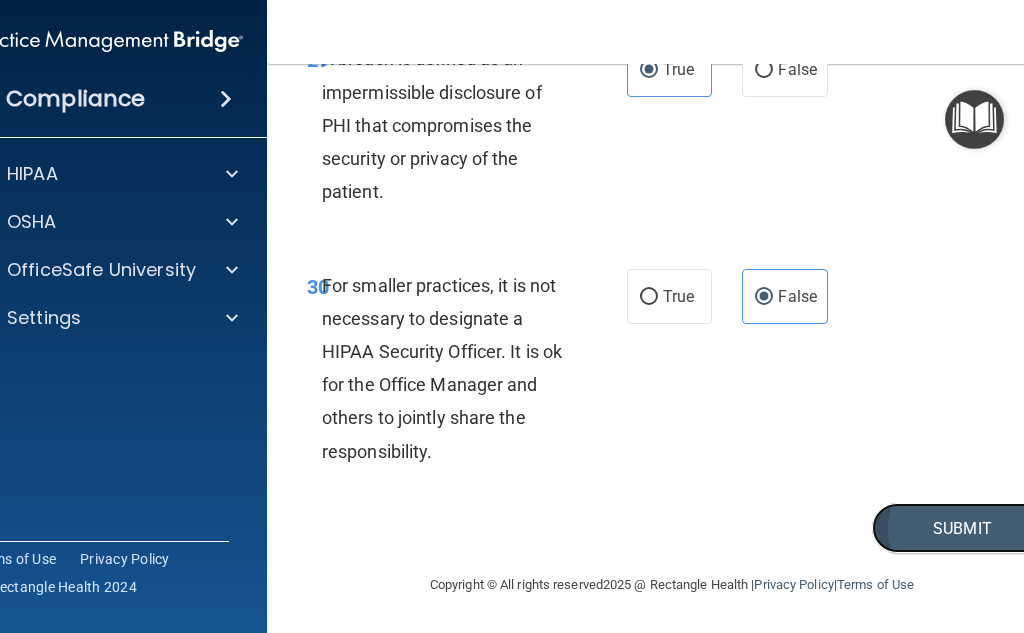 click on "Submit" at bounding box center (962, 528) 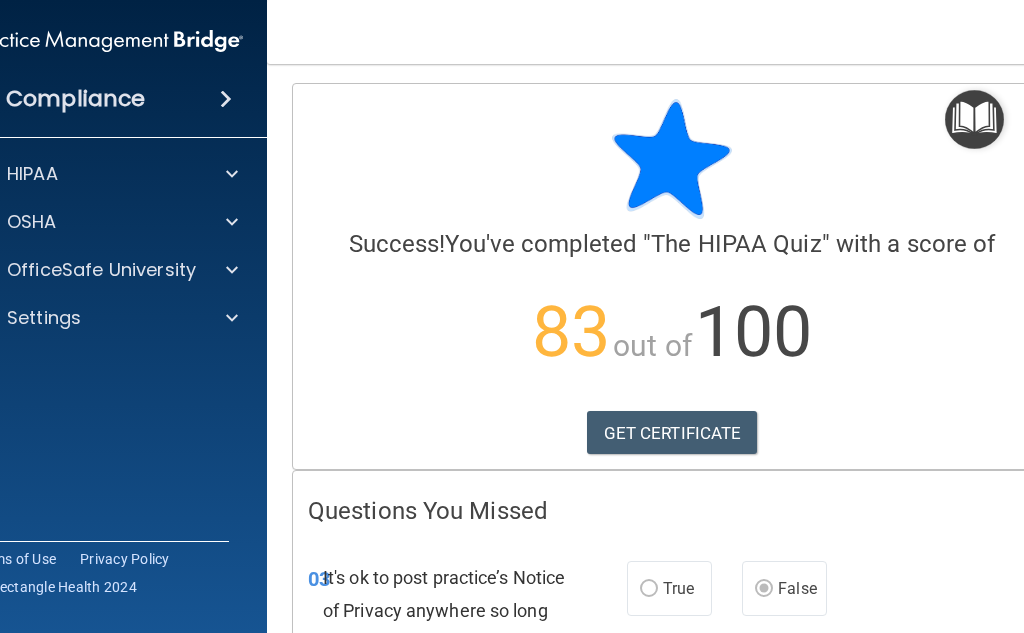 scroll, scrollTop: 0, scrollLeft: 0, axis: both 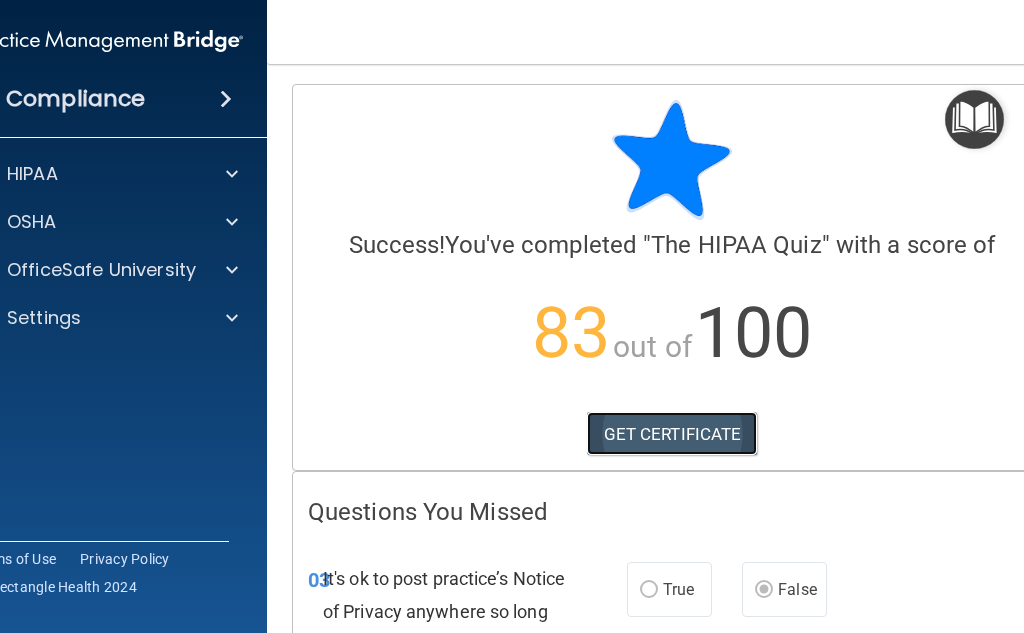 click on "GET CERTIFICATE" at bounding box center [672, 434] 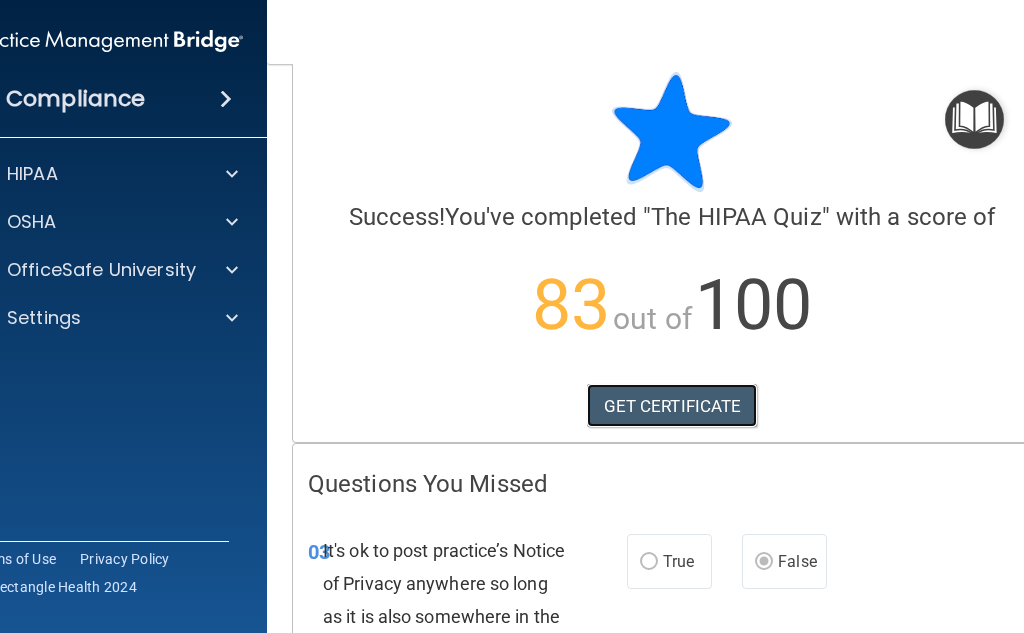 scroll, scrollTop: 0, scrollLeft: 0, axis: both 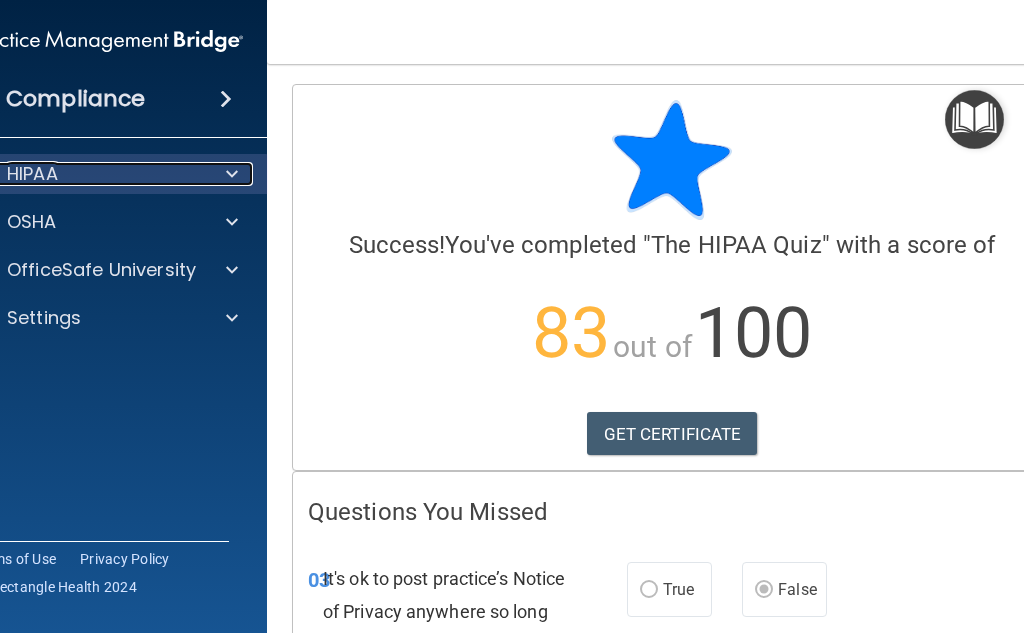 click on "HIPAA" at bounding box center (80, 174) 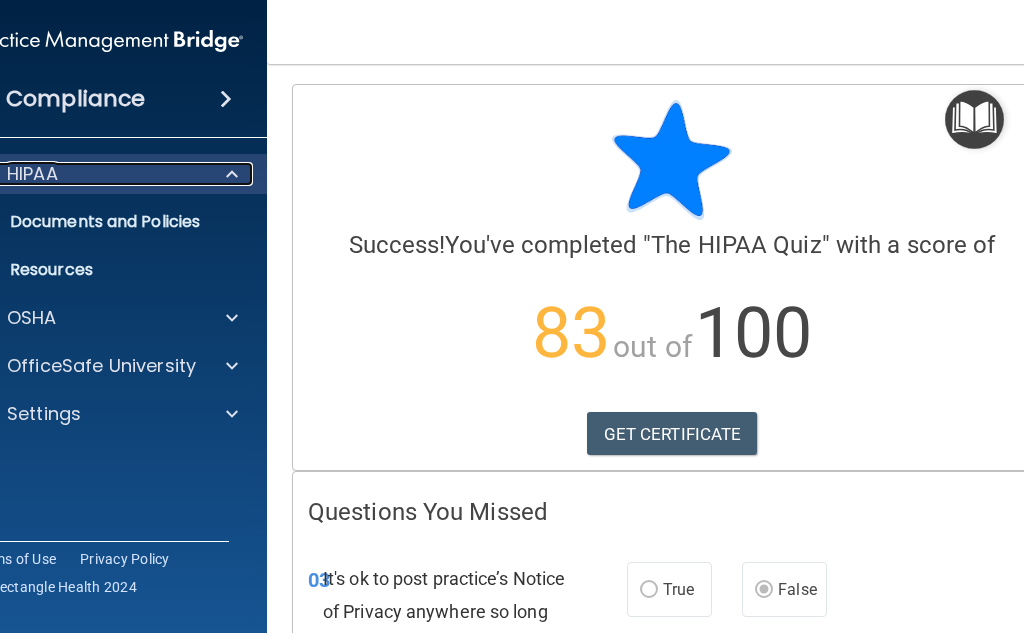 click on "HIPAA" at bounding box center [80, 174] 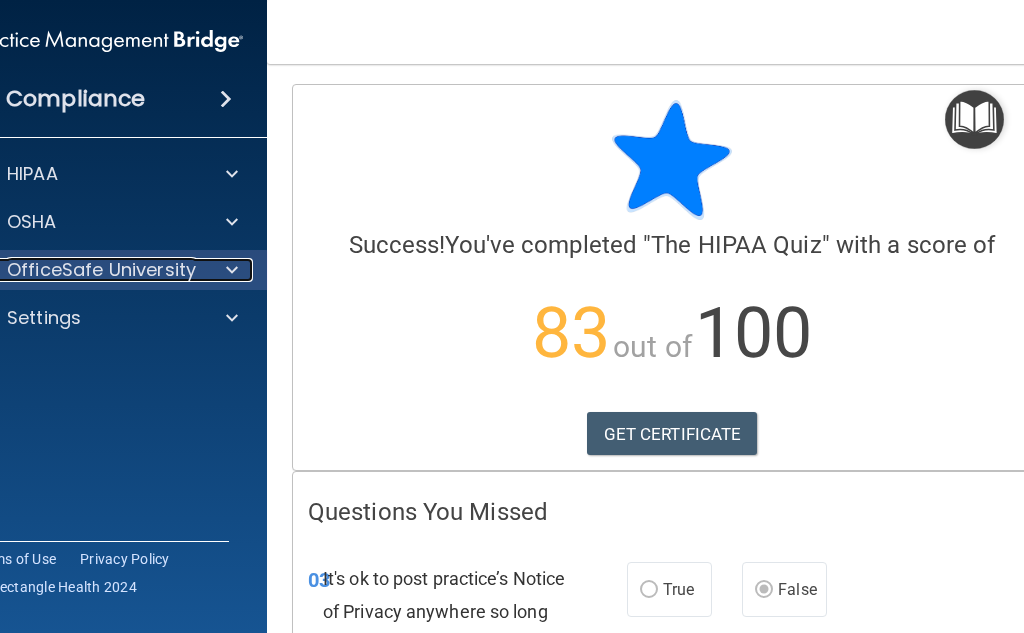 click on "OfficeSafe University" at bounding box center [101, 270] 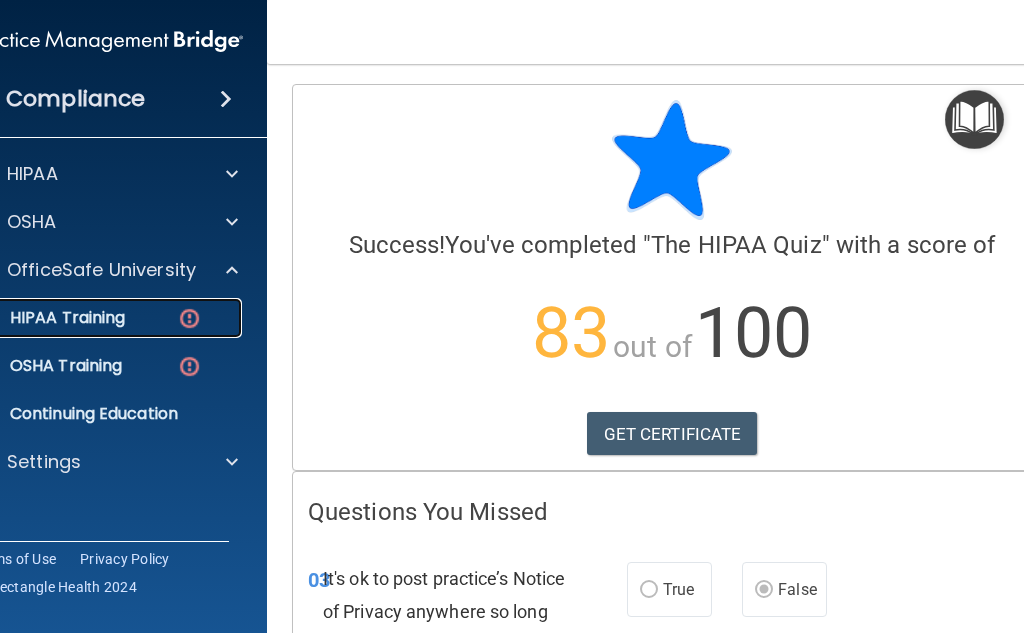 click on "HIPAA Training" at bounding box center [42, 318] 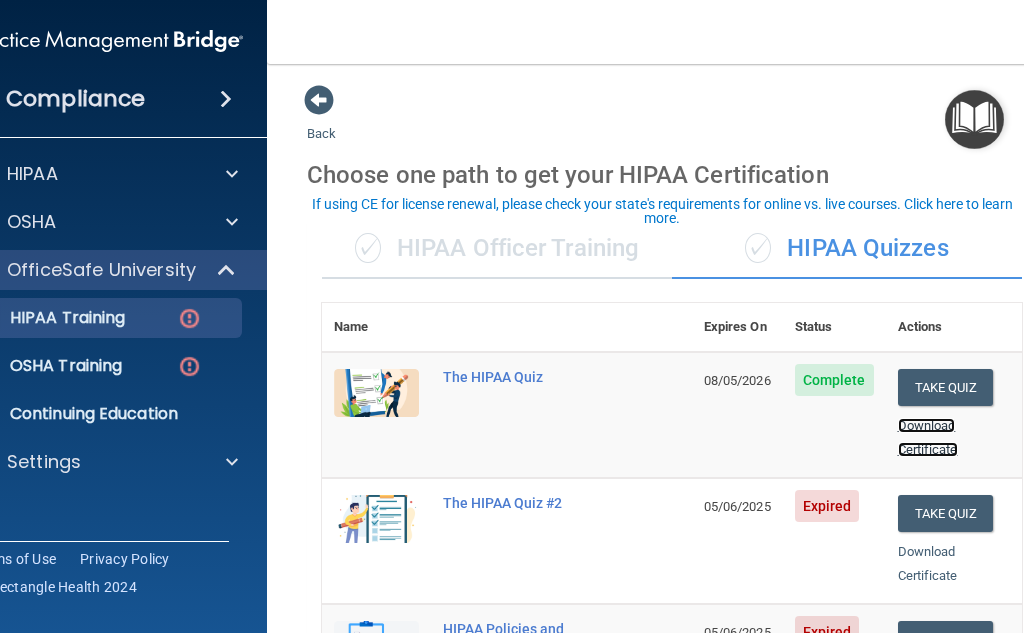 click on "Download Certificate" at bounding box center [928, 437] 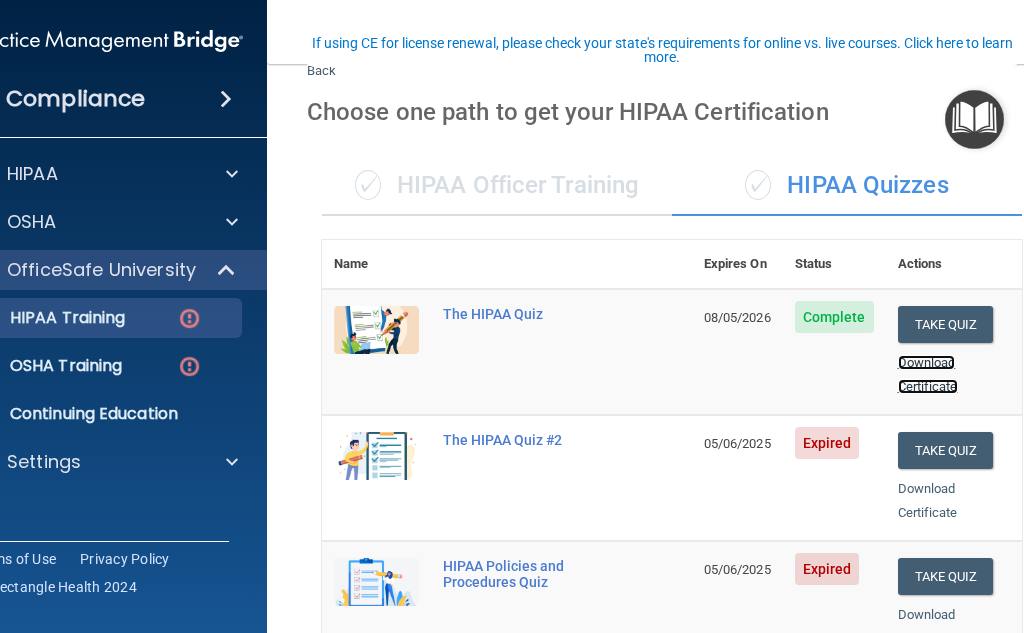 scroll, scrollTop: 200, scrollLeft: 0, axis: vertical 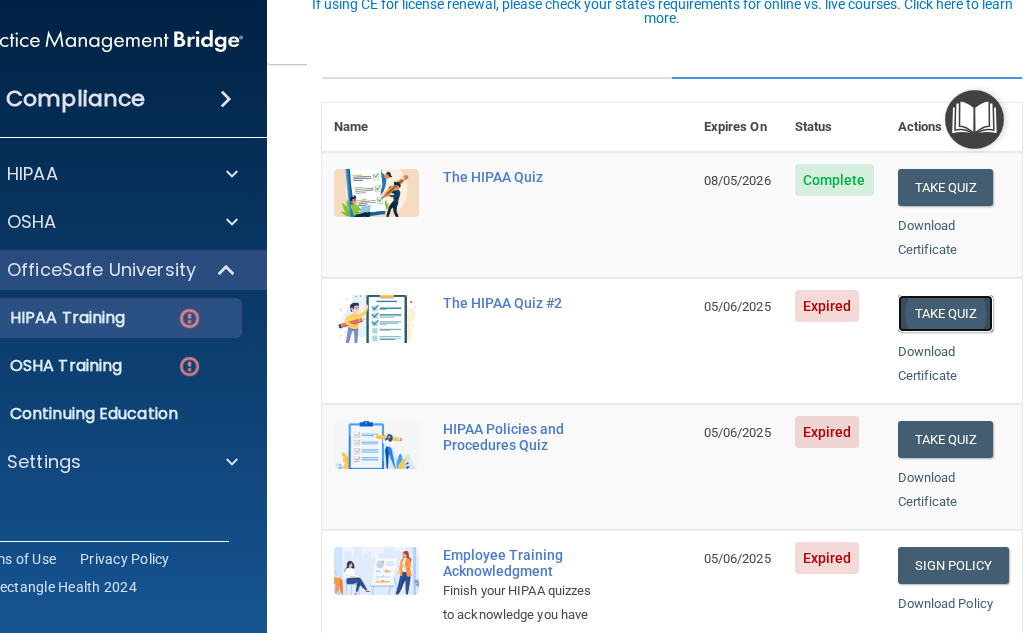 click on "Take Quiz" at bounding box center [946, 313] 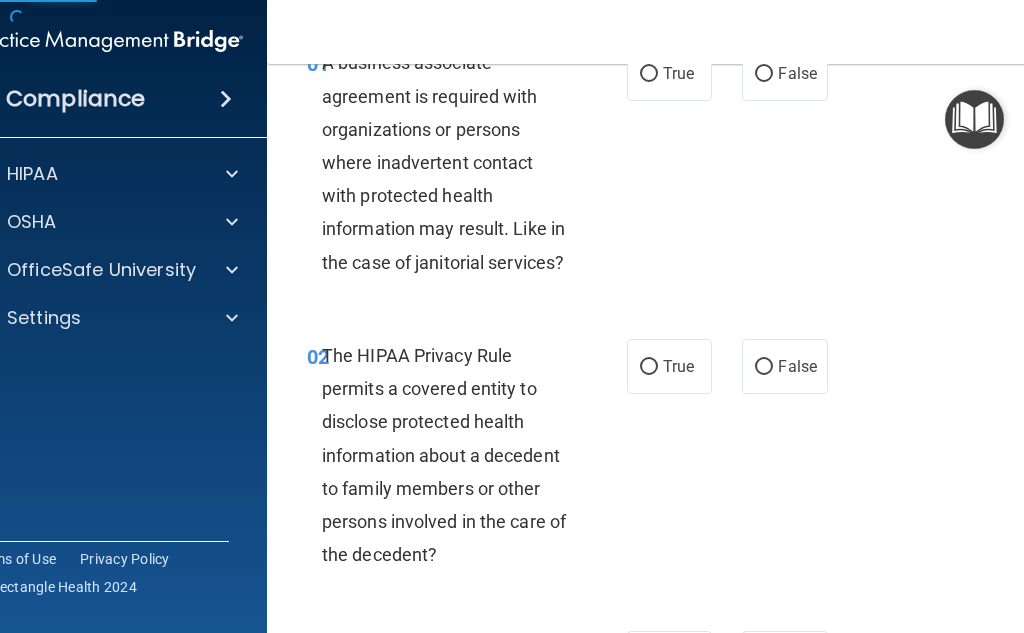 scroll, scrollTop: 0, scrollLeft: 0, axis: both 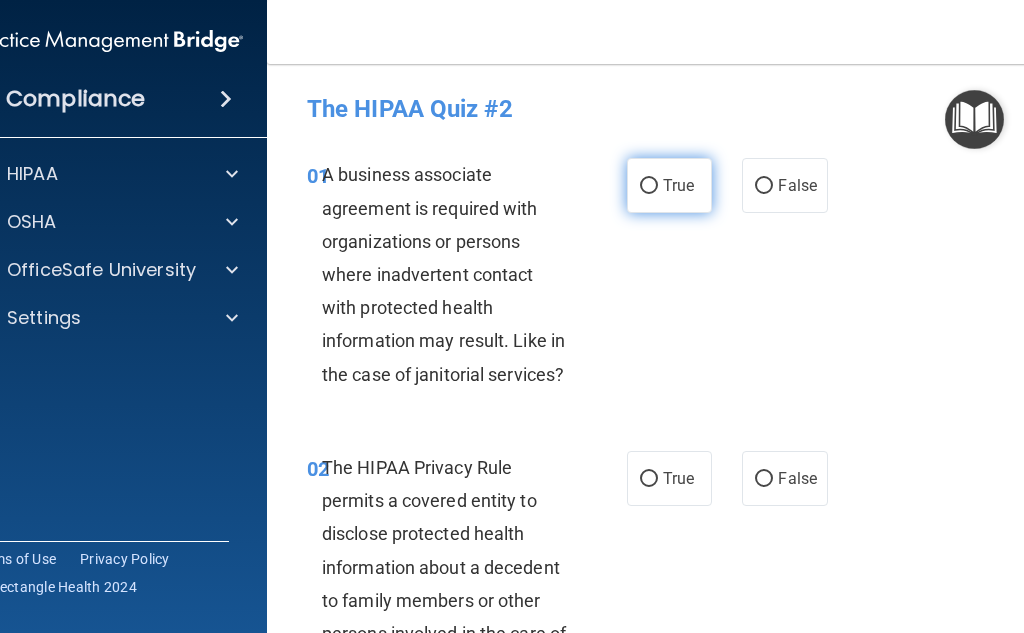 click on "True" at bounding box center (678, 185) 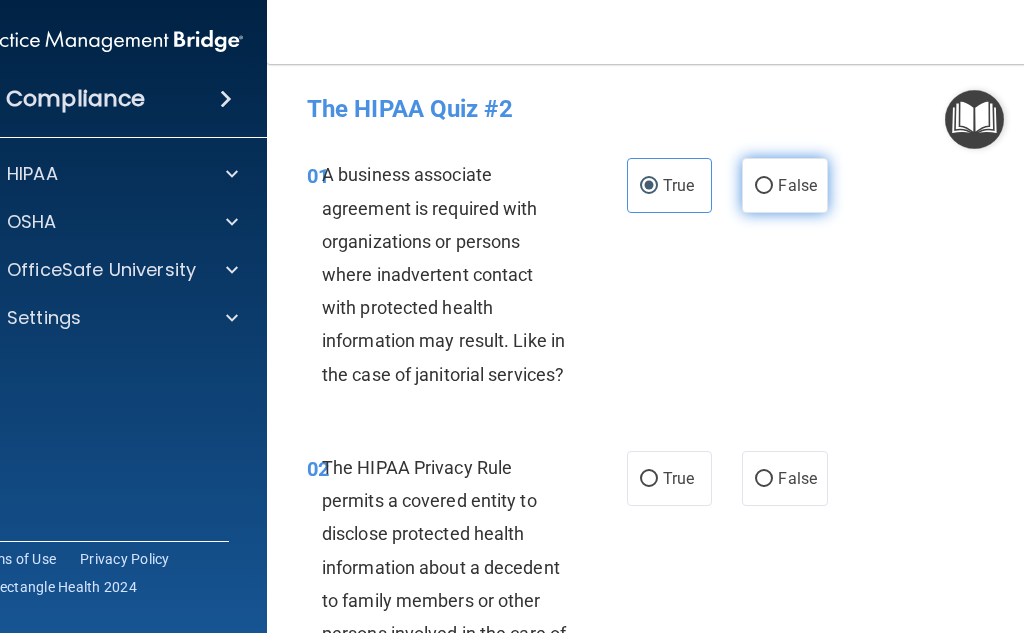 click on "False" at bounding box center (764, 186) 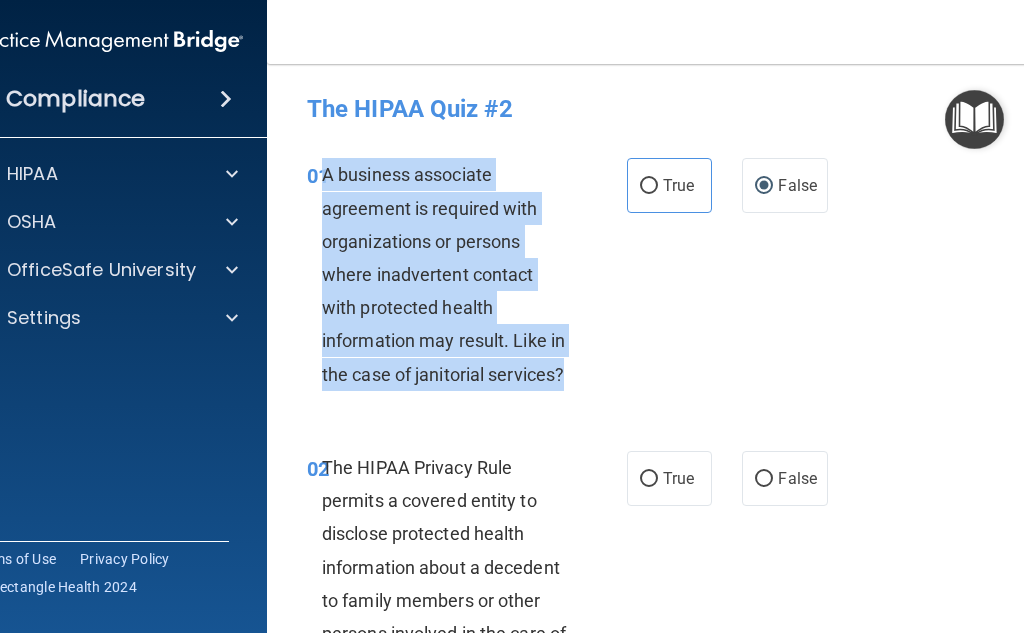 drag, startPoint x: 573, startPoint y: 372, endPoint x: 318, endPoint y: 178, distance: 320.40756 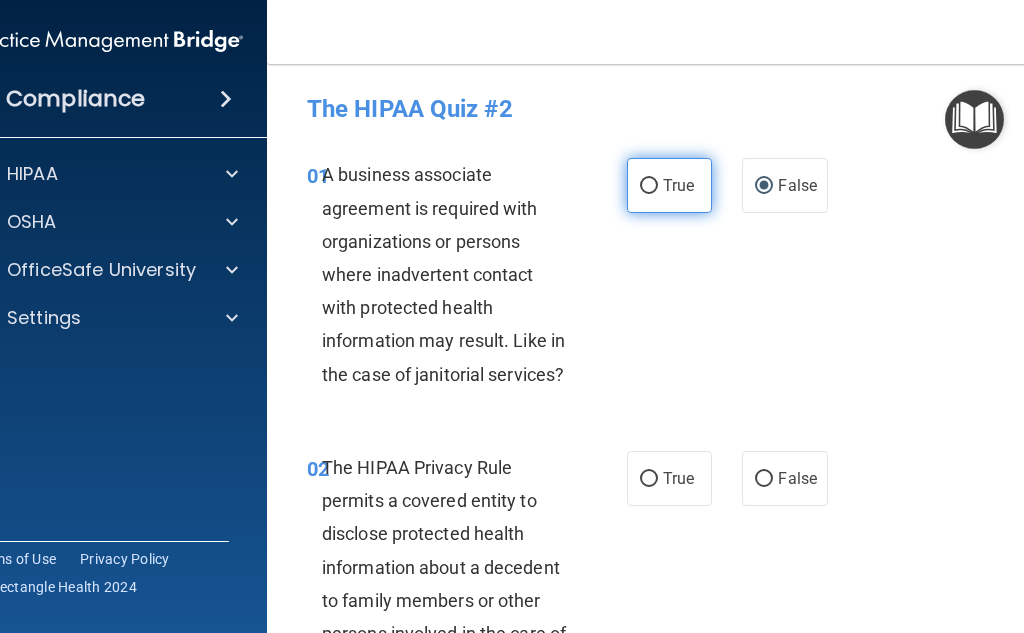 click on "True" at bounding box center (669, 185) 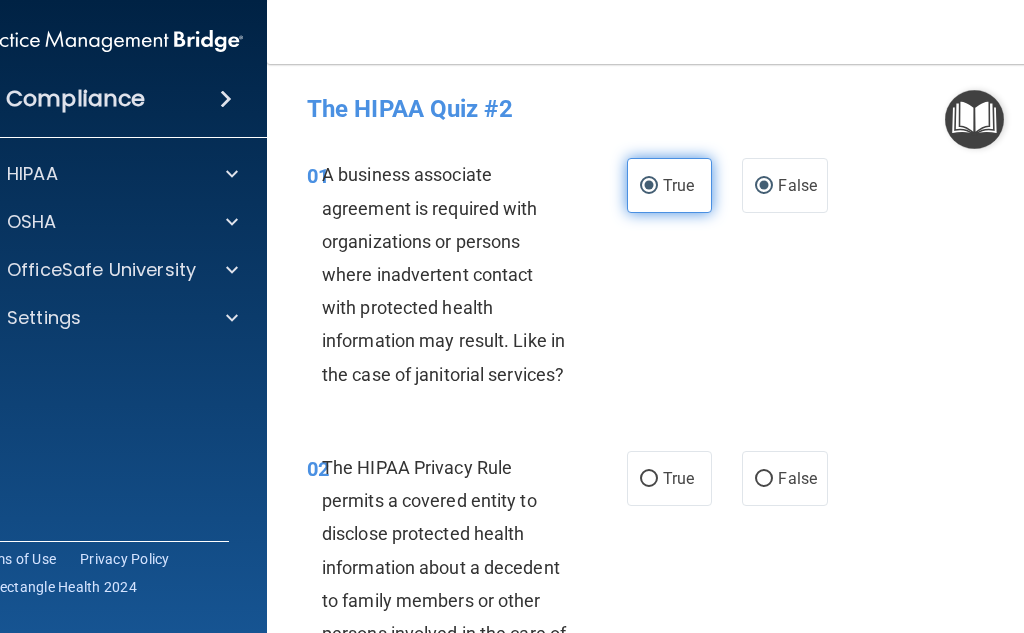 radio on "false" 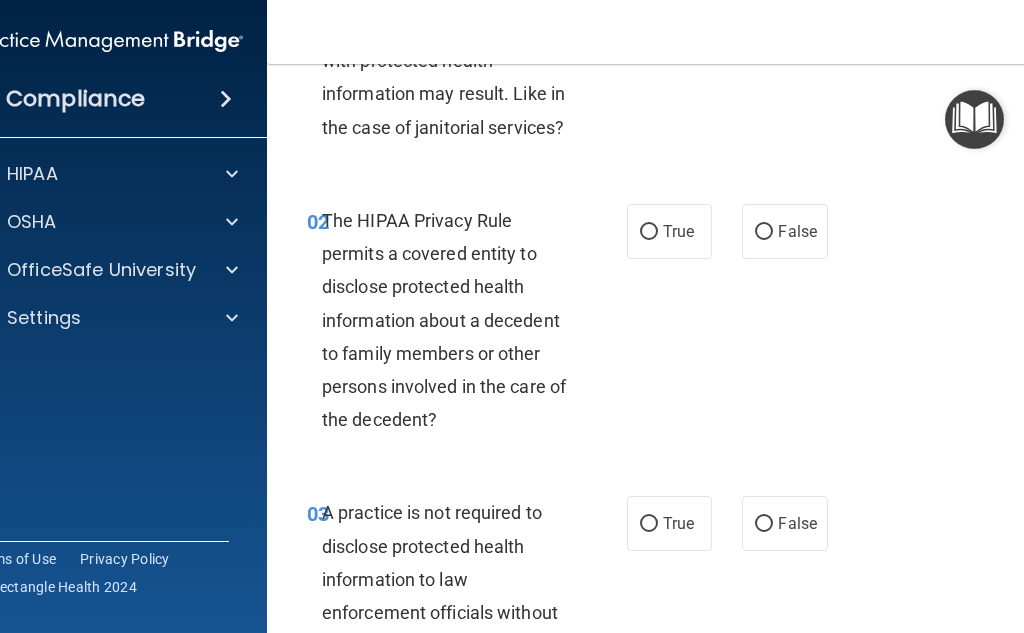 scroll, scrollTop: 300, scrollLeft: 0, axis: vertical 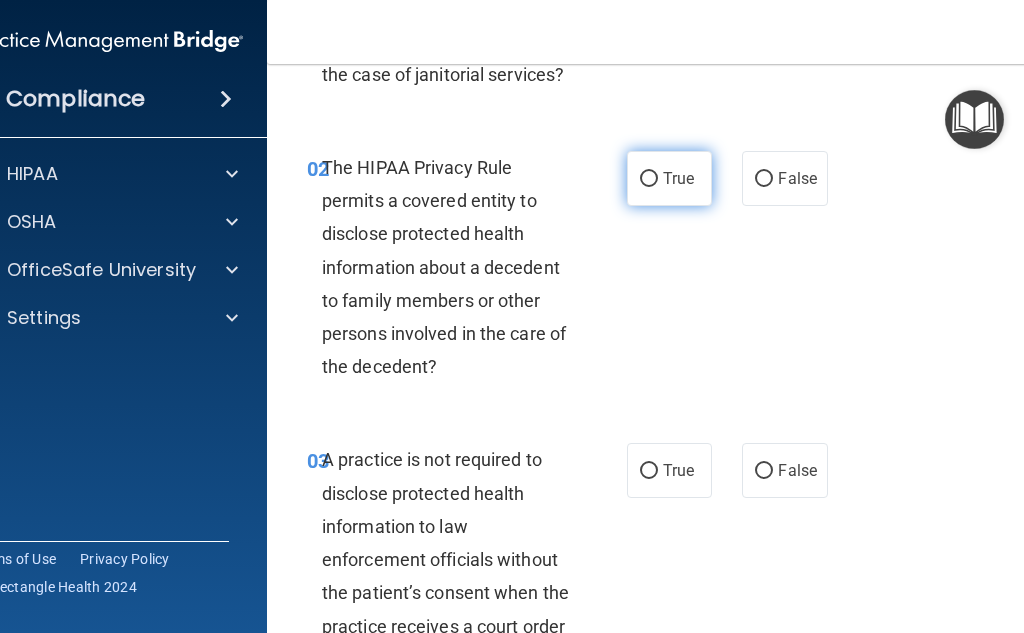 click on "True" at bounding box center [649, 179] 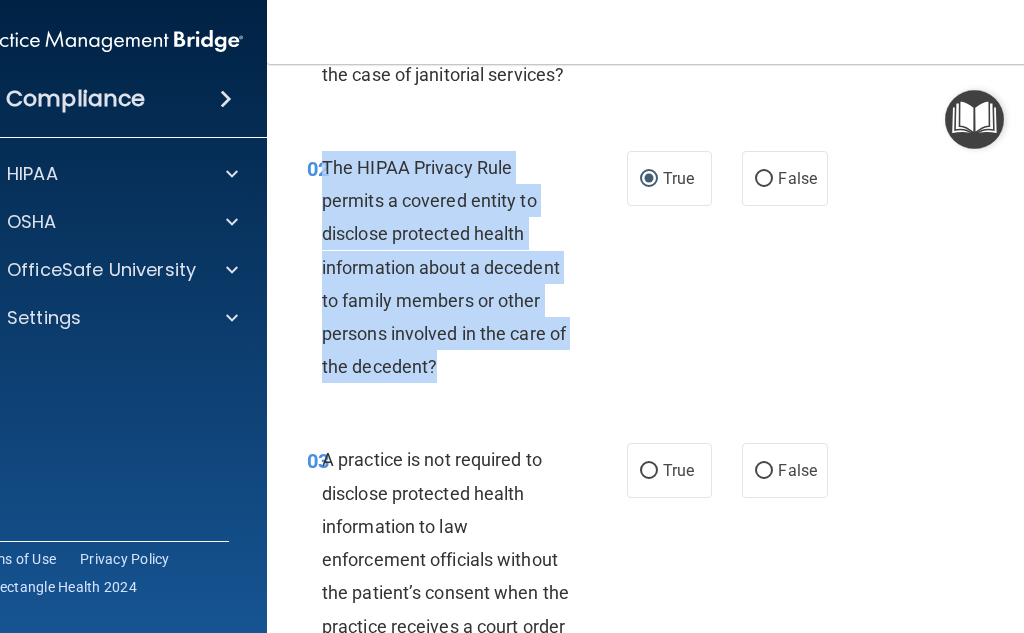drag, startPoint x: 444, startPoint y: 365, endPoint x: 314, endPoint y: 167, distance: 236.86282 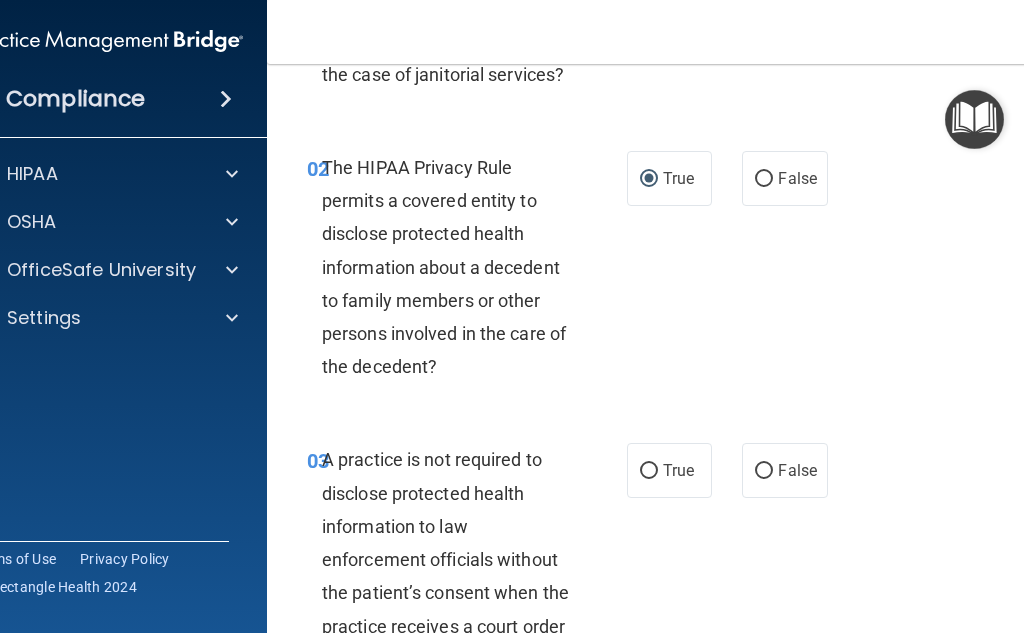 click on "02       The HIPAA Privacy Rule permits a covered entity to disclose protected health information about a decedent to family members or other persons involved in the care of the decedent?                 True           False" at bounding box center [672, 272] 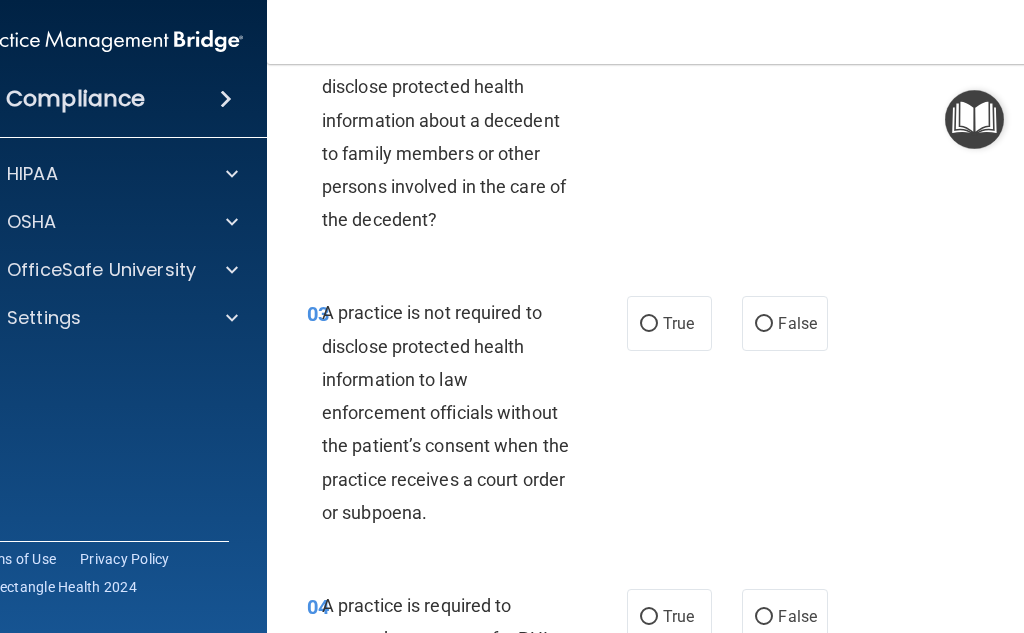 scroll, scrollTop: 500, scrollLeft: 0, axis: vertical 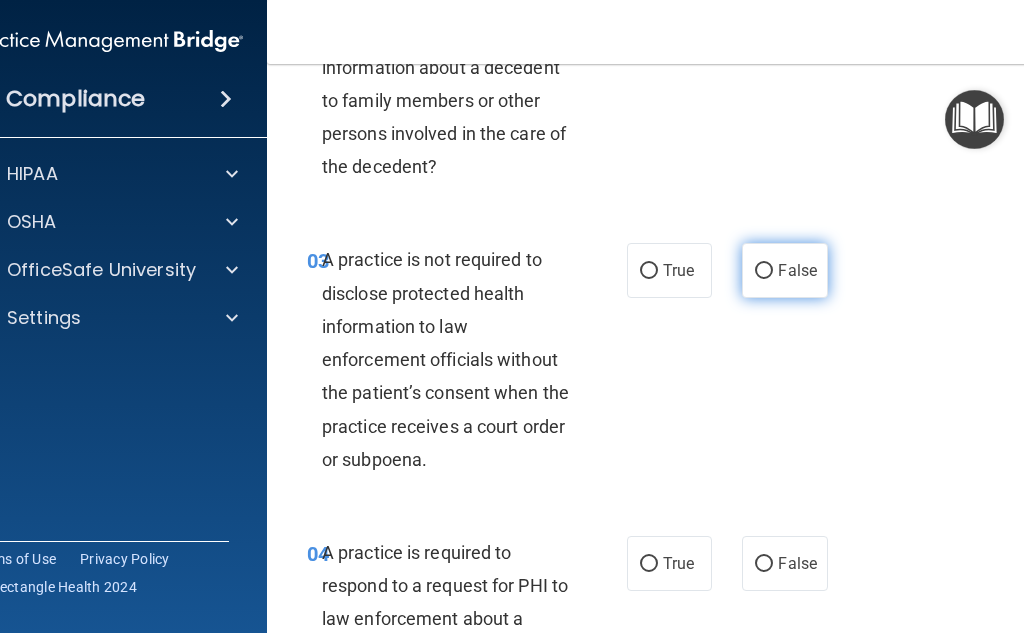 click on "False" at bounding box center (797, 270) 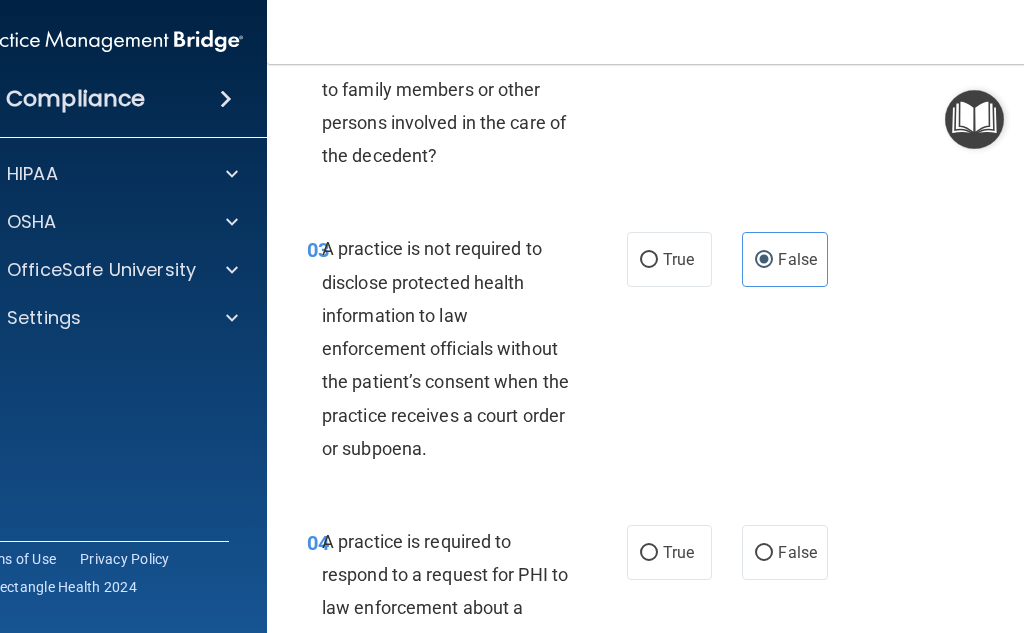 scroll, scrollTop: 500, scrollLeft: 0, axis: vertical 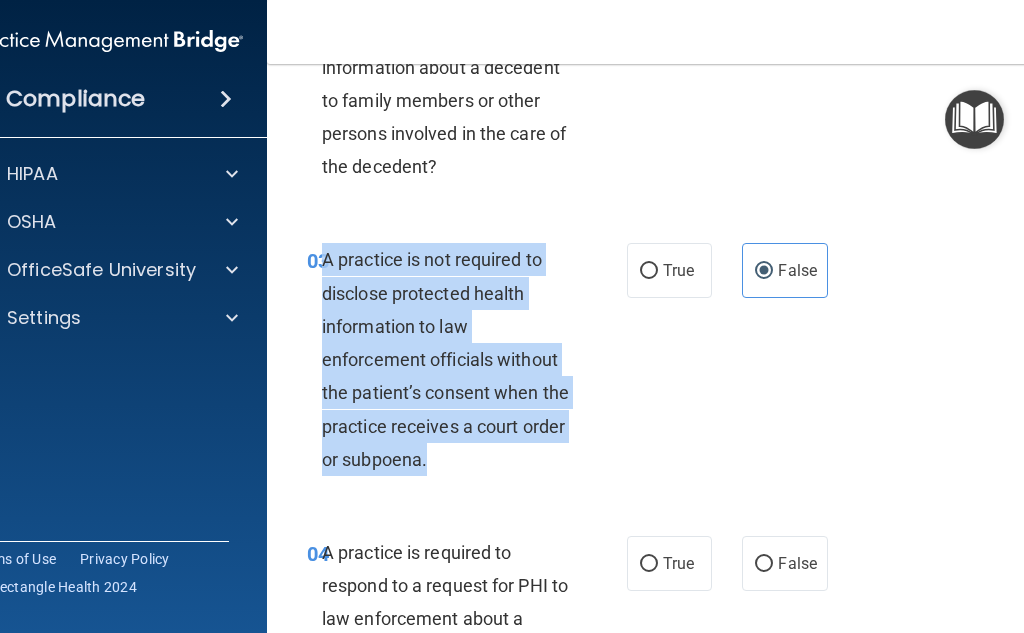 drag, startPoint x: 435, startPoint y: 462, endPoint x: 316, endPoint y: 260, distance: 234.44615 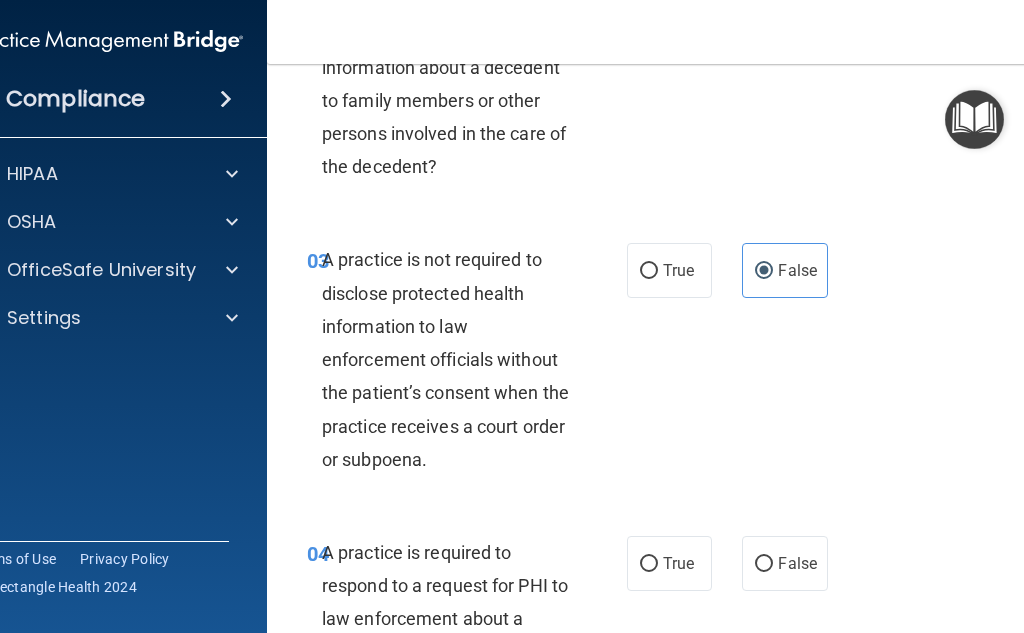 click on "03       A practice is not required to disclose protected health information to law enforcement officials without the patient’s consent when the practice receives  a court order or subpoena.                 True           False" at bounding box center [672, 364] 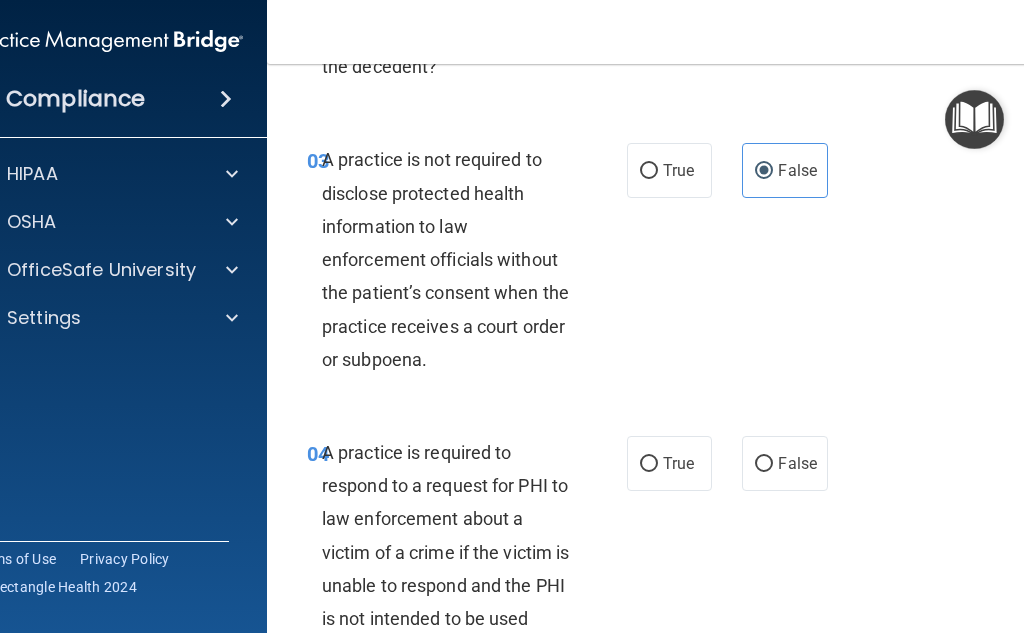 scroll, scrollTop: 700, scrollLeft: 0, axis: vertical 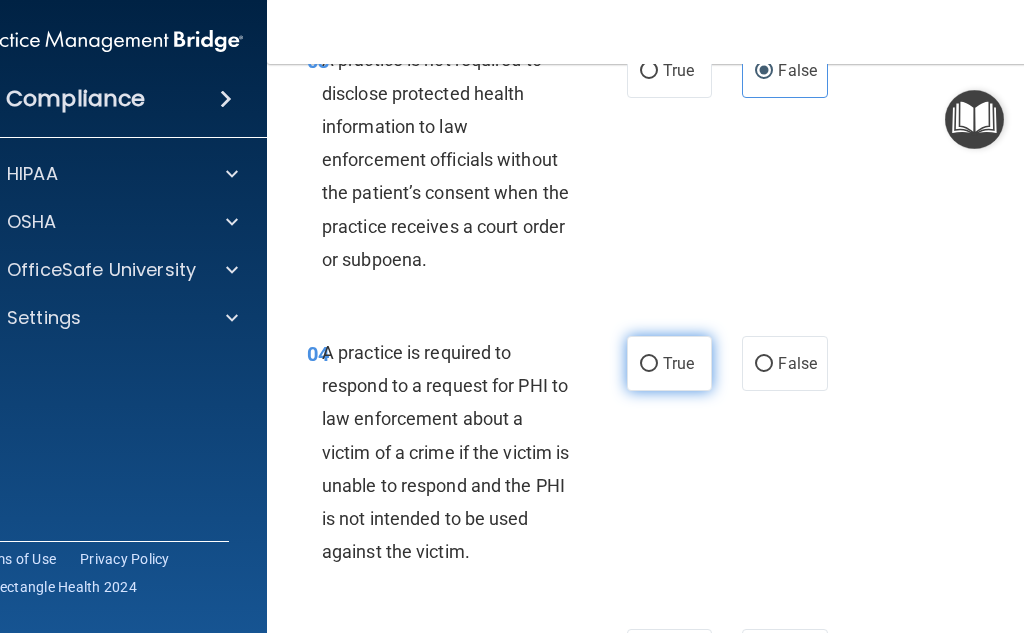 click on "True" at bounding box center [678, 363] 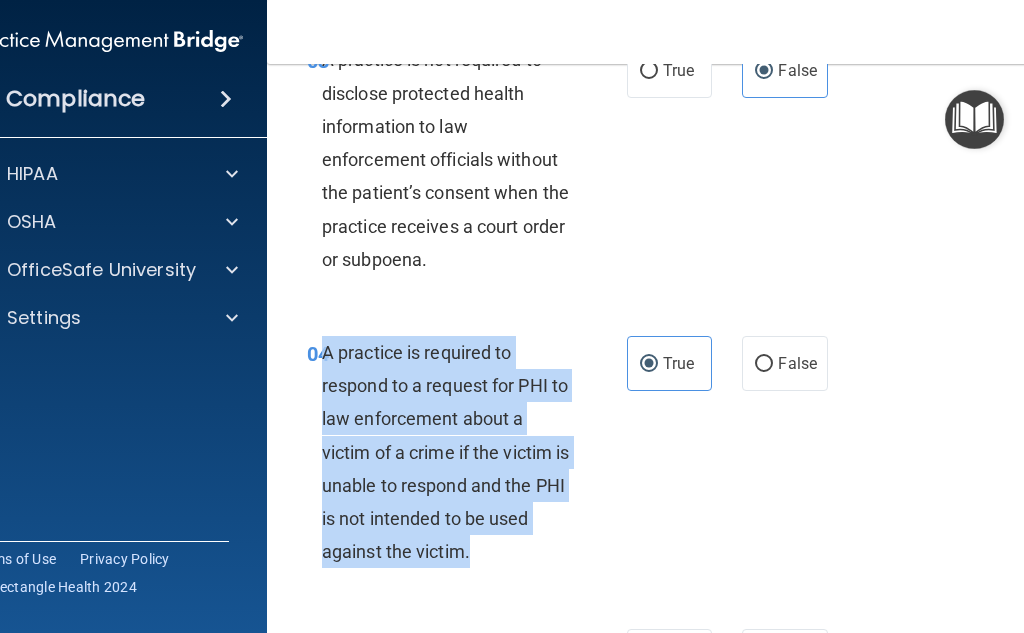 drag, startPoint x: 479, startPoint y: 555, endPoint x: 317, endPoint y: 357, distance: 255.82806 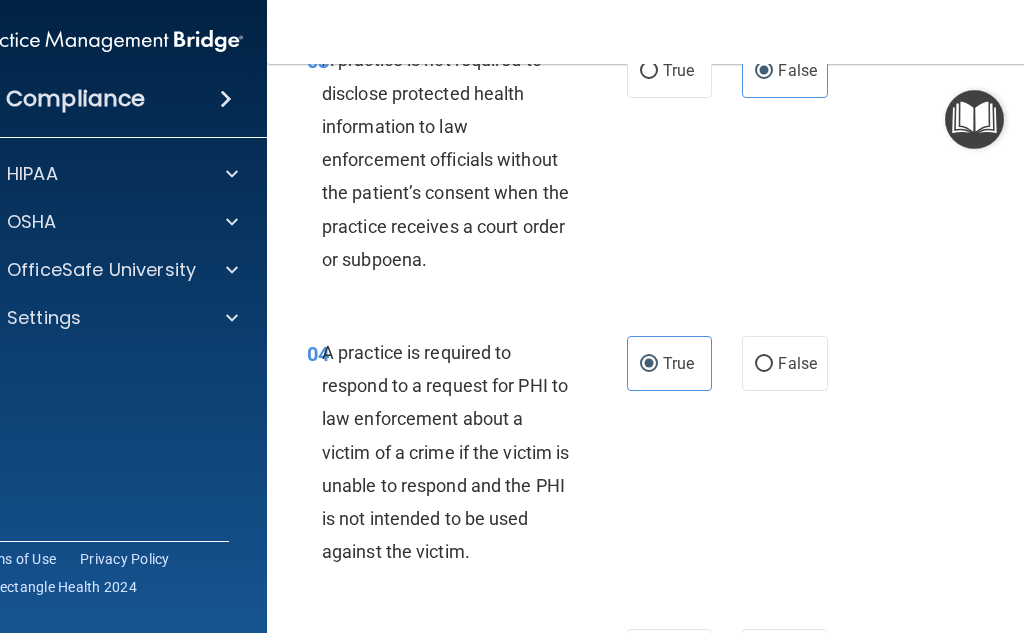 click on "04       A practice is required to respond to a request for PHI to law enforcement about a victim of a crime if the victim is unable to respond and the PHI is not intended to be used against the victim.                 True           False" at bounding box center [672, 457] 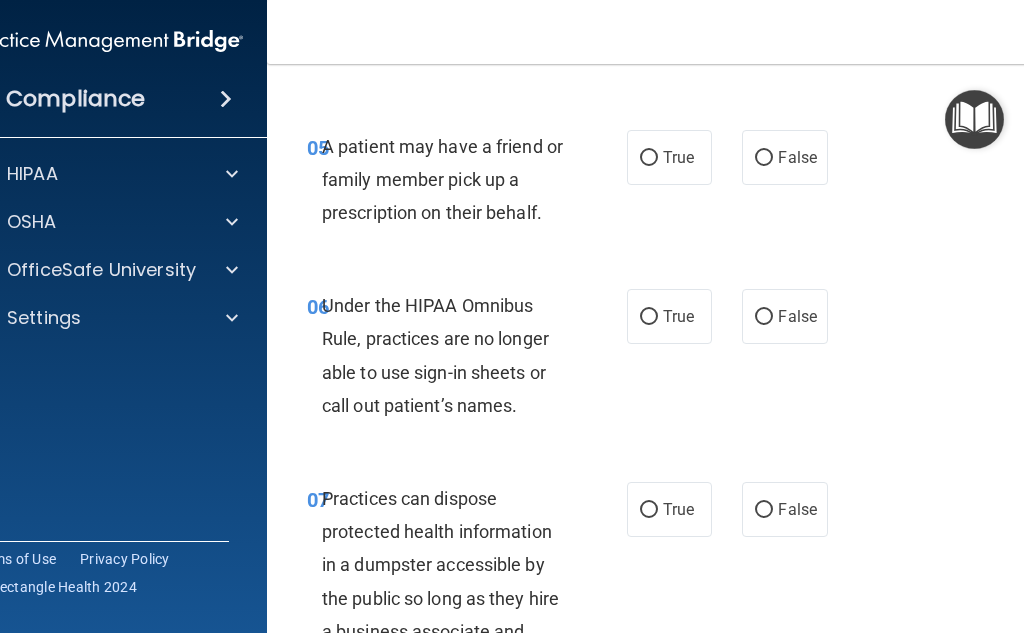 scroll, scrollTop: 1200, scrollLeft: 0, axis: vertical 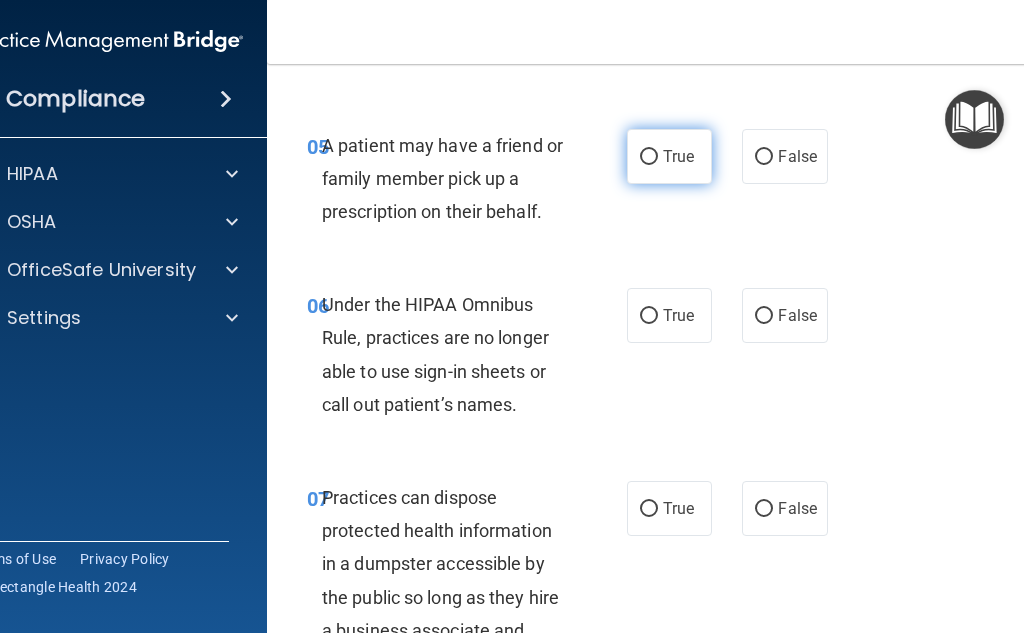 click on "True" at bounding box center (649, 157) 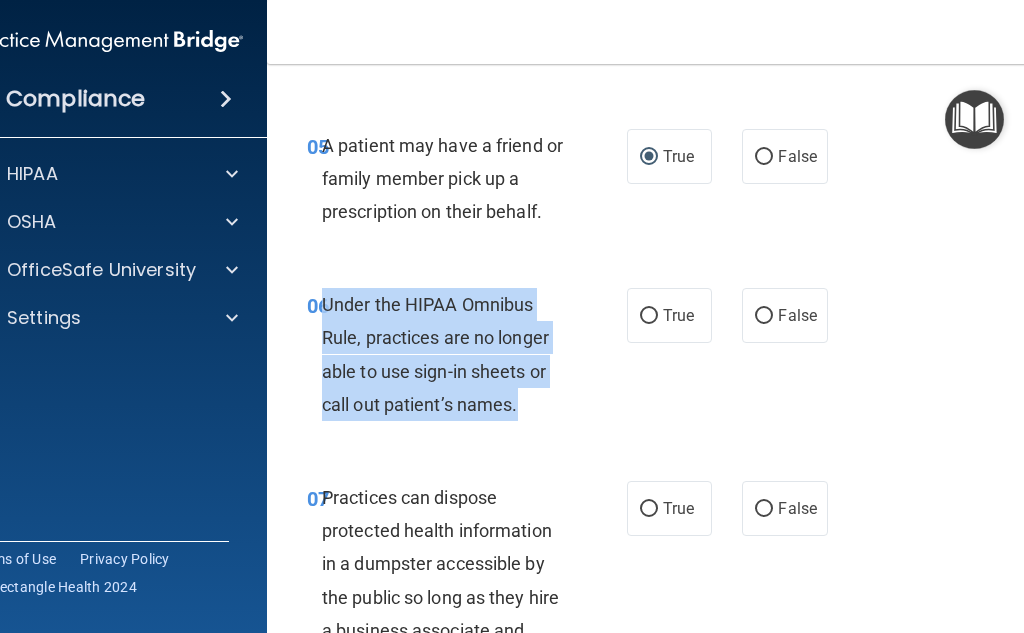 drag, startPoint x: 524, startPoint y: 398, endPoint x: 317, endPoint y: 307, distance: 226.11943 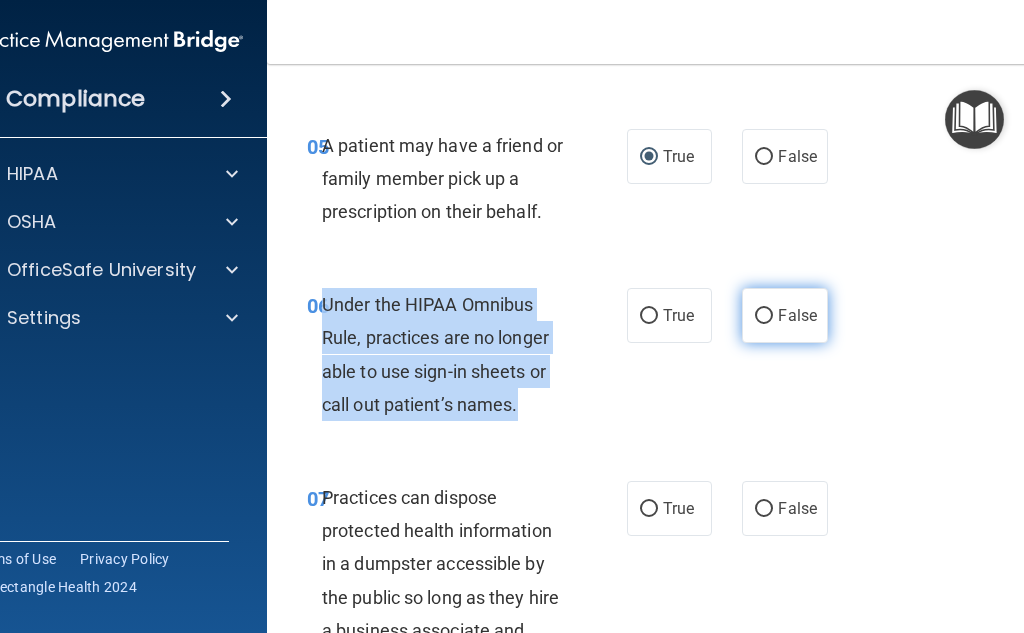 click on "False" at bounding box center (764, 316) 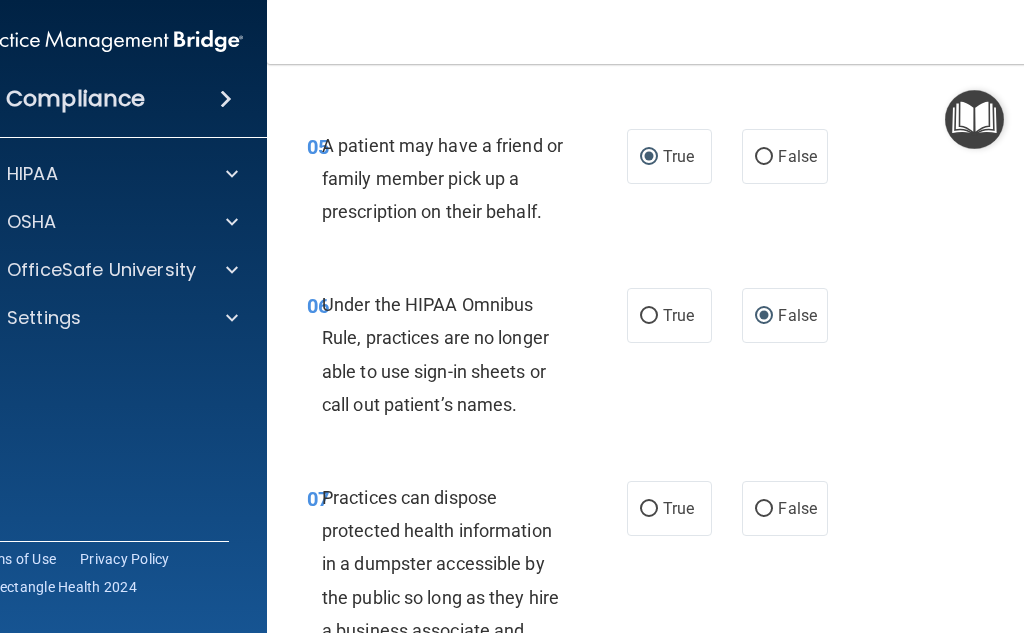 click on "06       Under the HIPAA Omnibus Rule, practices are no longer able to use sign-in sheets or call out patient’s names.                 True           False" at bounding box center (672, 359) 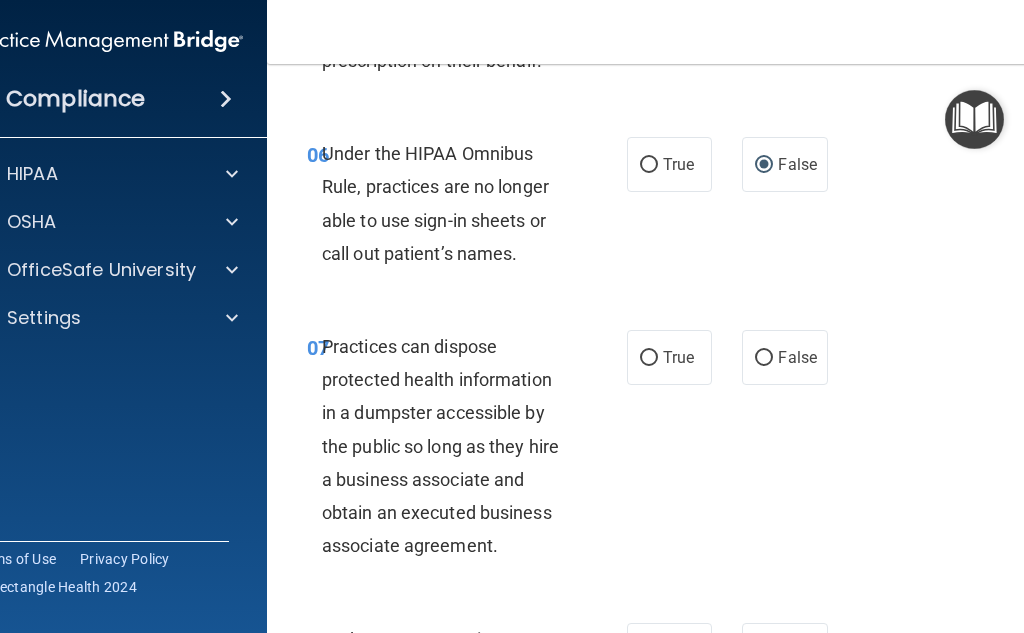 scroll, scrollTop: 1400, scrollLeft: 0, axis: vertical 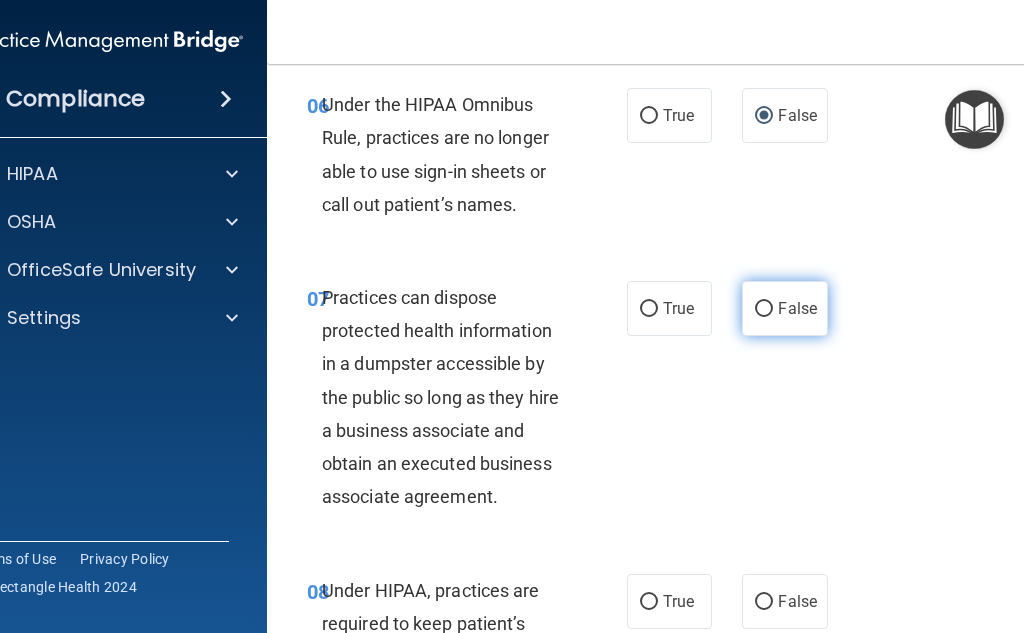 click on "False" at bounding box center [784, 308] 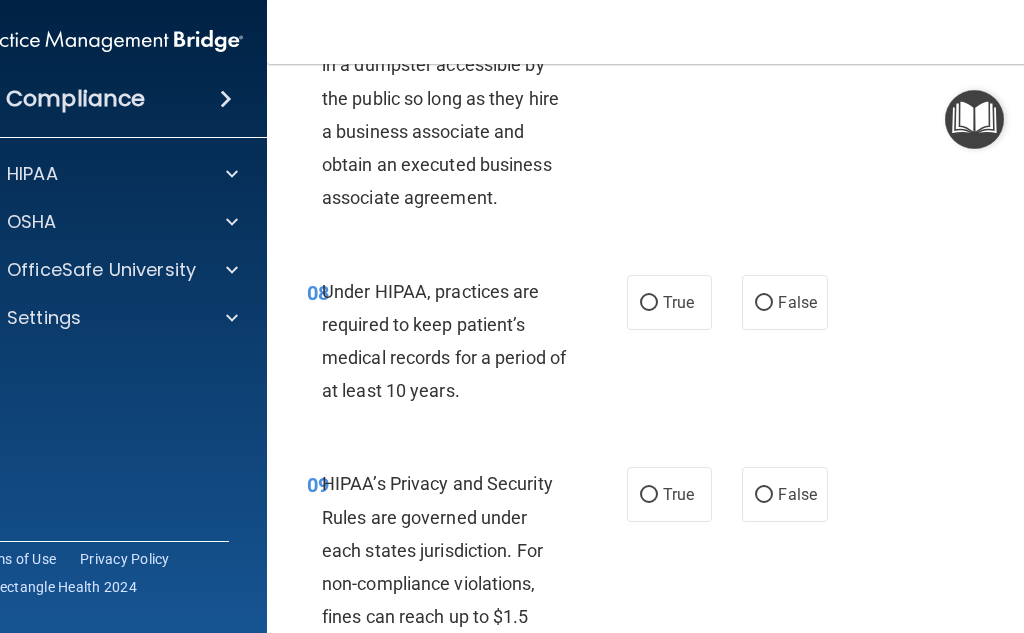 scroll, scrollTop: 1700, scrollLeft: 0, axis: vertical 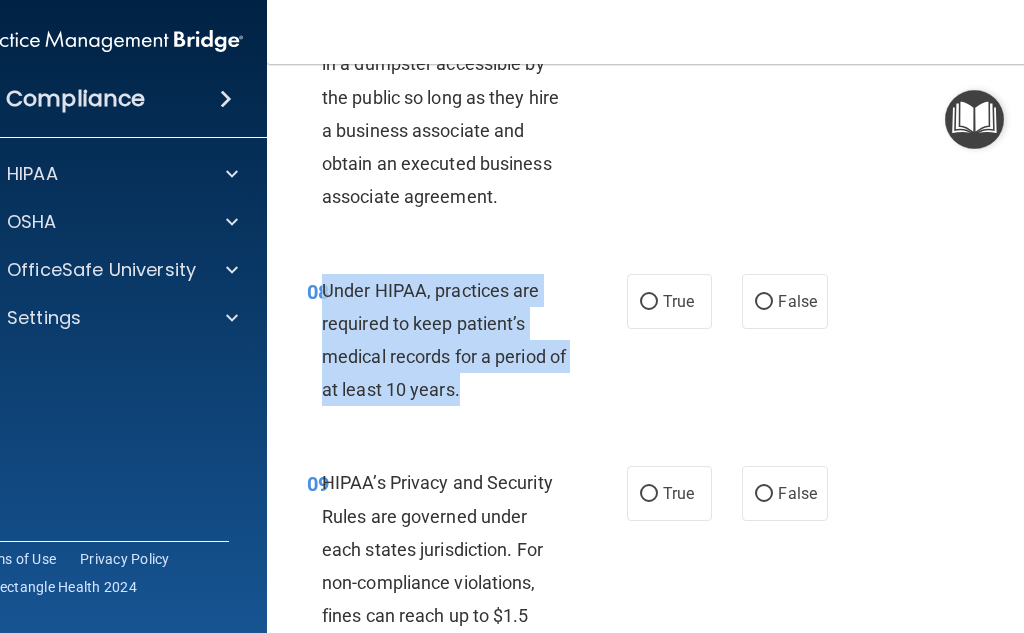 drag, startPoint x: 473, startPoint y: 392, endPoint x: 315, endPoint y: 287, distance: 189.70767 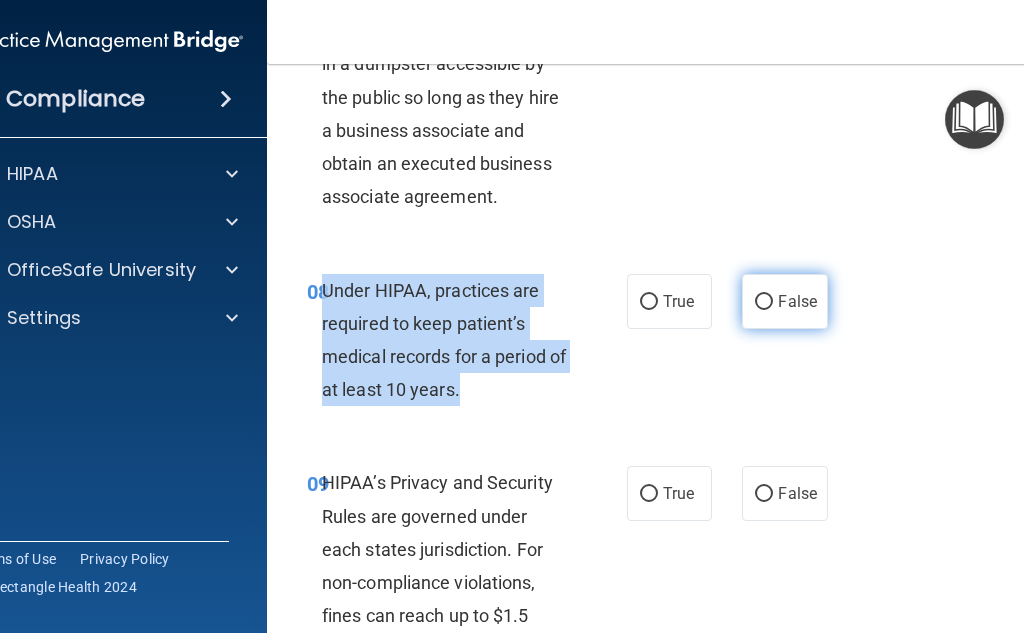 click on "False" at bounding box center [764, 302] 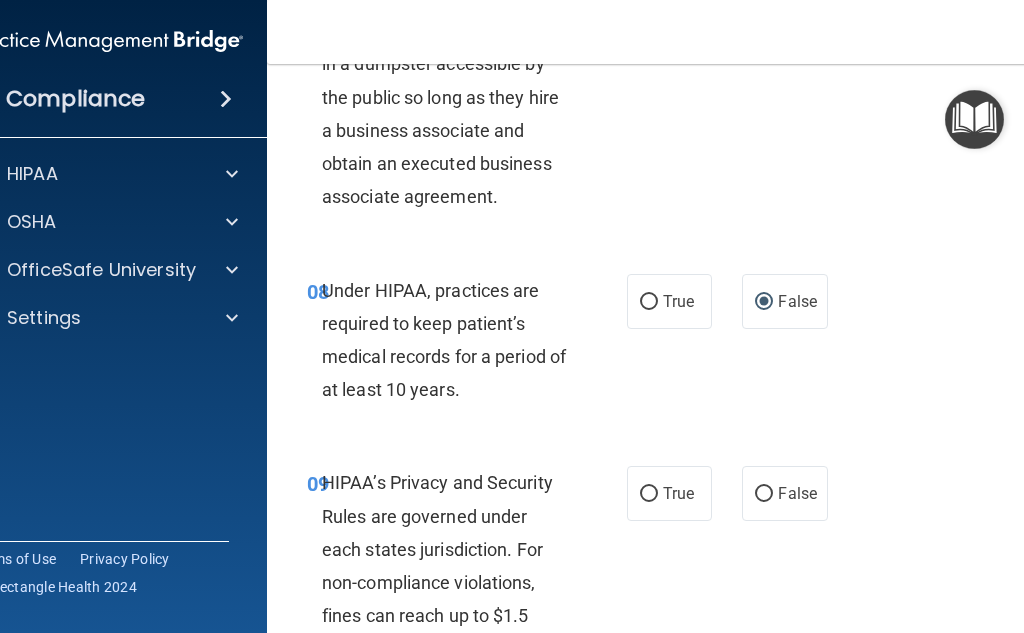 click on "08       Under HIPAA, practices are required to keep patient’s medical records for a period of at least 10 years.                 True           False" at bounding box center (672, 345) 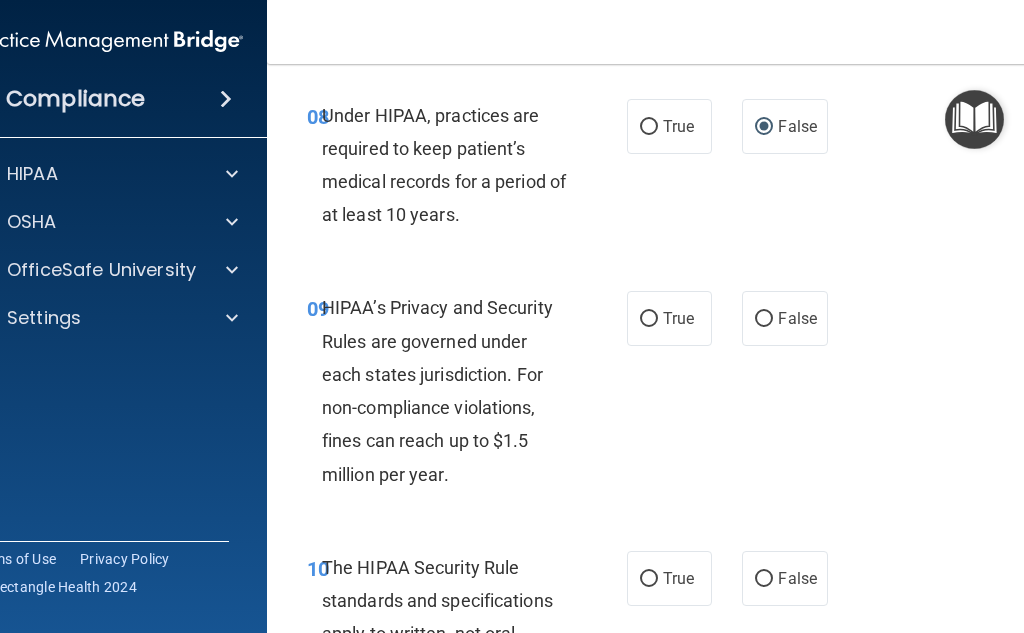 scroll, scrollTop: 1900, scrollLeft: 0, axis: vertical 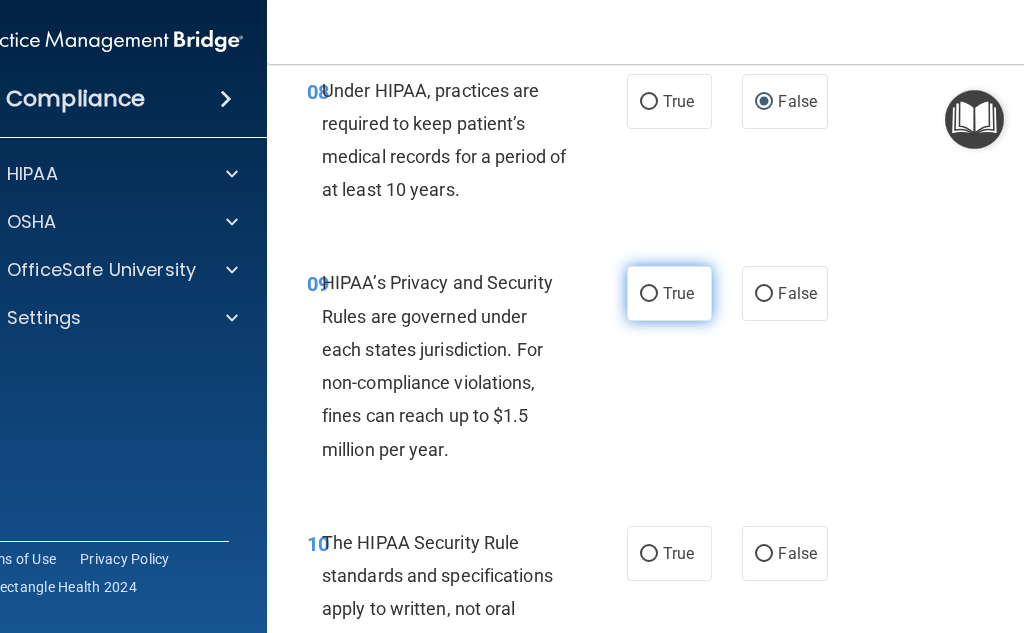click on "True" at bounding box center (678, 293) 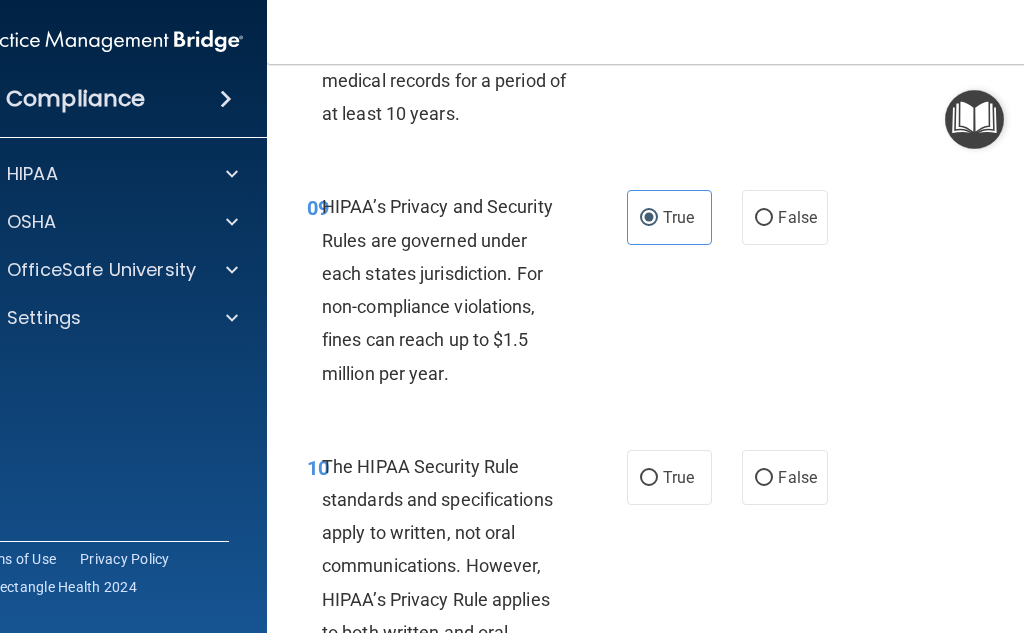 scroll, scrollTop: 2100, scrollLeft: 0, axis: vertical 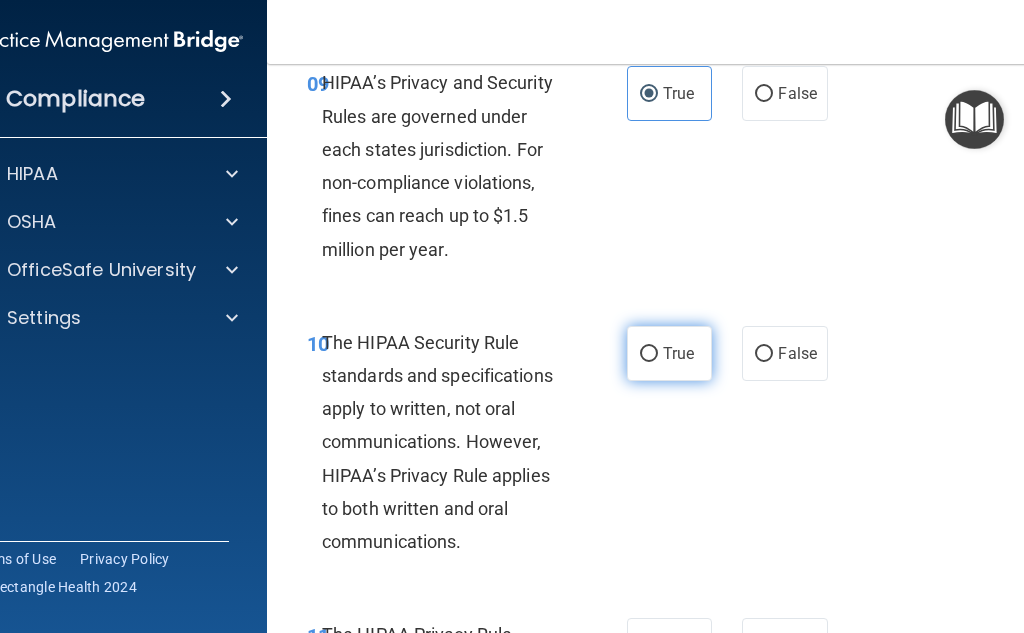 click on "True" at bounding box center [678, 353] 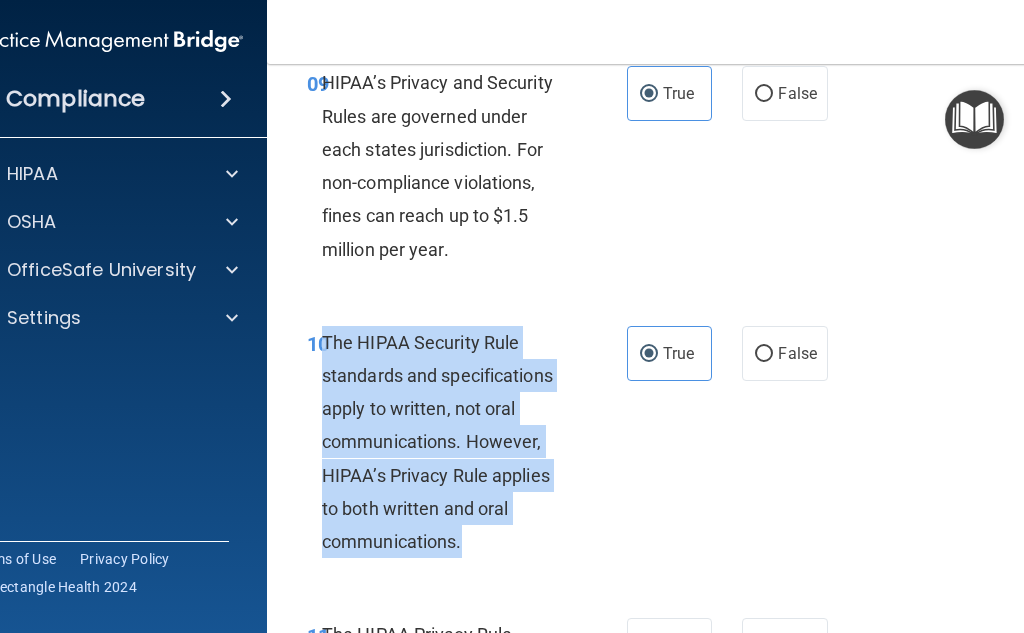 drag, startPoint x: 461, startPoint y: 543, endPoint x: 318, endPoint y: 337, distance: 250.76881 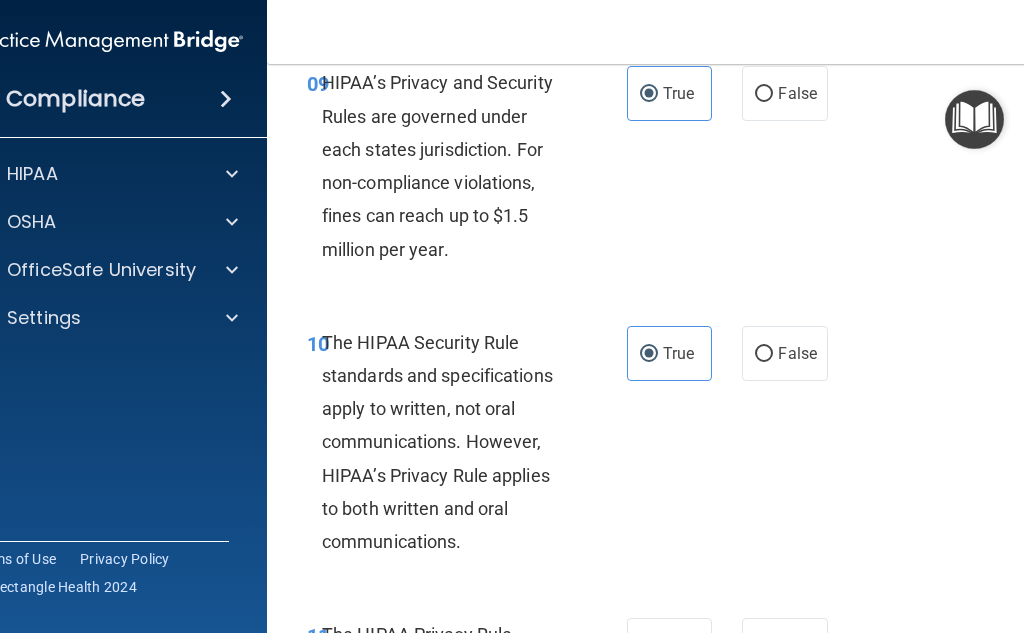 click on "10       The HIPAA Security Rule standards and specifications apply to written, not oral communications. However, HIPAA’s Privacy Rule applies to both written and oral communications.                 True           False" at bounding box center (672, 447) 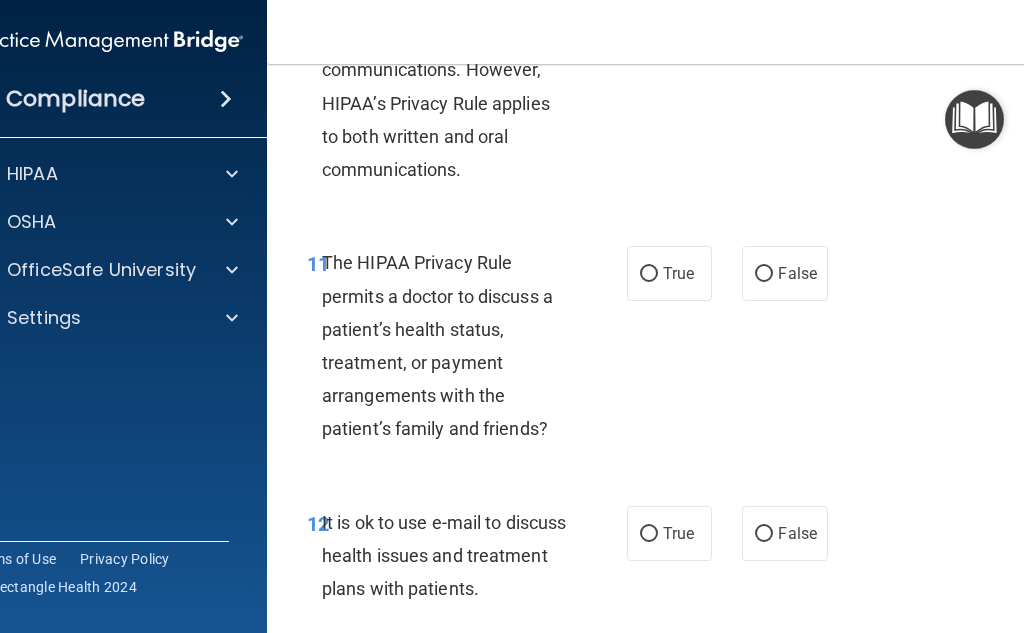 scroll, scrollTop: 2500, scrollLeft: 0, axis: vertical 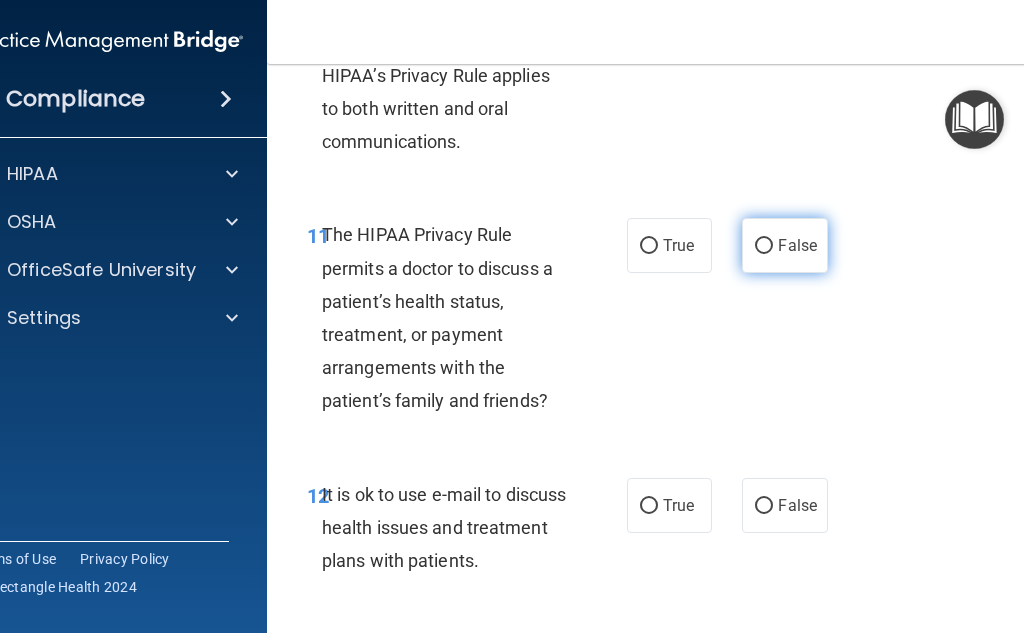 click on "False" at bounding box center [784, 245] 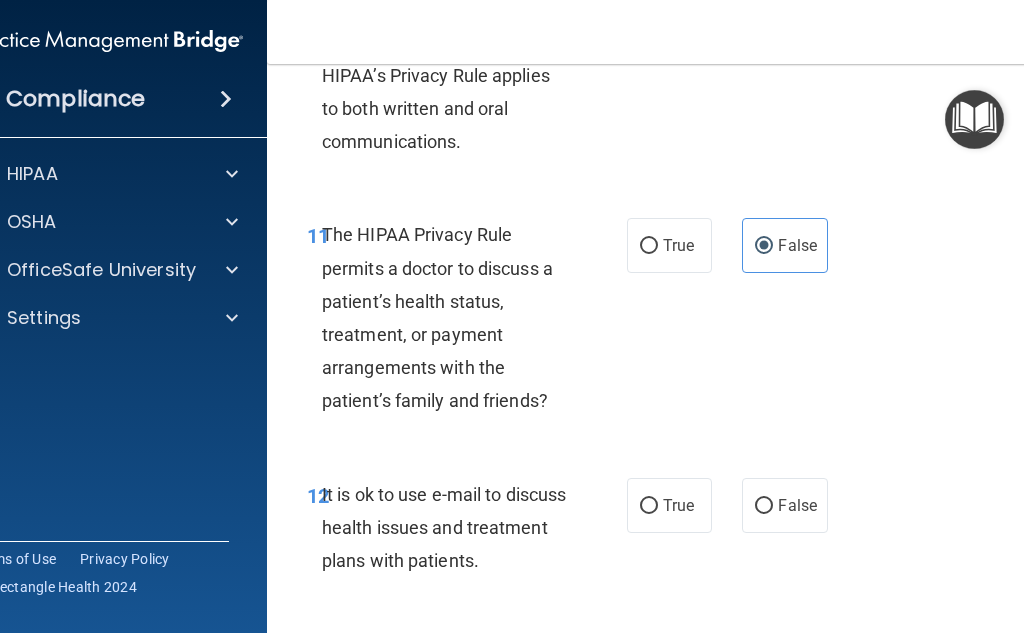 scroll, scrollTop: 2700, scrollLeft: 0, axis: vertical 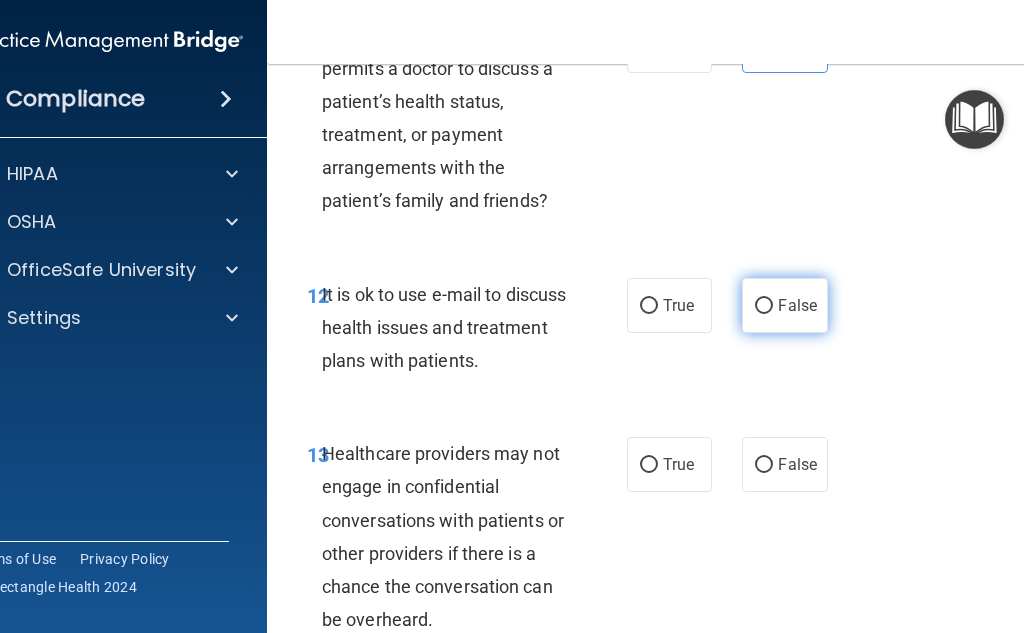 click on "False" at bounding box center (797, 305) 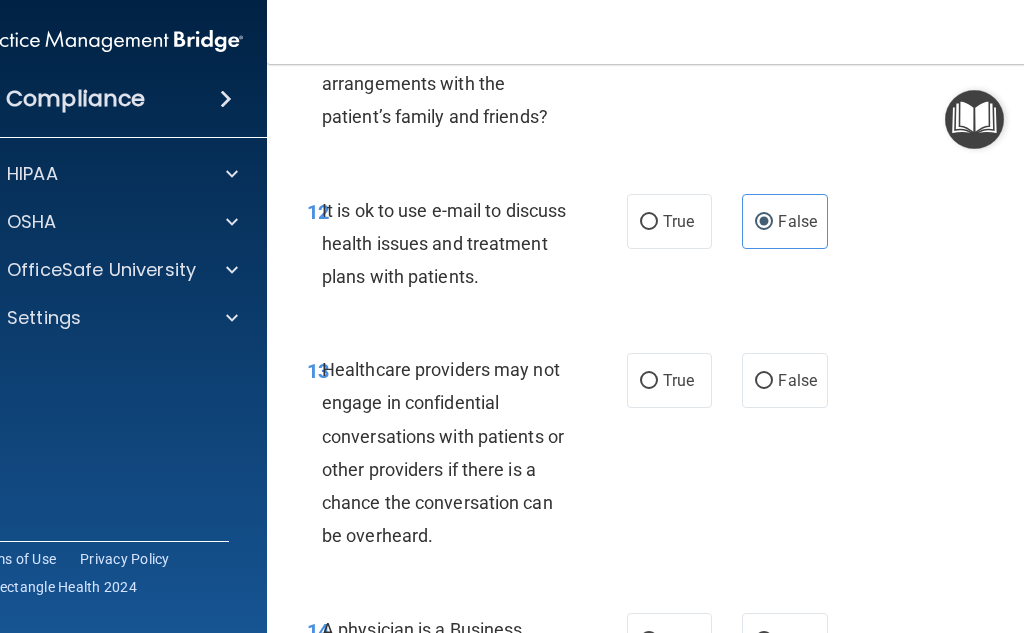 scroll, scrollTop: 2900, scrollLeft: 0, axis: vertical 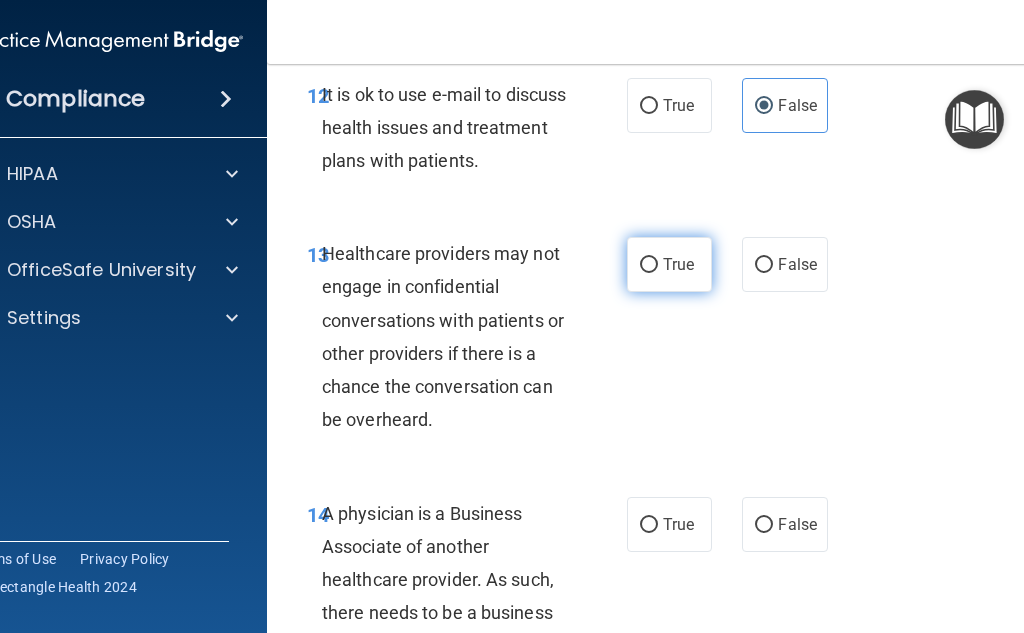 click on "True" at bounding box center [669, 264] 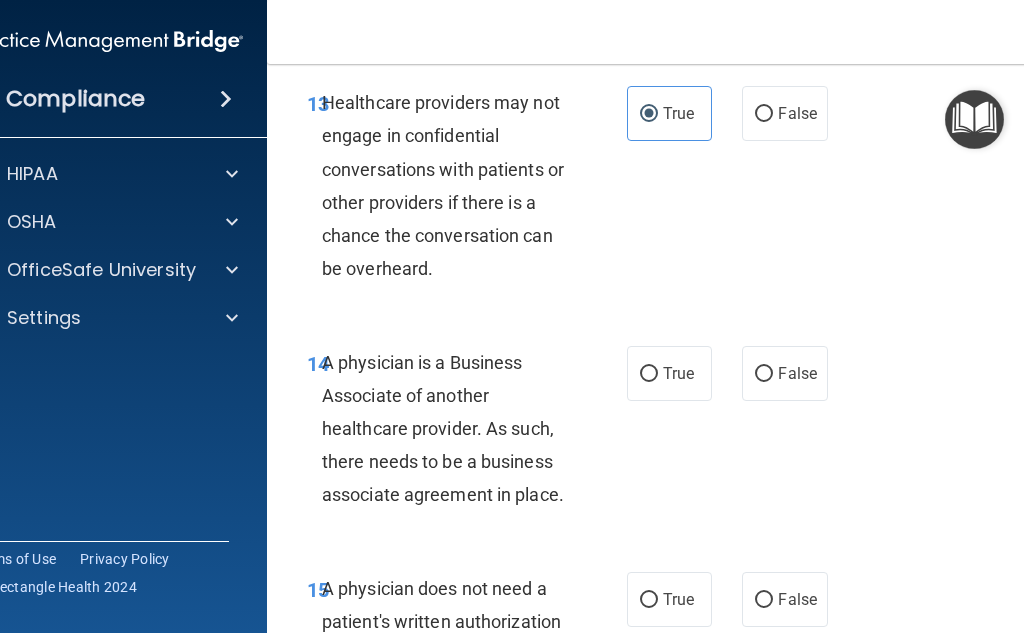scroll, scrollTop: 3100, scrollLeft: 0, axis: vertical 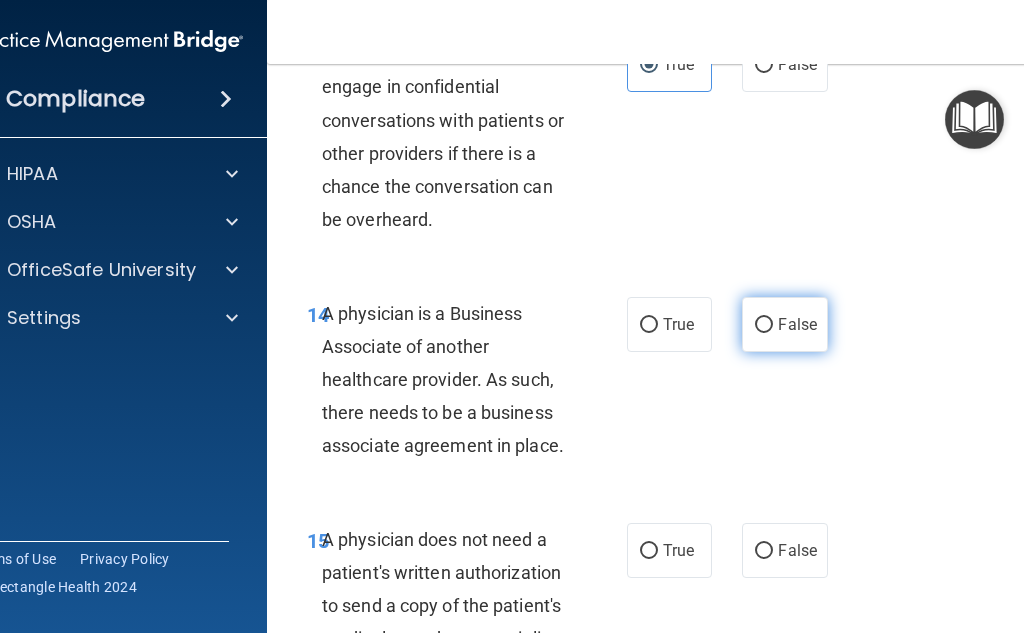 click on "False" at bounding box center [784, 324] 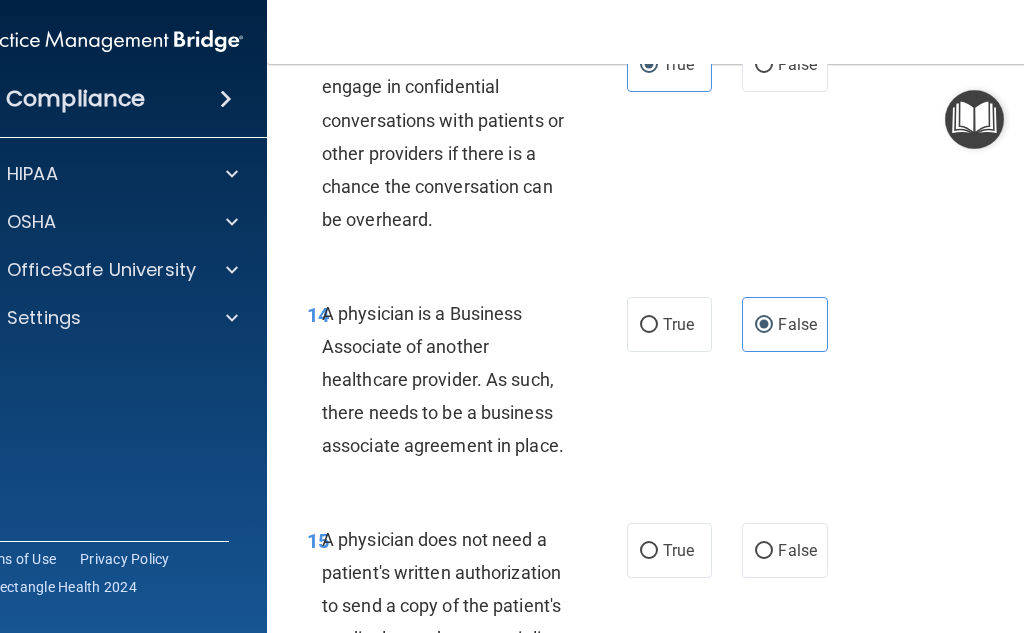 drag, startPoint x: 568, startPoint y: 450, endPoint x: 320, endPoint y: 326, distance: 277.27243 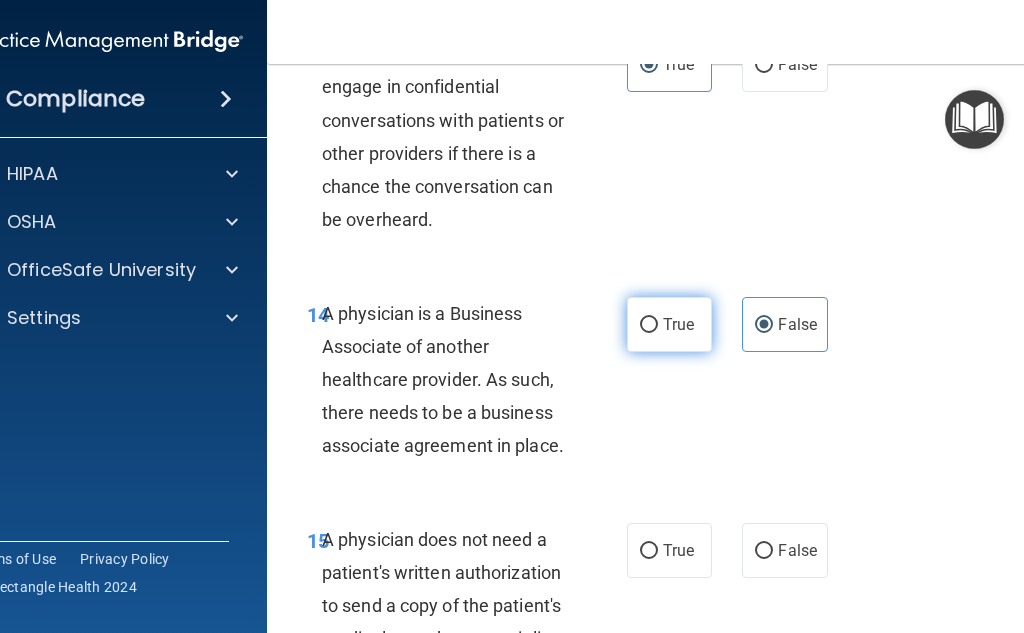 click on "True" at bounding box center [678, 324] 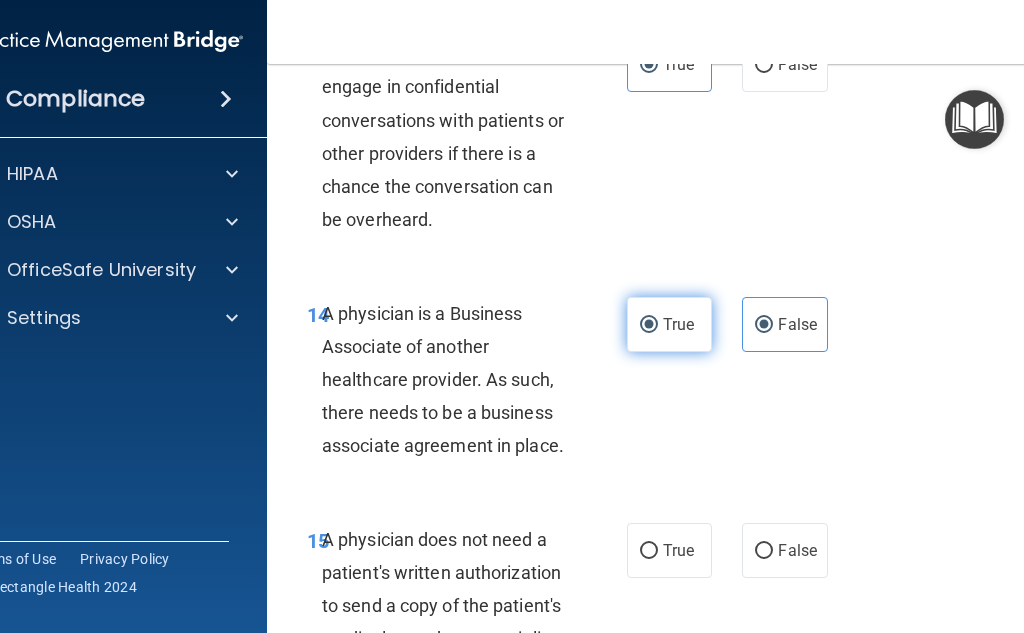 radio on "false" 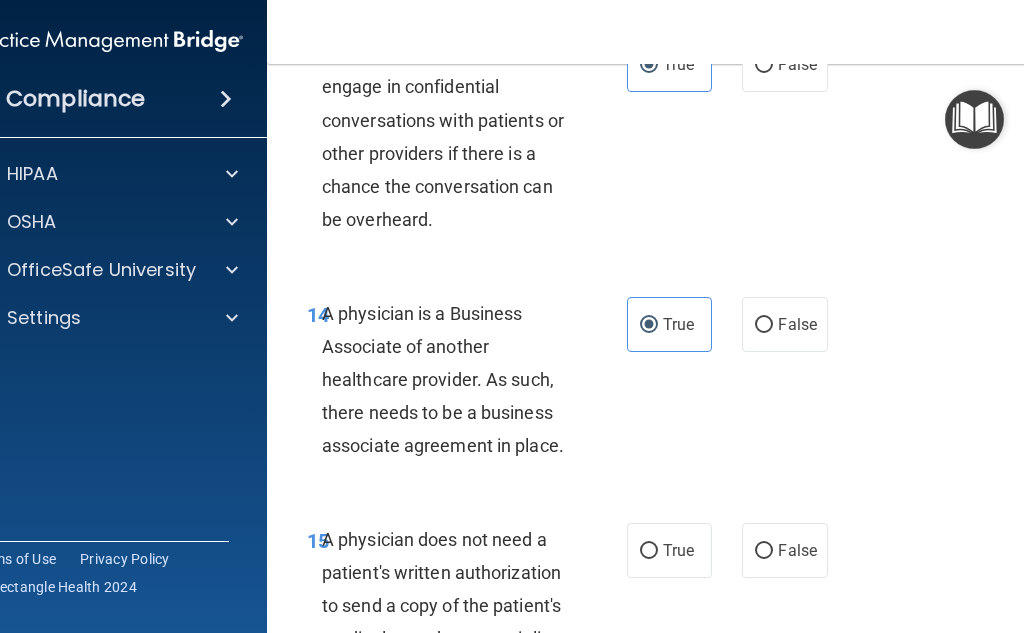 click on "14        A physician is a Business Associate of another healthcare provider.  As such, there needs to be a business associate agreement in place.                 True           False" at bounding box center [672, 385] 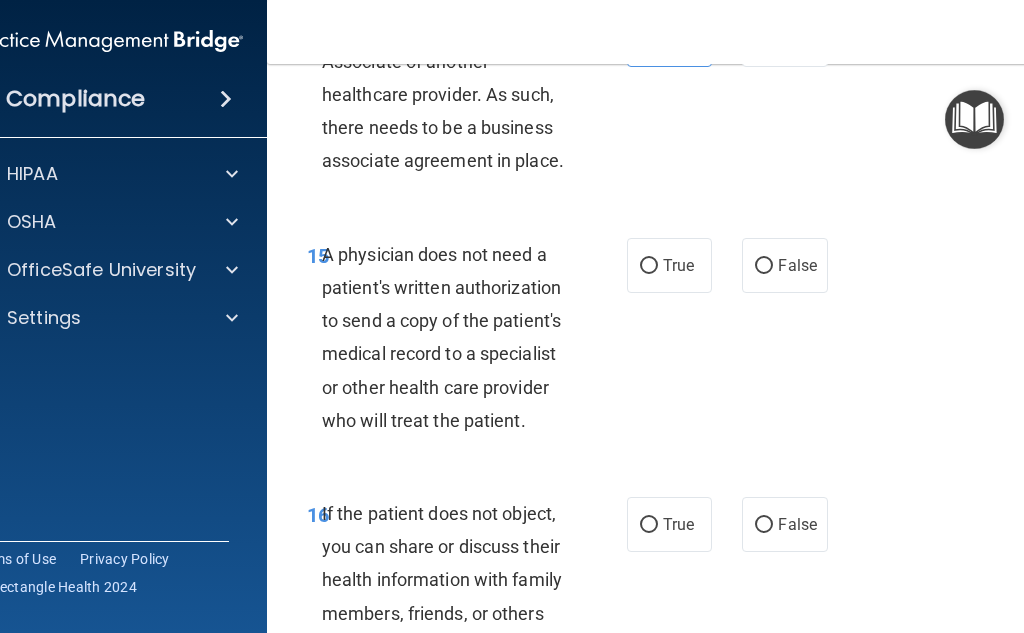 scroll, scrollTop: 3400, scrollLeft: 0, axis: vertical 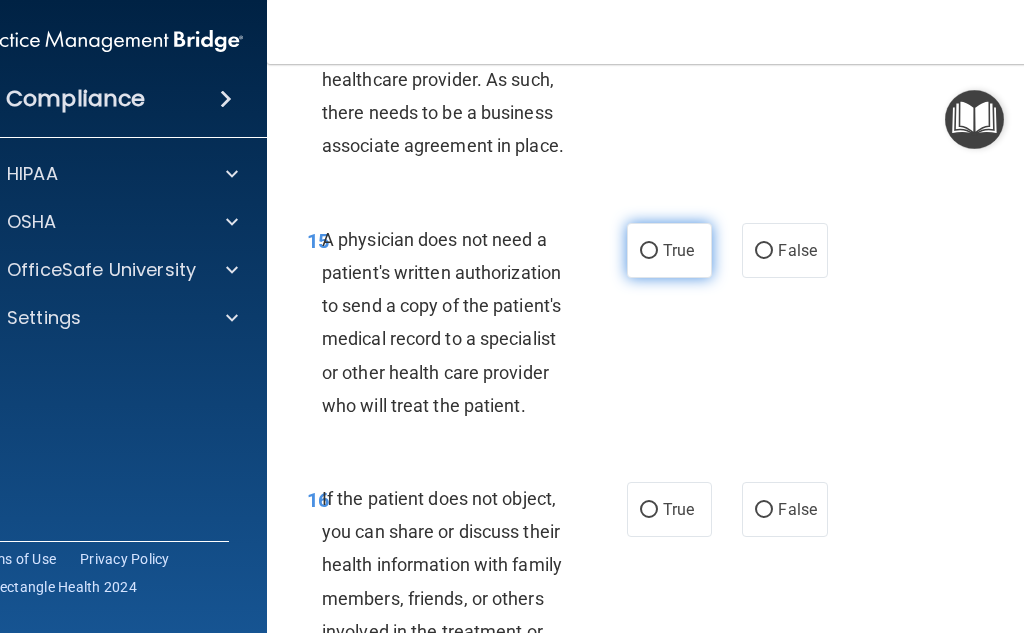 click on "True" at bounding box center (678, 250) 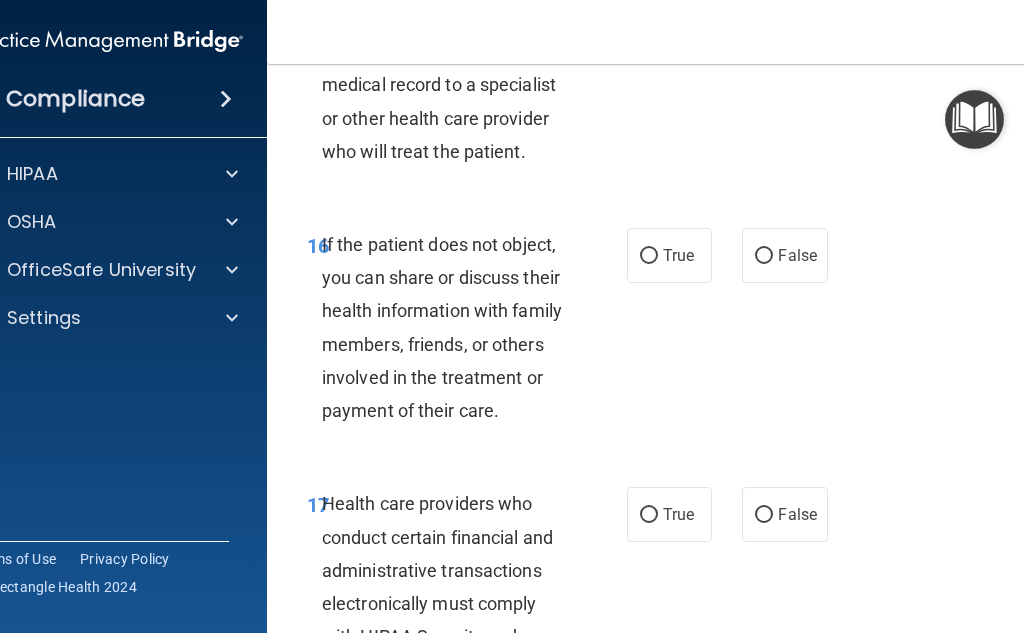 scroll, scrollTop: 3700, scrollLeft: 0, axis: vertical 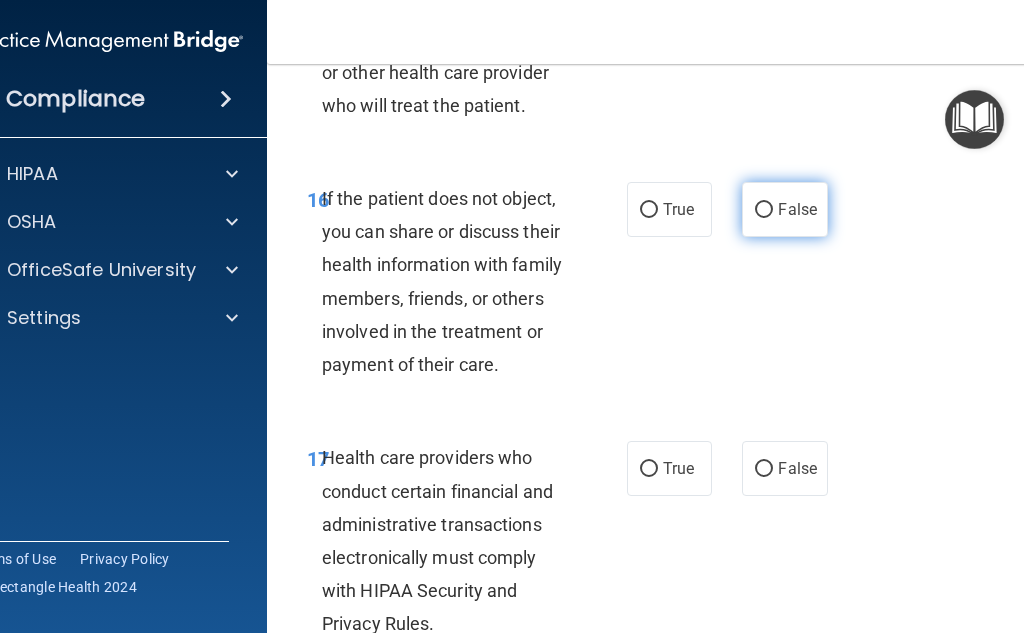click on "False" at bounding box center (797, 209) 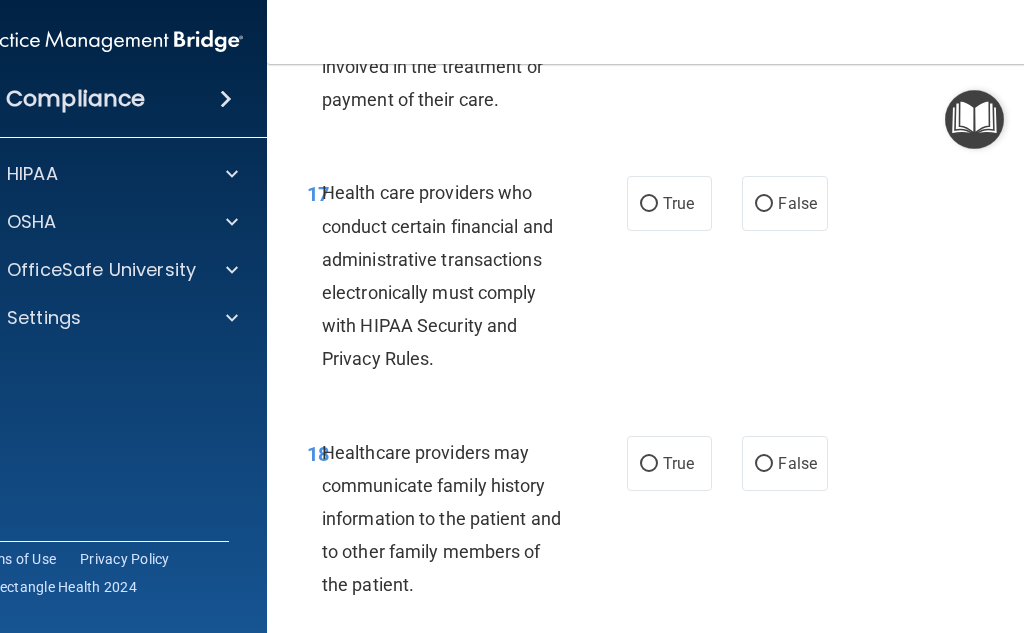scroll, scrollTop: 4000, scrollLeft: 0, axis: vertical 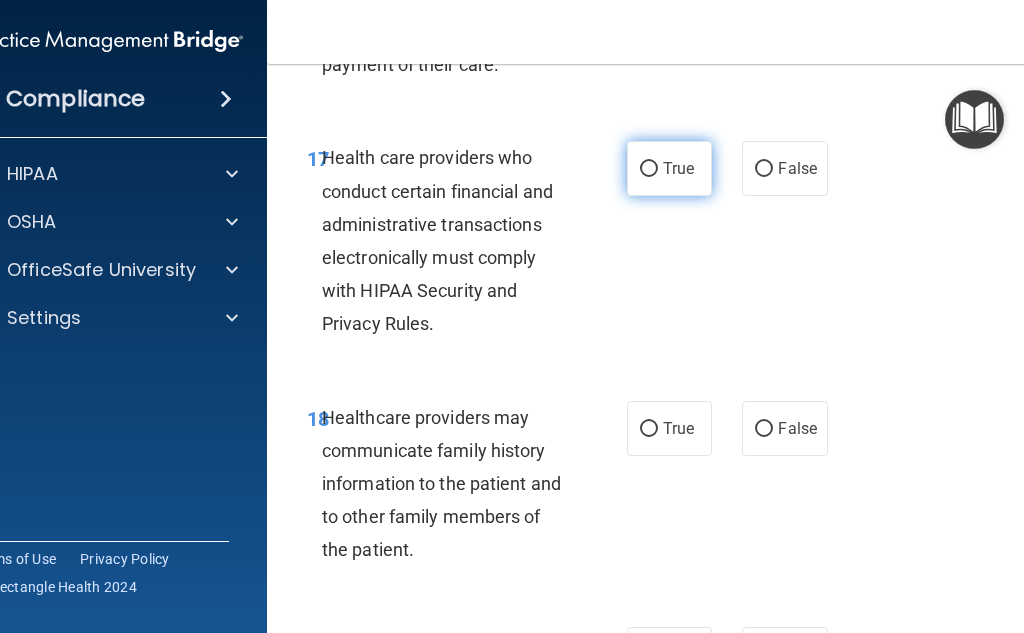 click on "True" at bounding box center [669, 168] 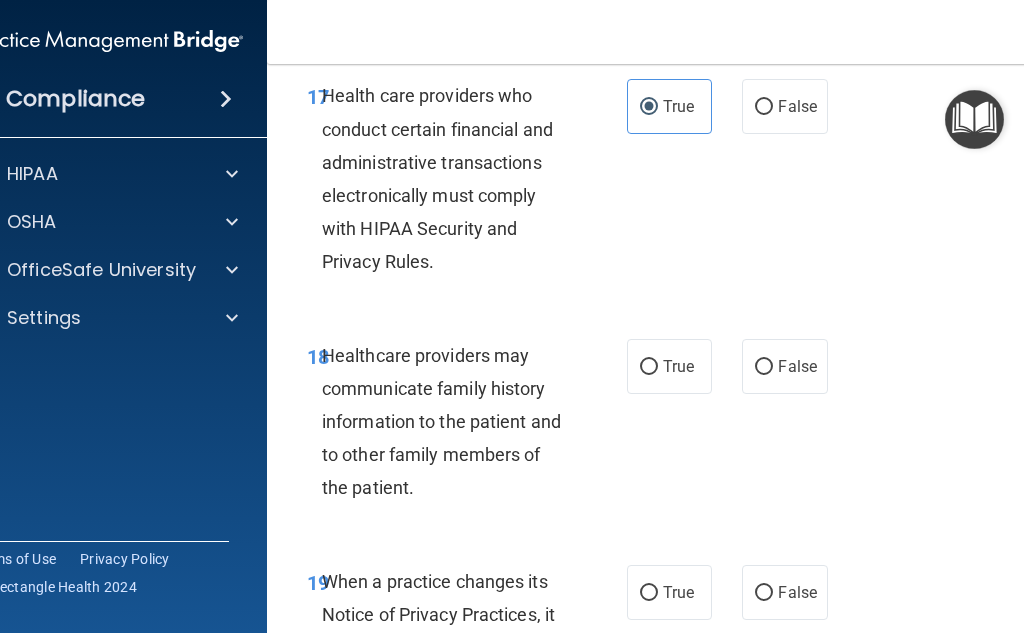 scroll, scrollTop: 4200, scrollLeft: 0, axis: vertical 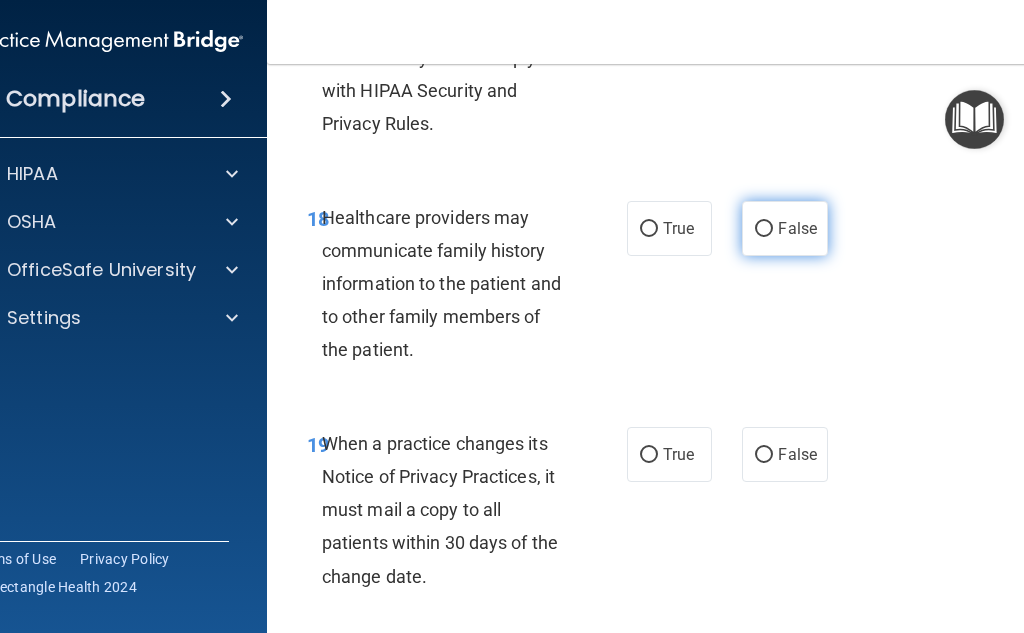 click on "False" at bounding box center (797, 228) 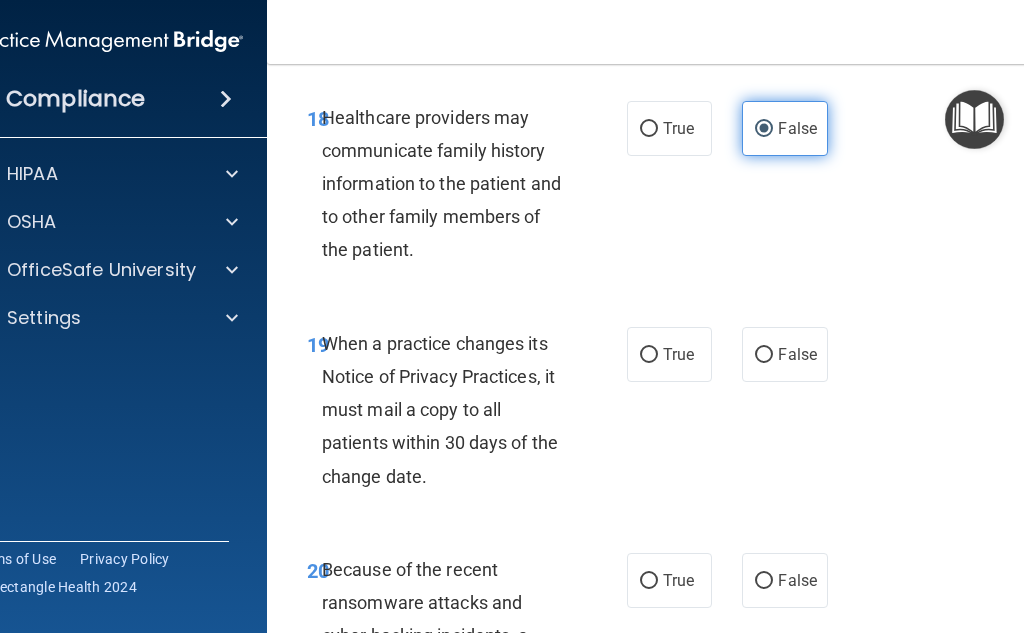 scroll, scrollTop: 4400, scrollLeft: 0, axis: vertical 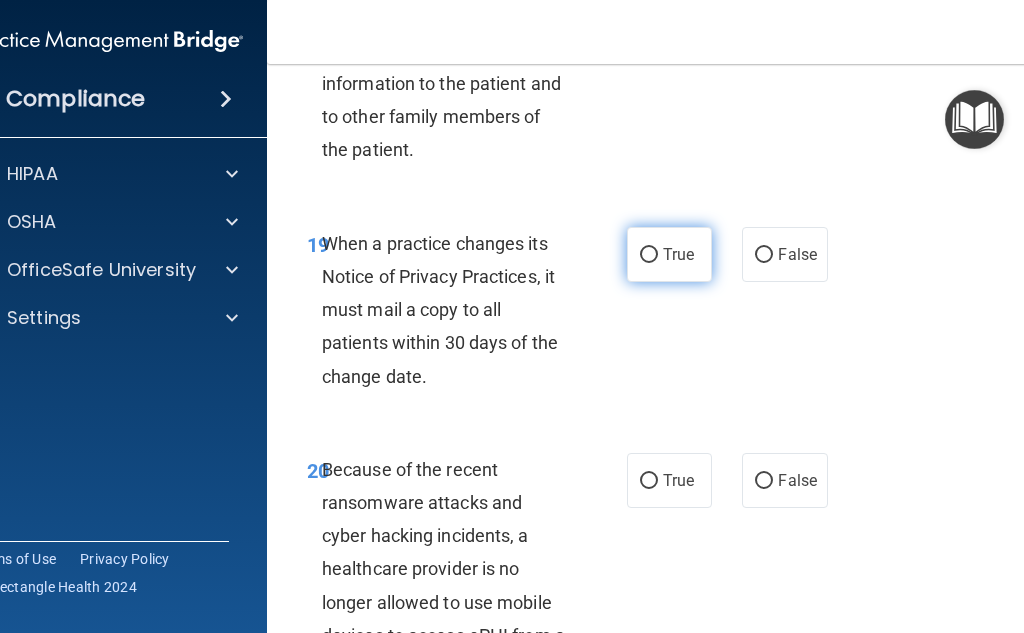 click on "True" at bounding box center (678, 254) 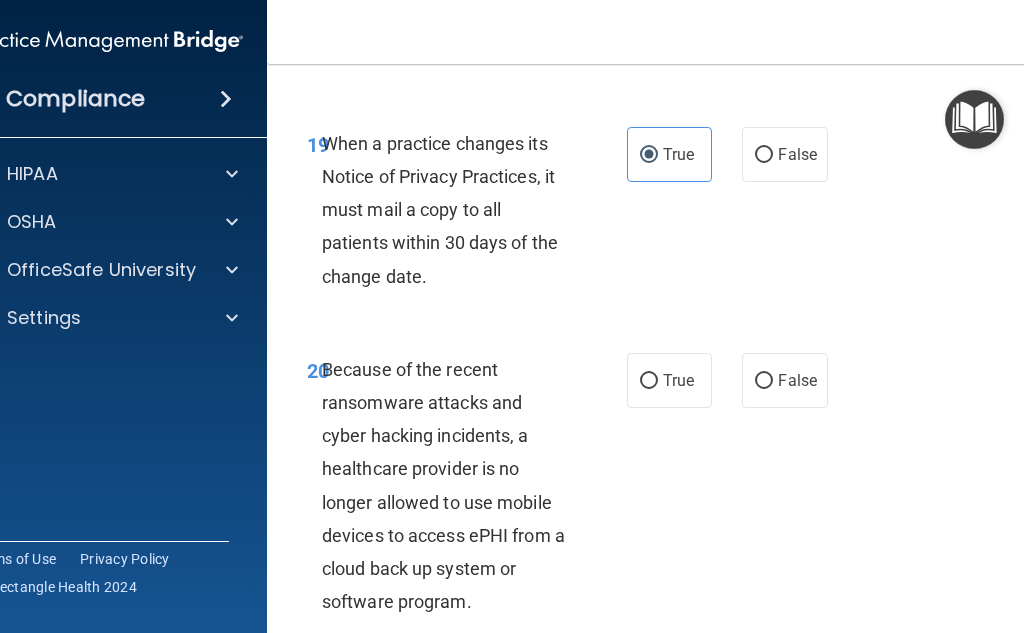 scroll, scrollTop: 4600, scrollLeft: 0, axis: vertical 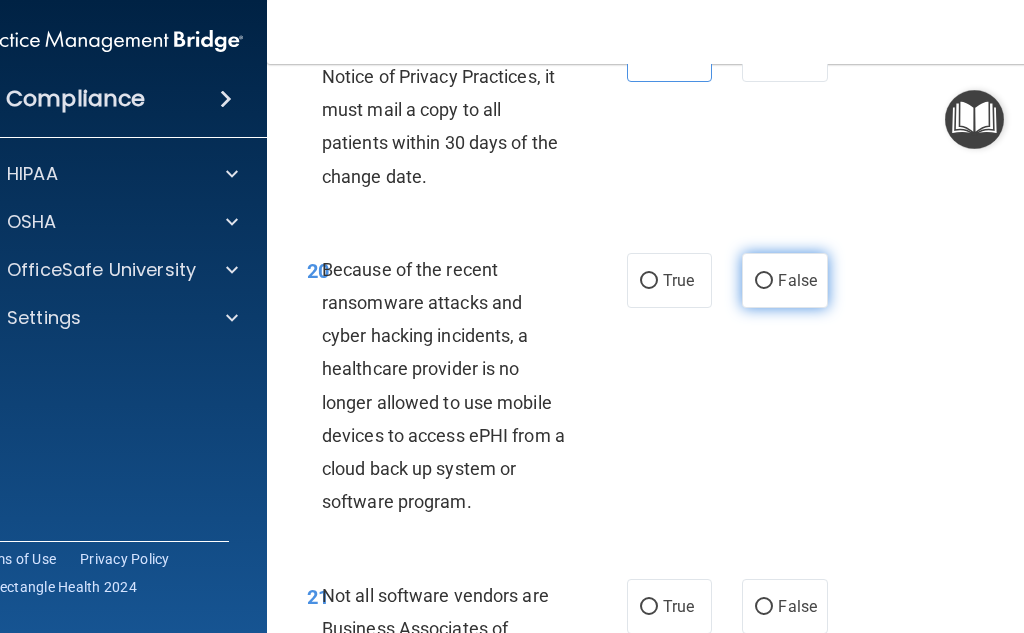 click on "False" at bounding box center (797, 280) 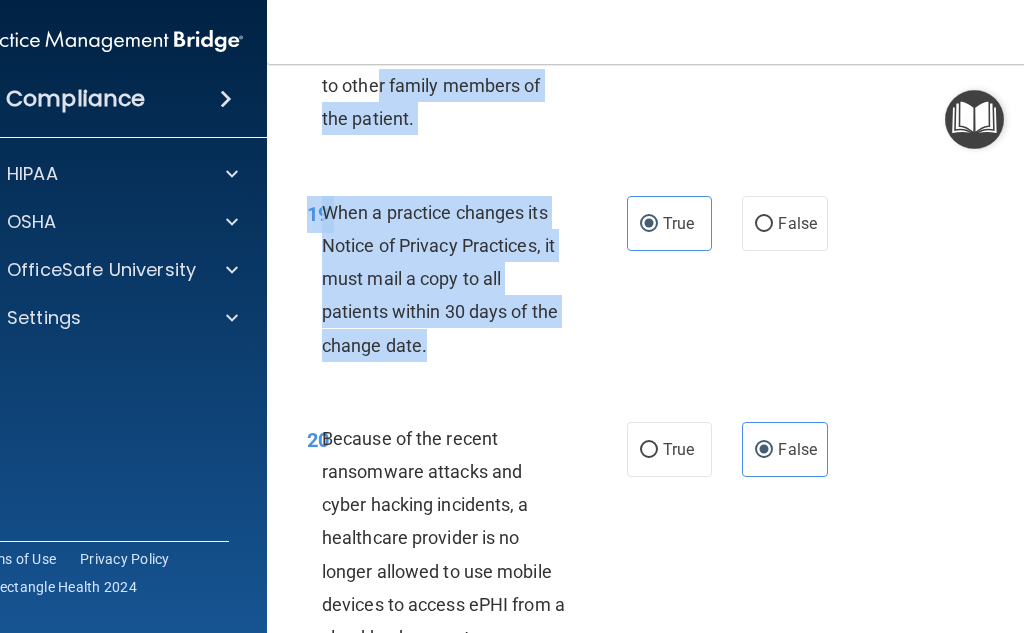 scroll, scrollTop: 4400, scrollLeft: 0, axis: vertical 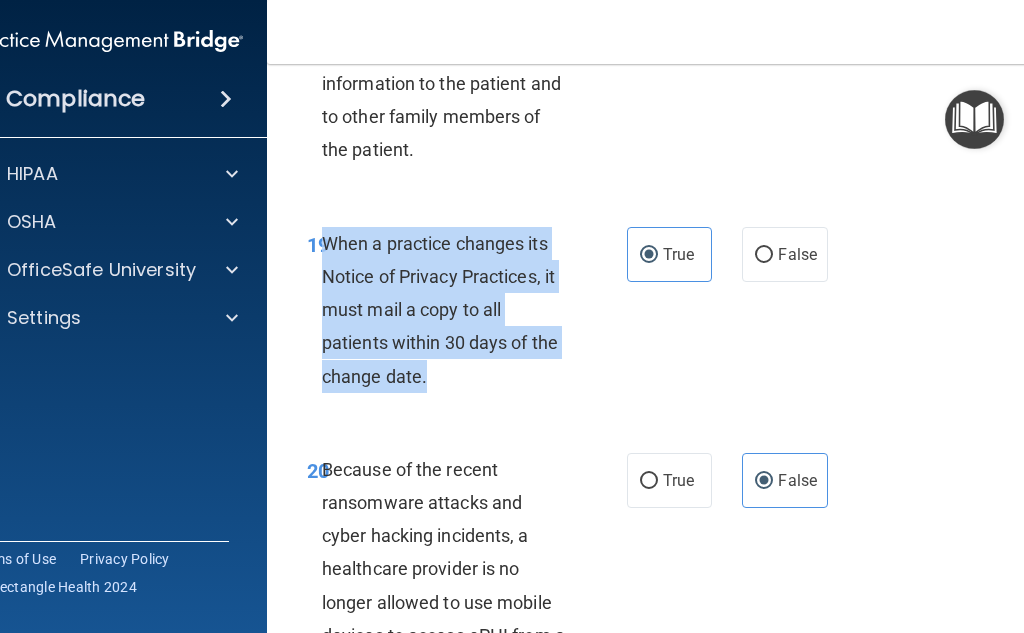 drag, startPoint x: 455, startPoint y: 179, endPoint x: 314, endPoint y: 245, distance: 155.68237 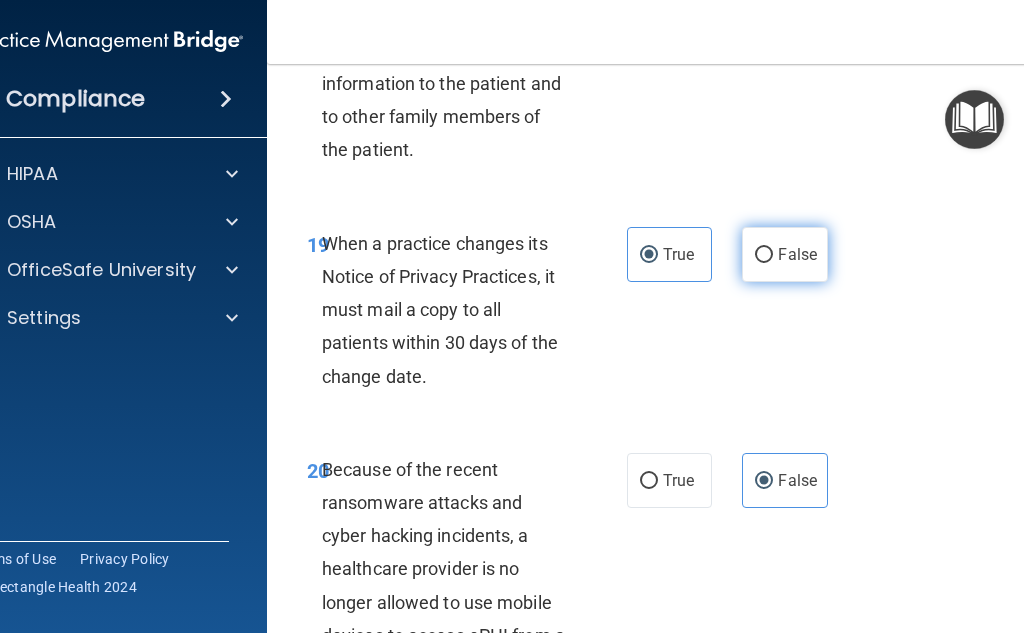 click on "False" at bounding box center [797, 254] 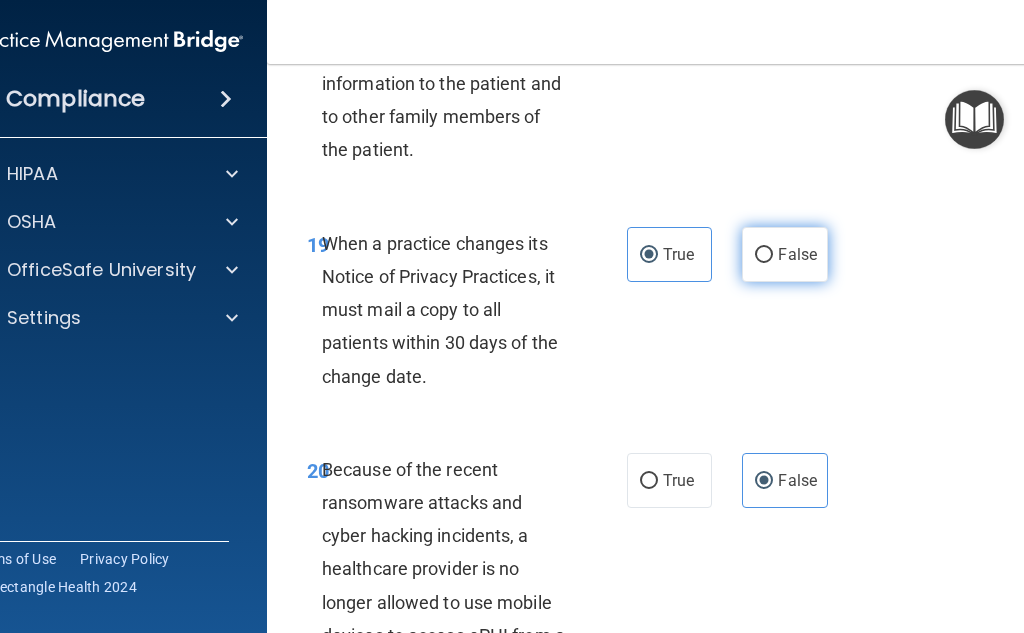 radio on "true" 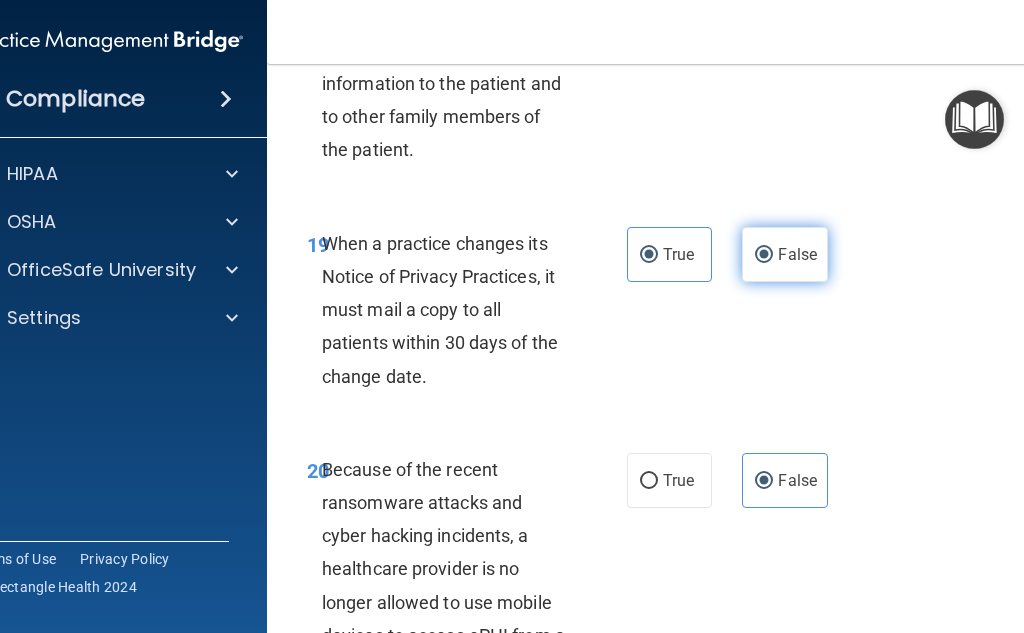 radio on "false" 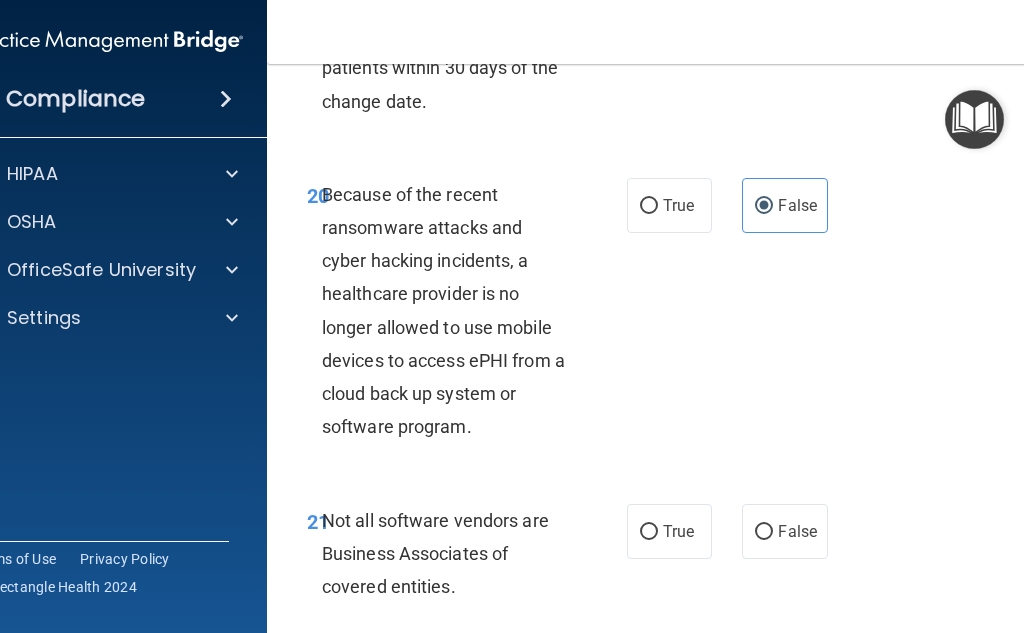 scroll, scrollTop: 4700, scrollLeft: 0, axis: vertical 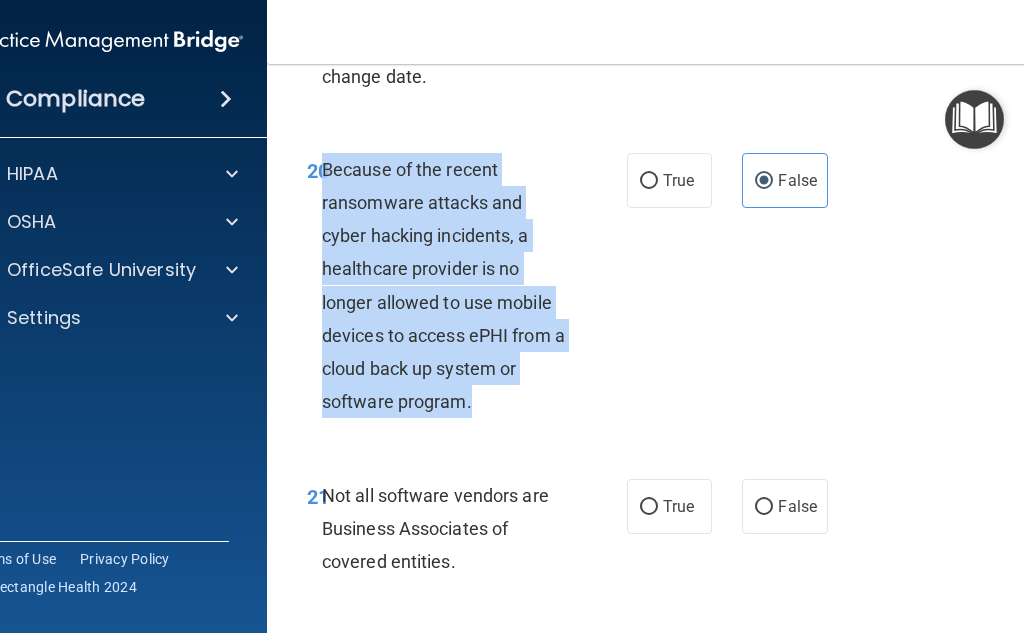 drag, startPoint x: 488, startPoint y: 401, endPoint x: 314, endPoint y: 174, distance: 286.01575 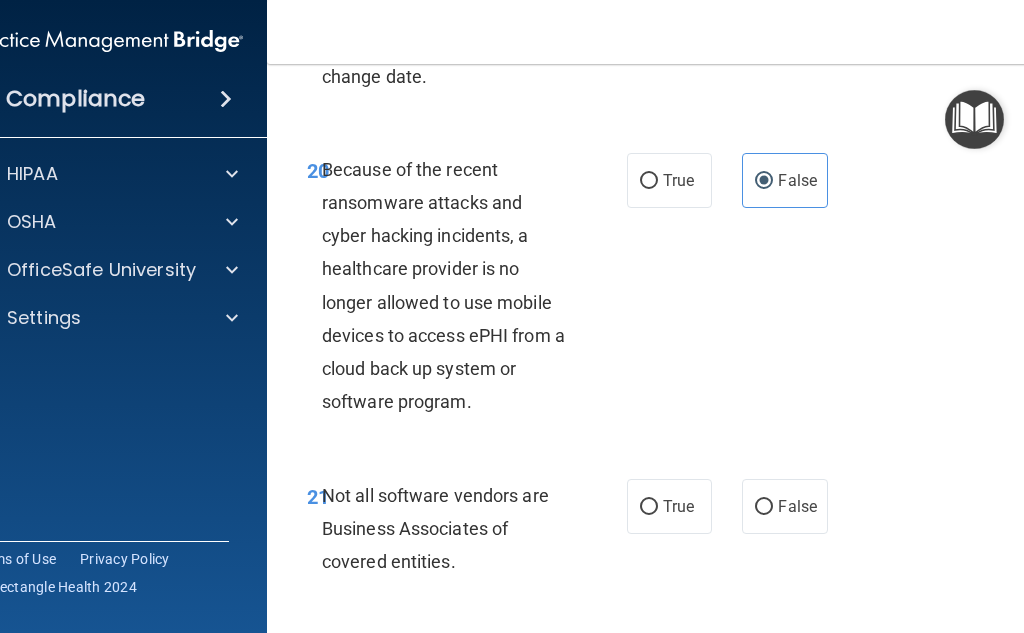 click on "20       Because of the recent ransomware attacks and cyber hacking incidents, a healthcare provider is no longer allowed to use mobile devices to access ePHI from a cloud back up system or software program.                 True           False" at bounding box center (672, 291) 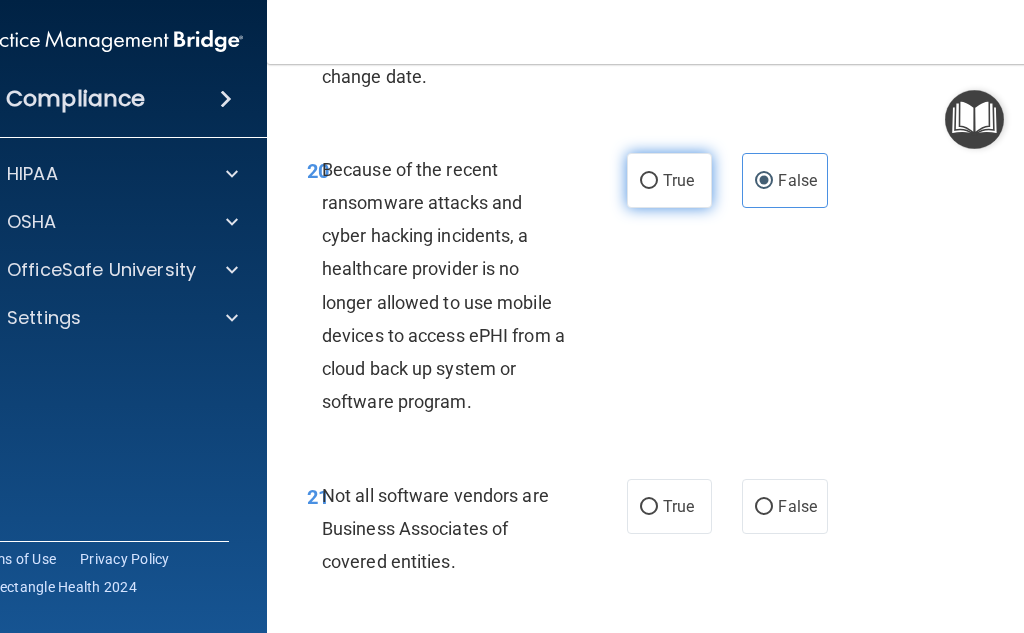 click on "True" at bounding box center [678, 180] 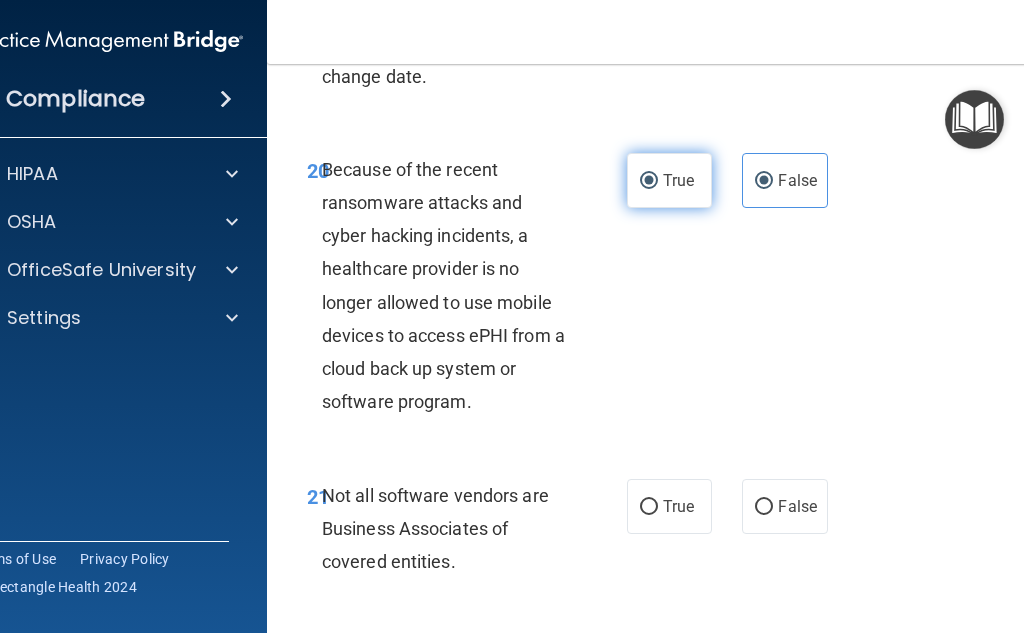 radio on "false" 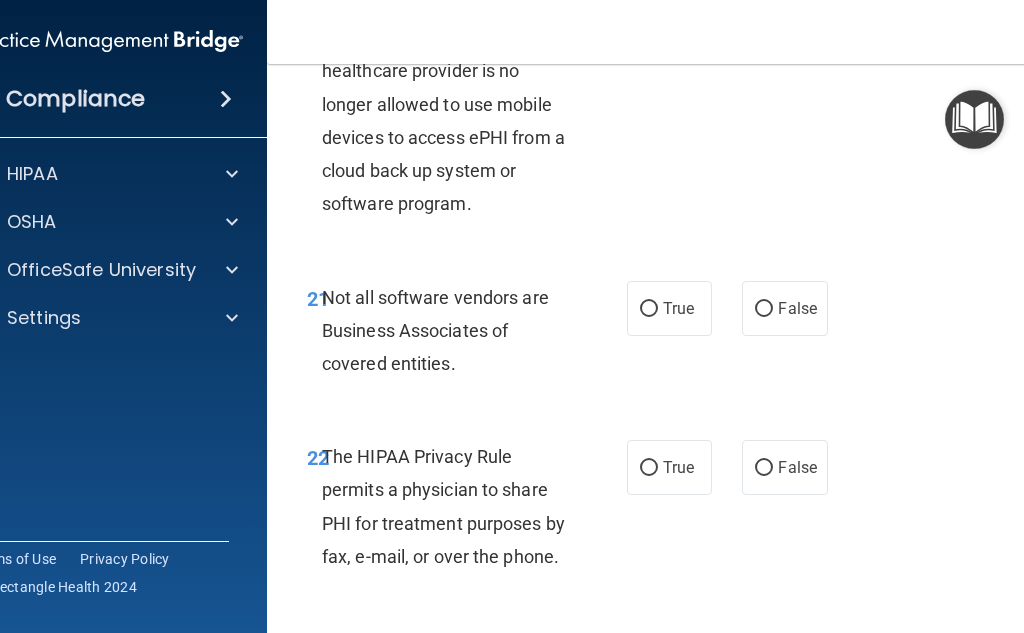 scroll, scrollTop: 4900, scrollLeft: 0, axis: vertical 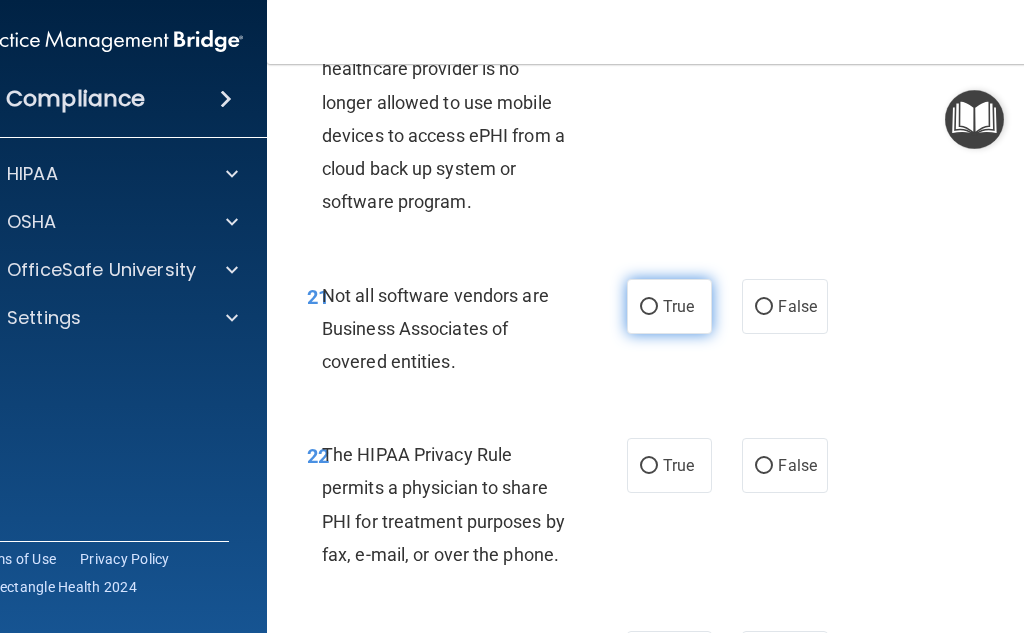 click on "True" at bounding box center (669, 306) 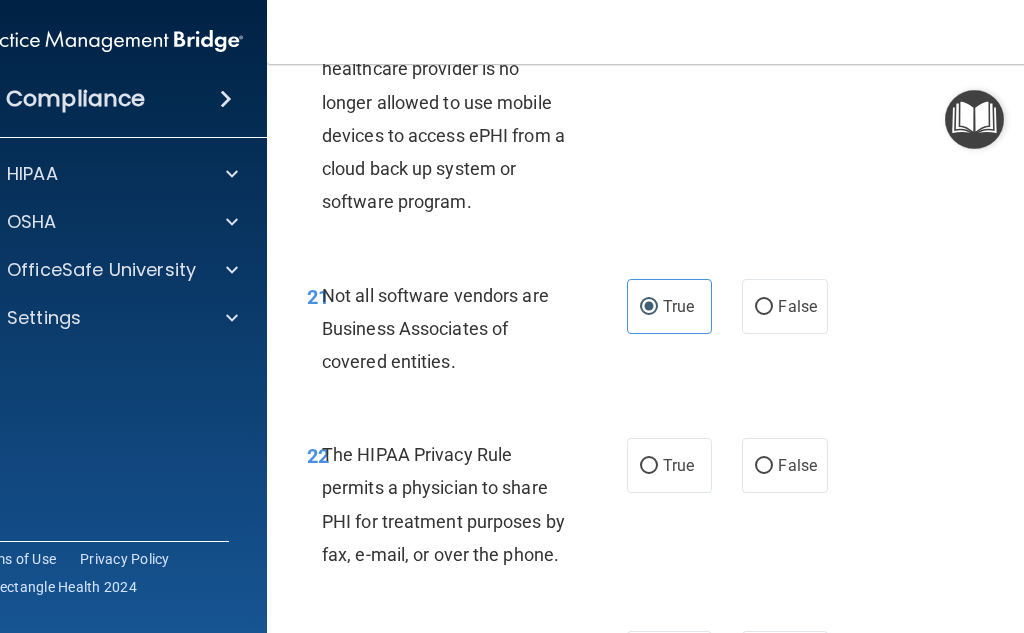 scroll, scrollTop: 5000, scrollLeft: 0, axis: vertical 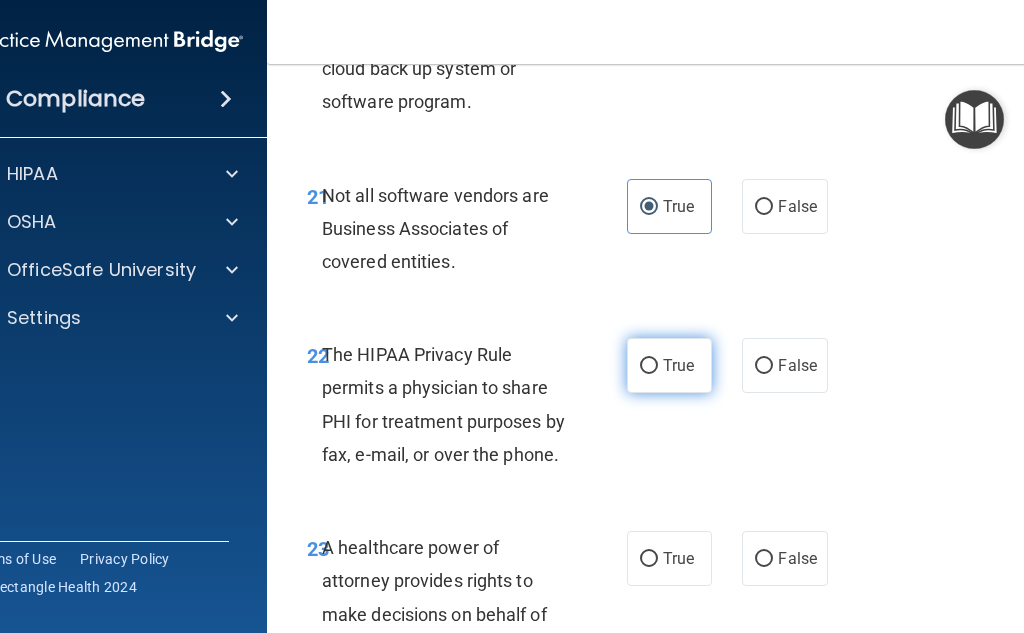 click on "True" at bounding box center (649, 366) 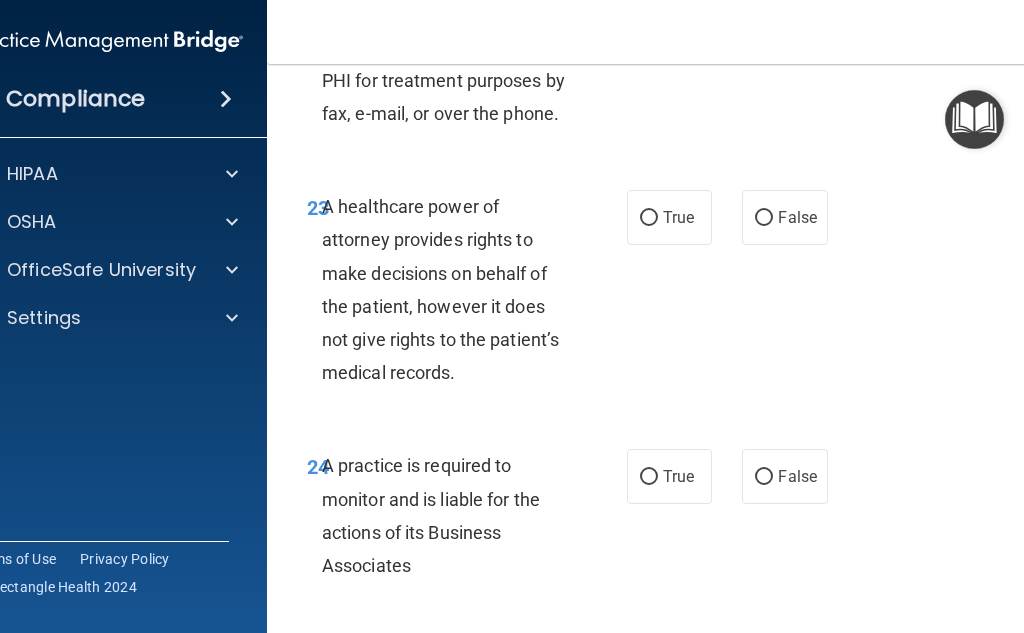 scroll, scrollTop: 5400, scrollLeft: 0, axis: vertical 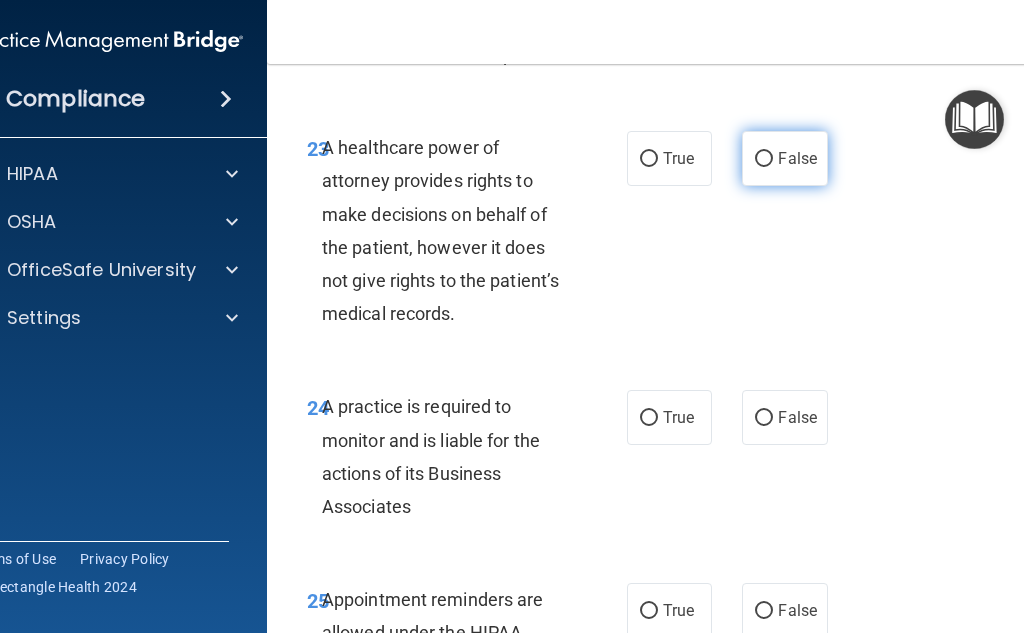 click on "False" at bounding box center [797, 158] 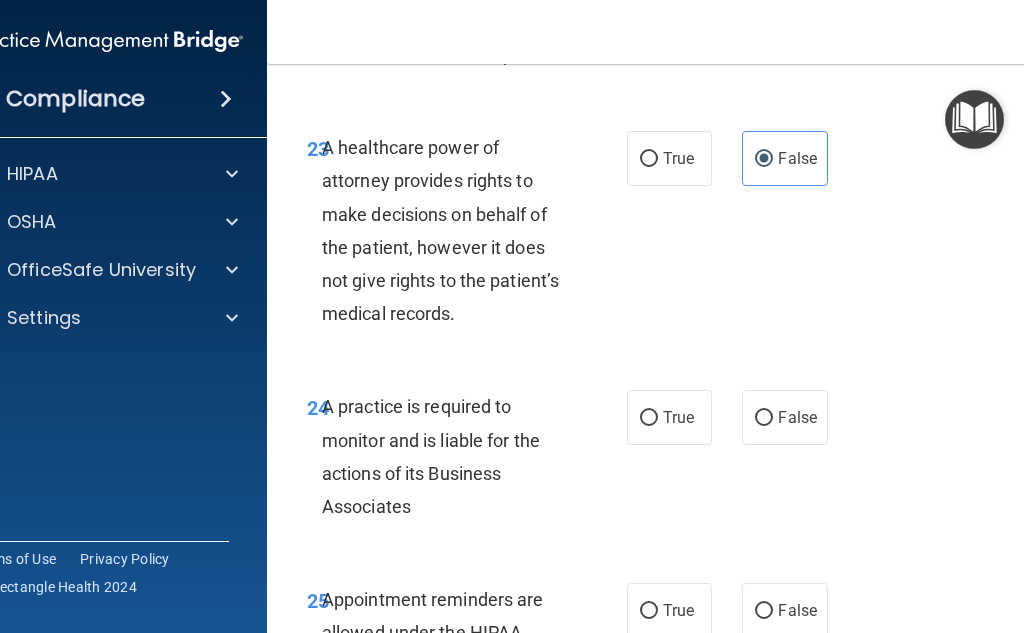 scroll, scrollTop: 5500, scrollLeft: 0, axis: vertical 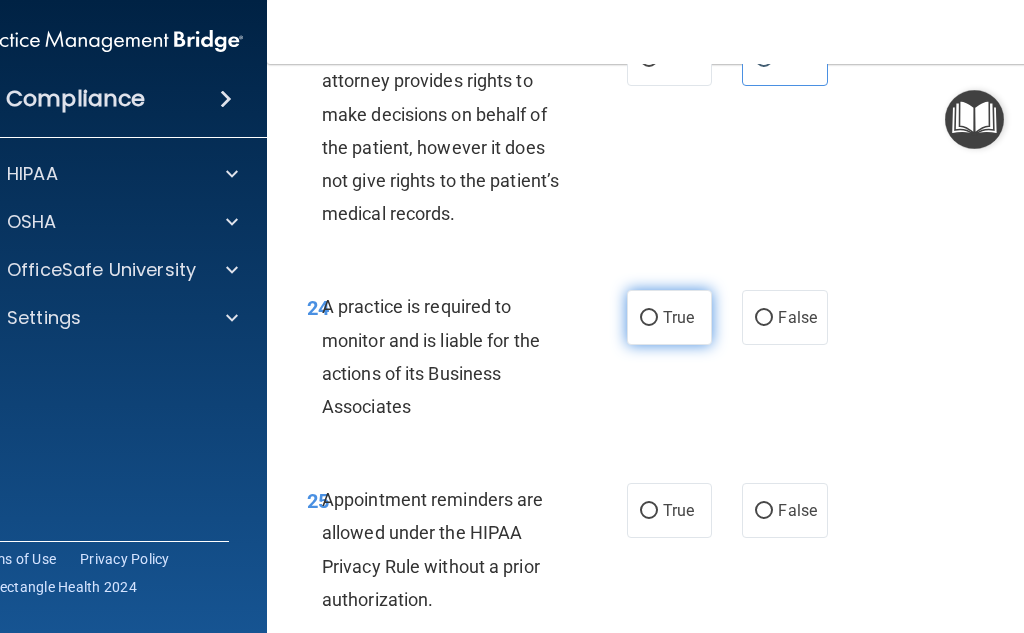 click on "True" at bounding box center (649, 318) 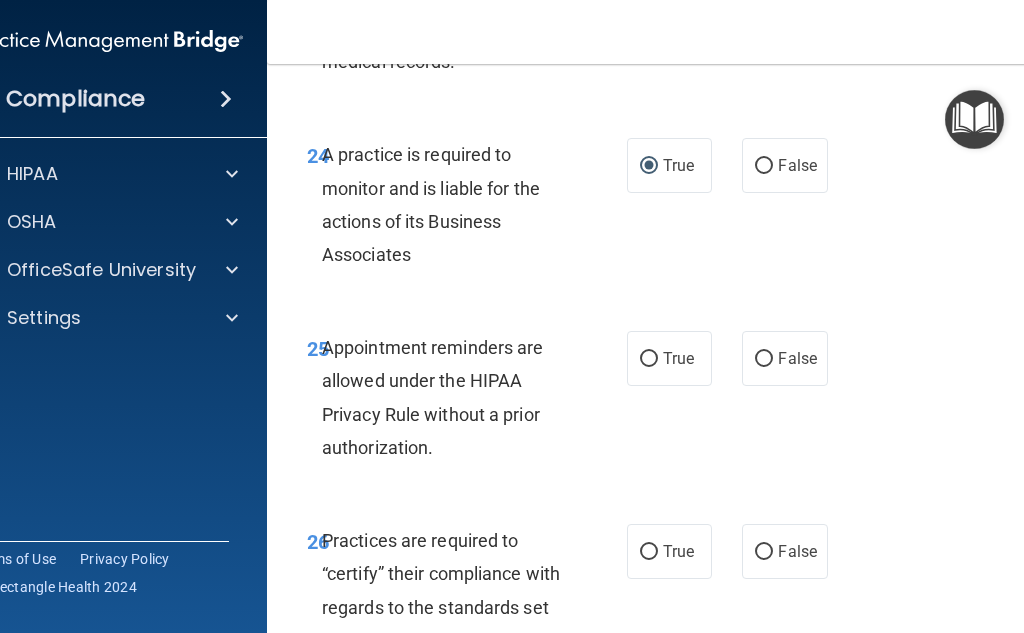 scroll, scrollTop: 5700, scrollLeft: 0, axis: vertical 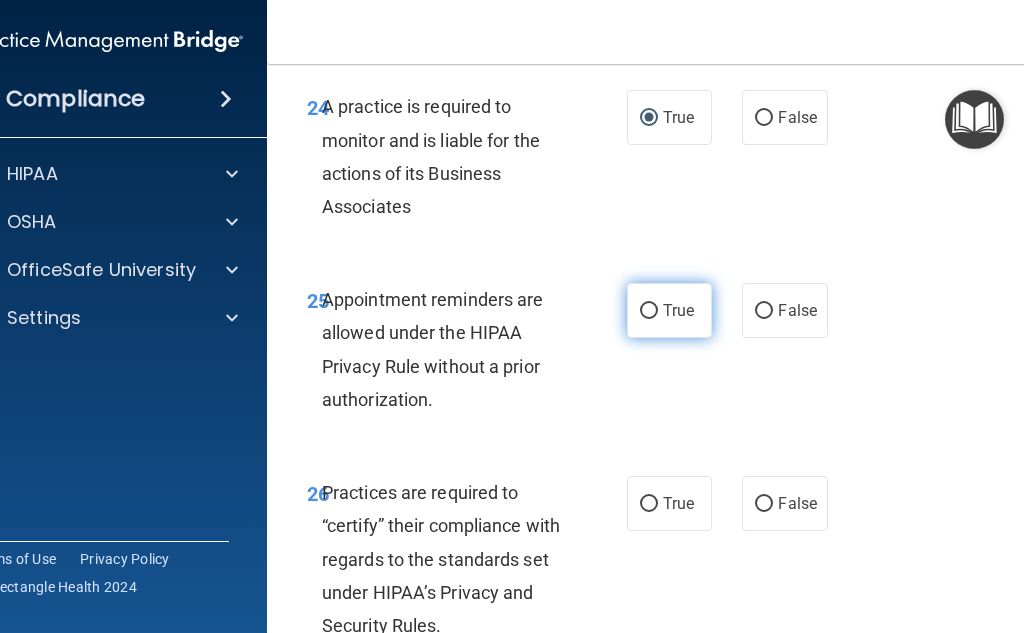 click on "True" at bounding box center (678, 310) 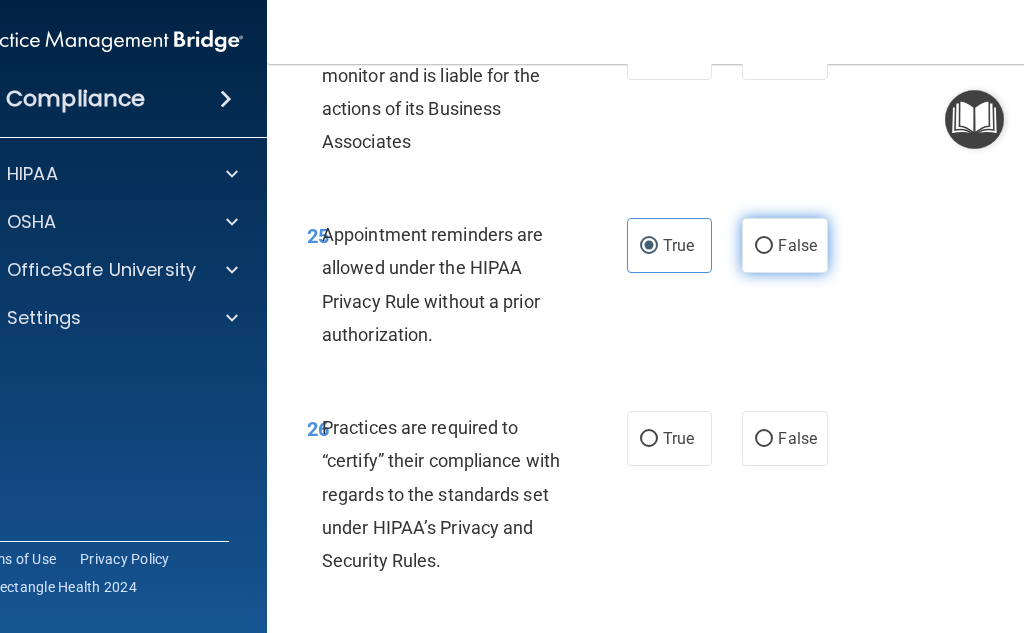 scroll, scrollTop: 5800, scrollLeft: 0, axis: vertical 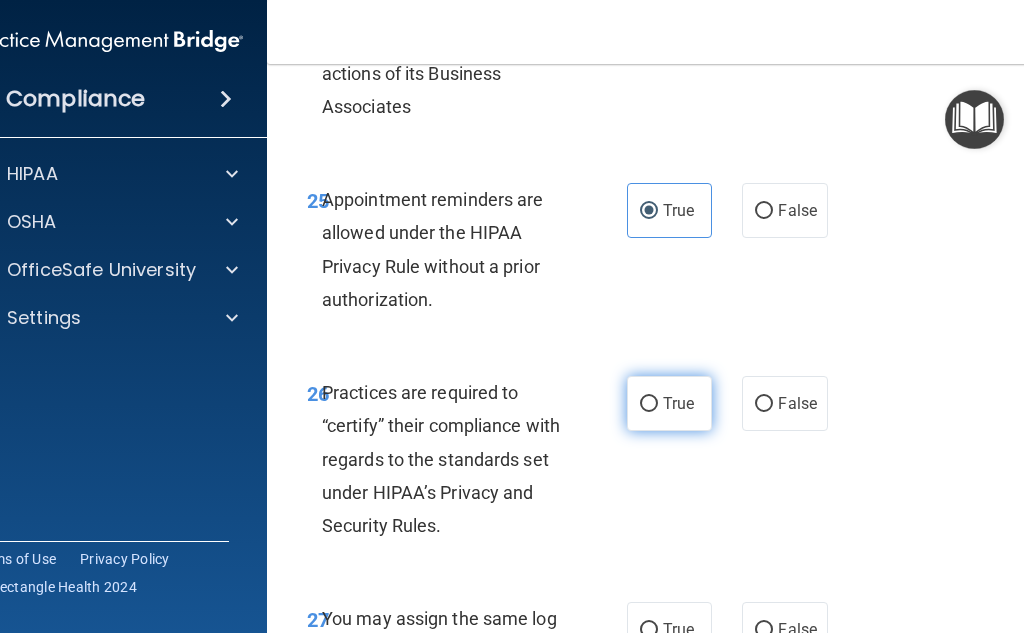 click on "True" at bounding box center (678, 403) 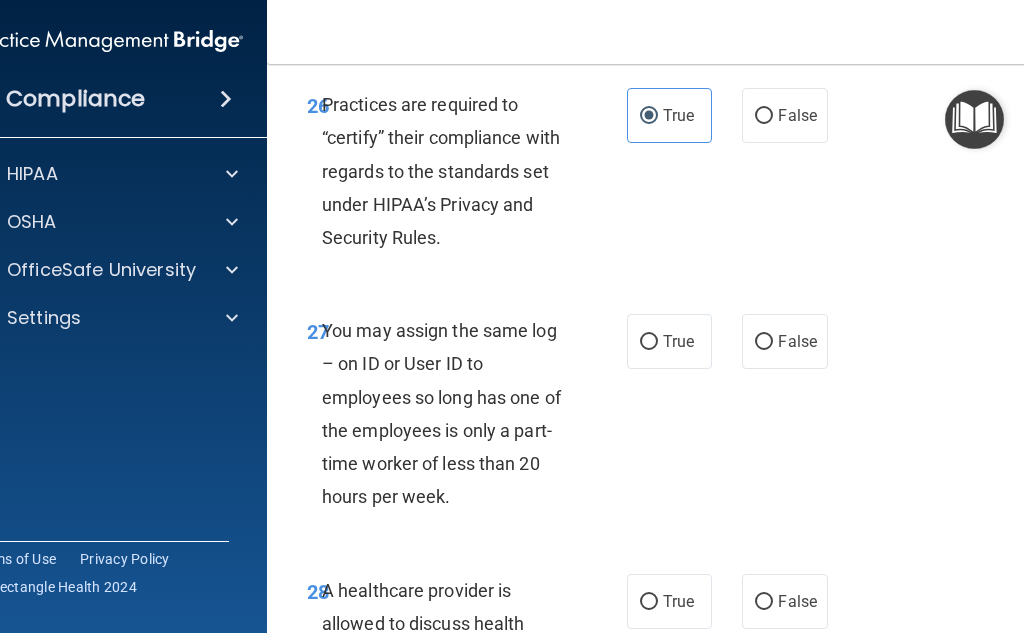 scroll, scrollTop: 6100, scrollLeft: 0, axis: vertical 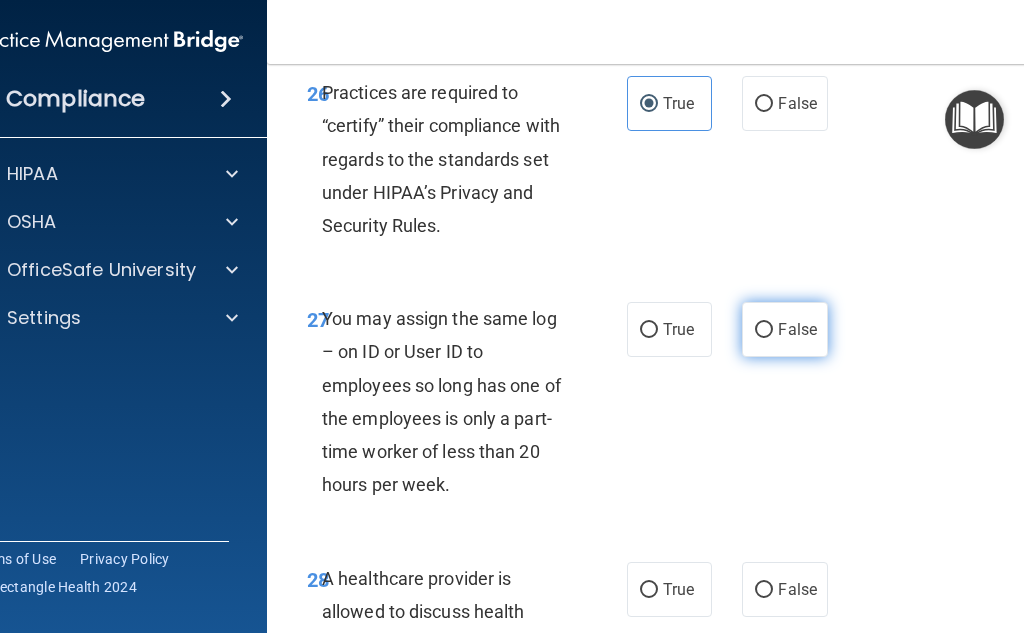 click on "False" at bounding box center (797, 329) 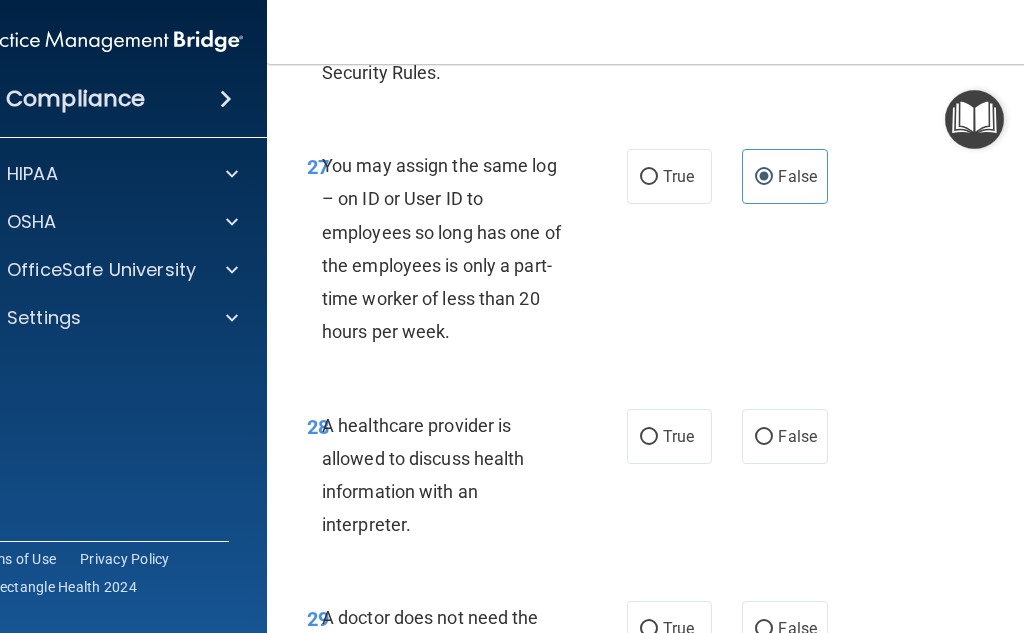 scroll, scrollTop: 6300, scrollLeft: 0, axis: vertical 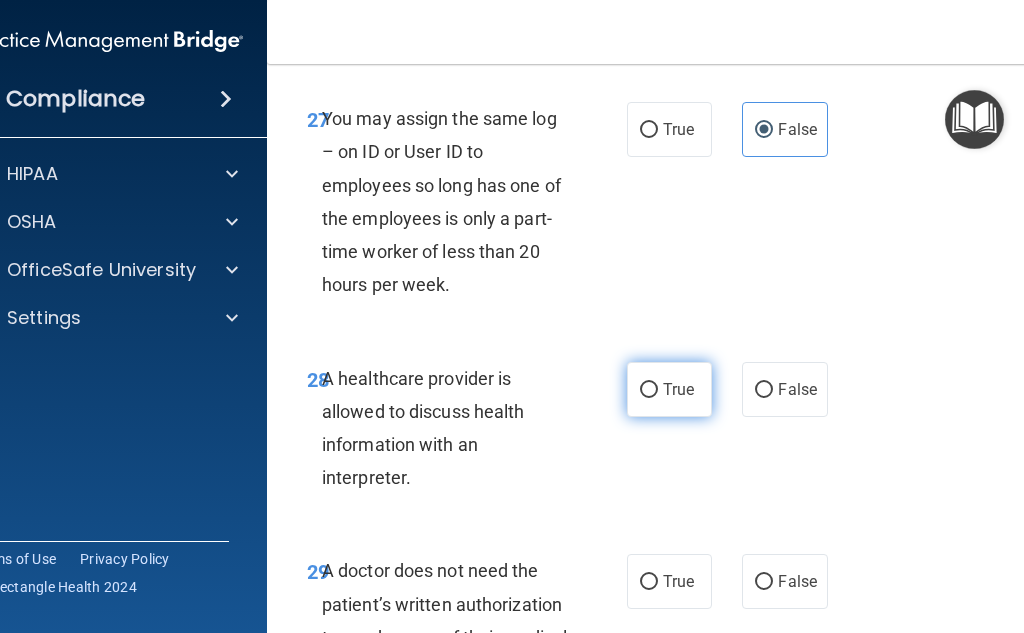 click on "True" at bounding box center (678, 389) 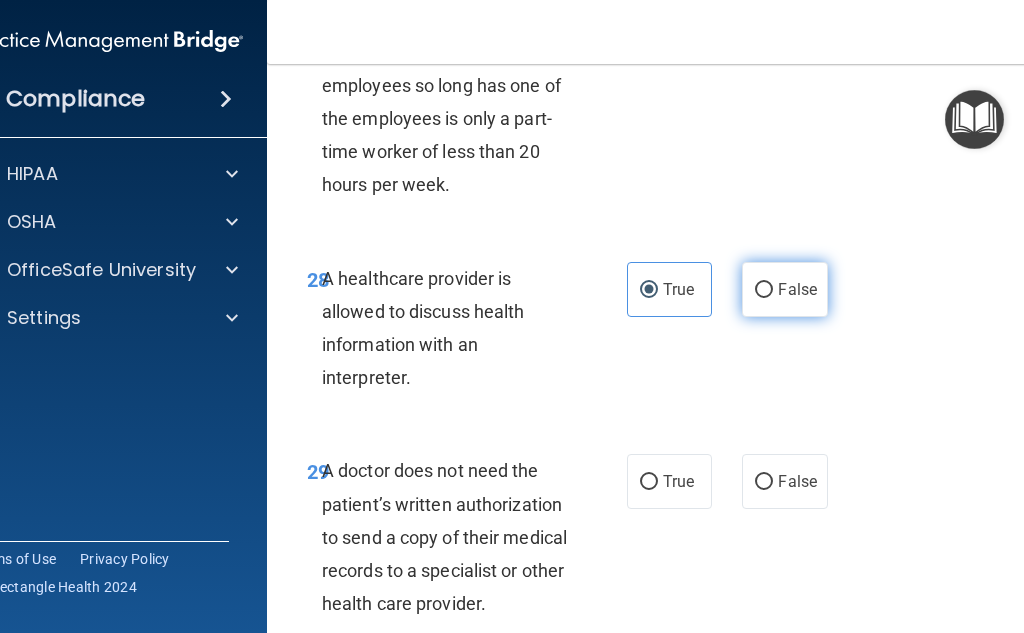 scroll, scrollTop: 6500, scrollLeft: 0, axis: vertical 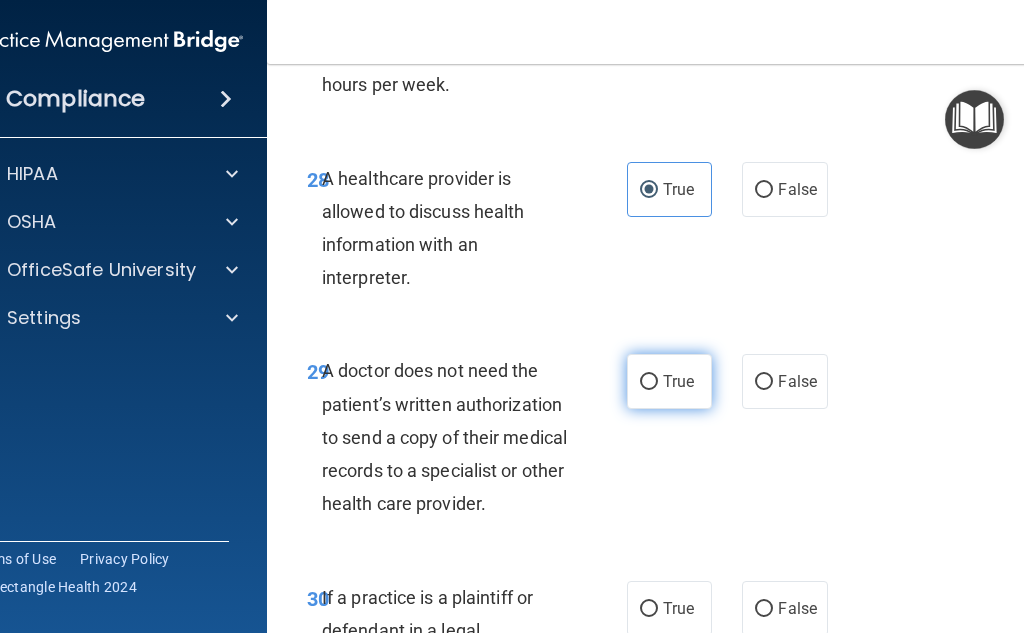 click on "True" at bounding box center [649, 382] 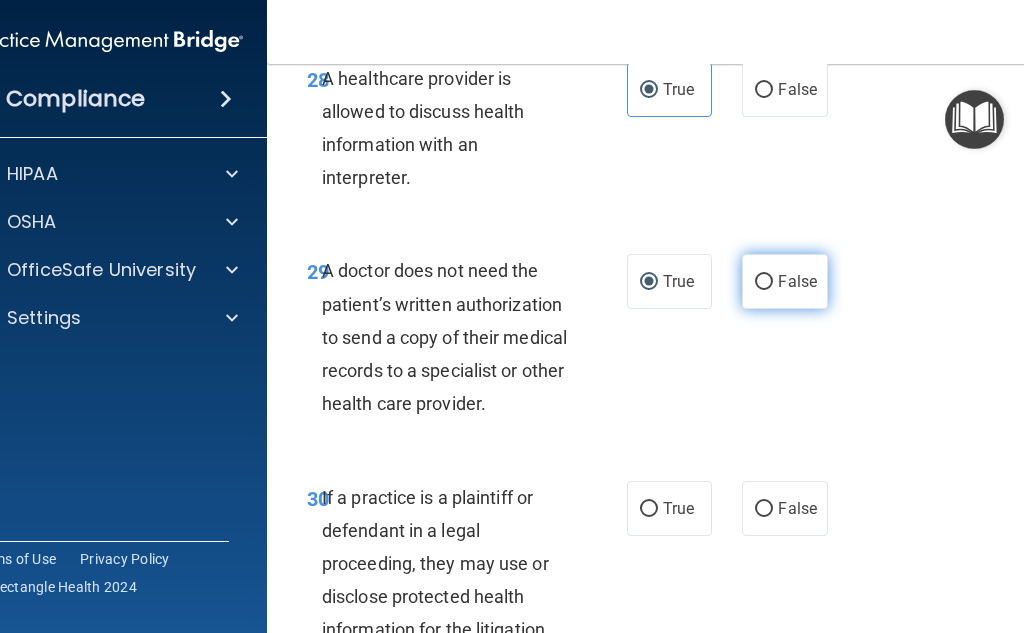 scroll, scrollTop: 6700, scrollLeft: 0, axis: vertical 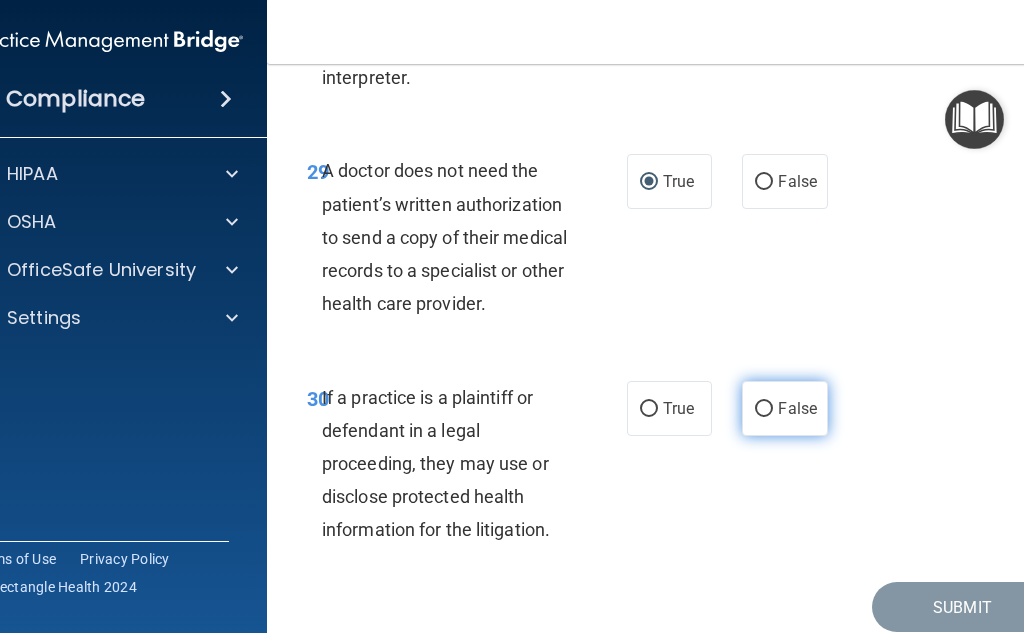 click on "False" at bounding box center [797, 408] 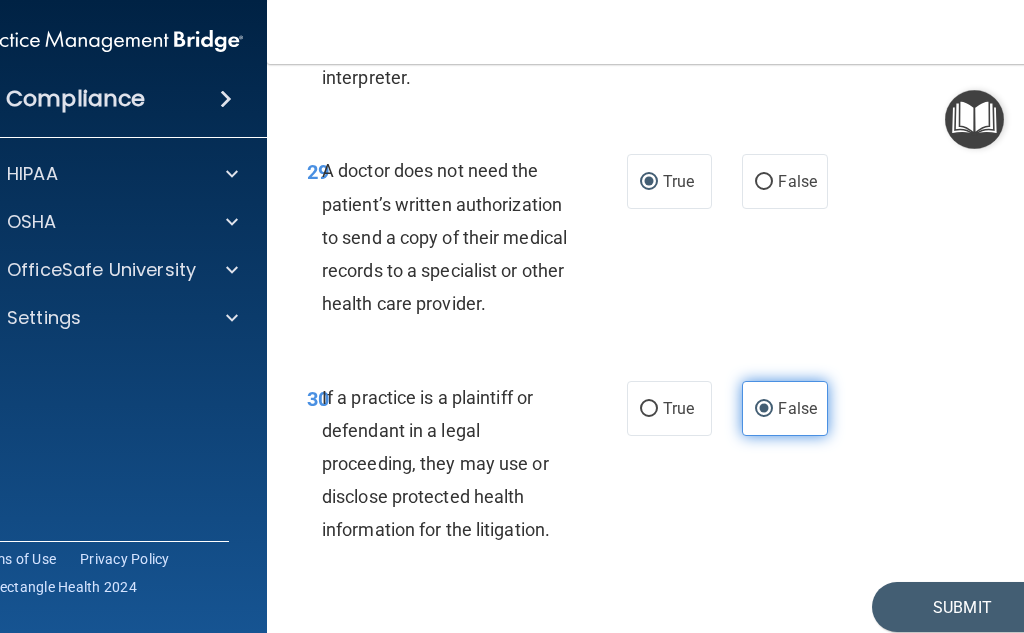 scroll, scrollTop: 6779, scrollLeft: 0, axis: vertical 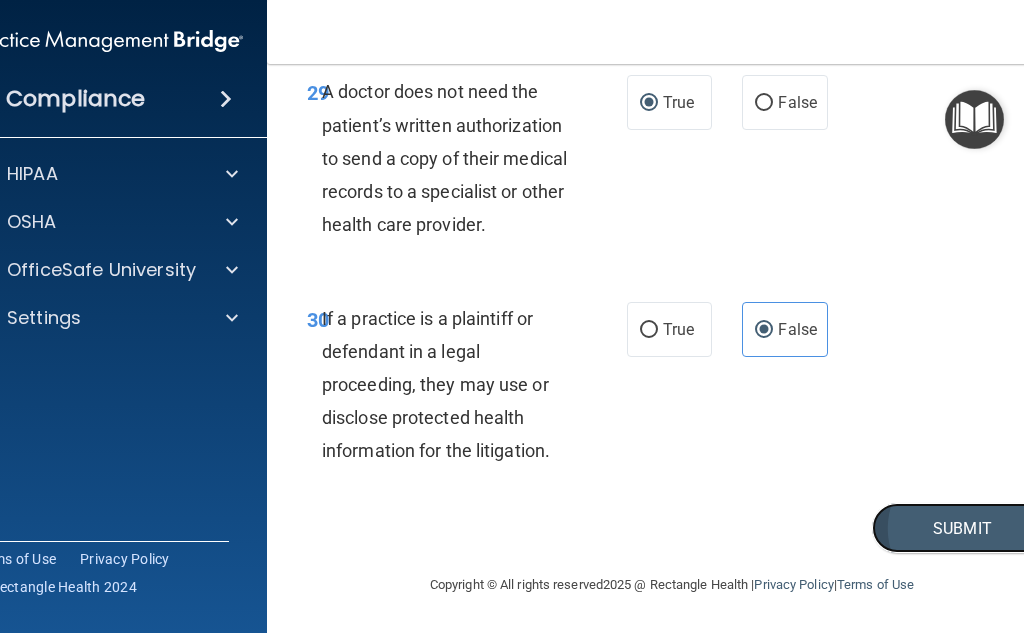 click on "Submit" at bounding box center (962, 528) 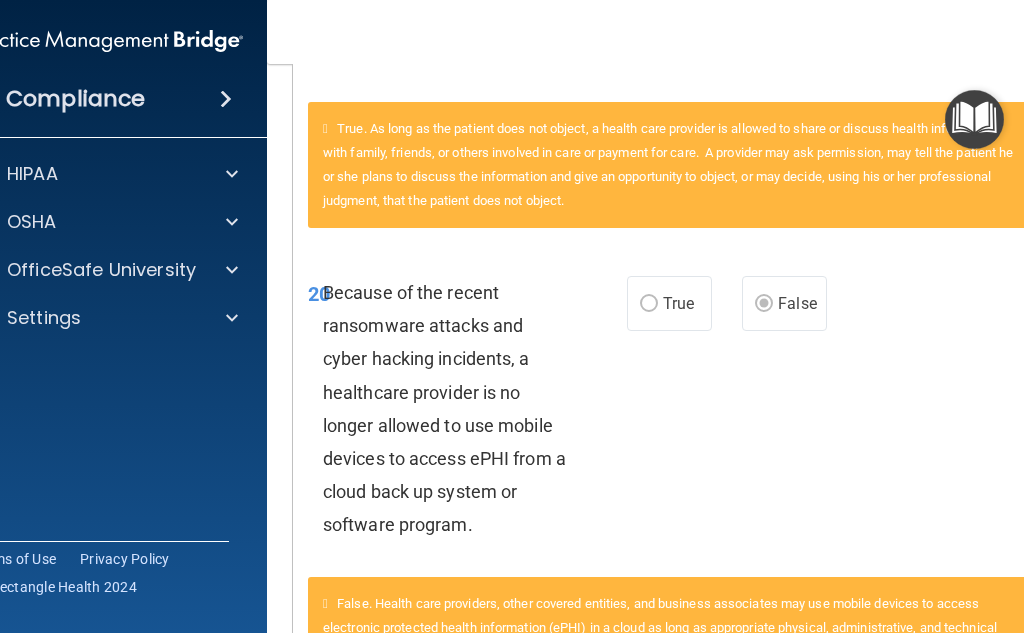 scroll, scrollTop: 3000, scrollLeft: 0, axis: vertical 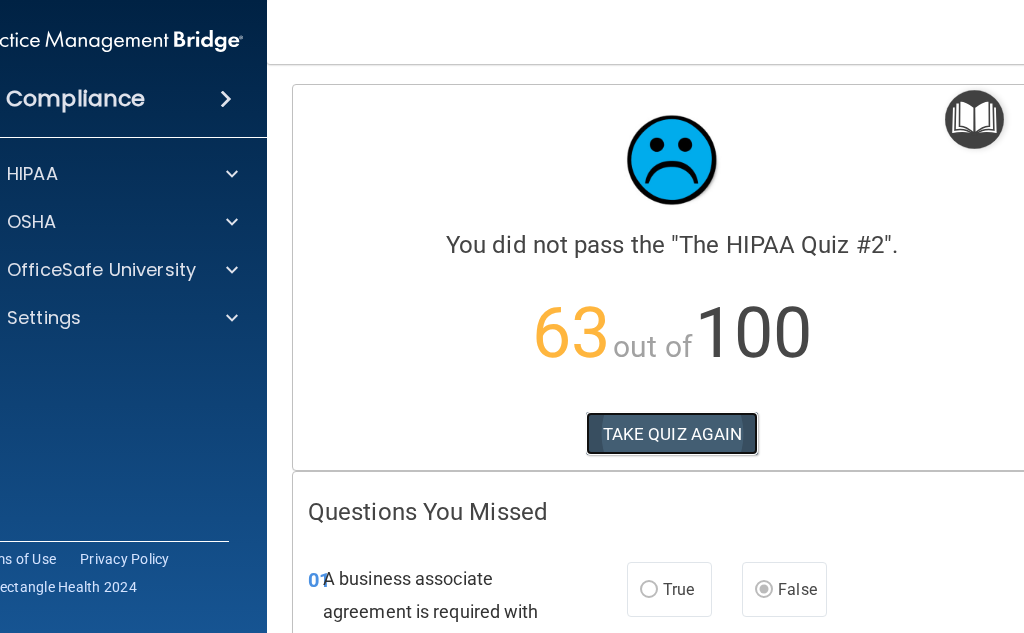 click on "TAKE QUIZ AGAIN" at bounding box center [672, 434] 